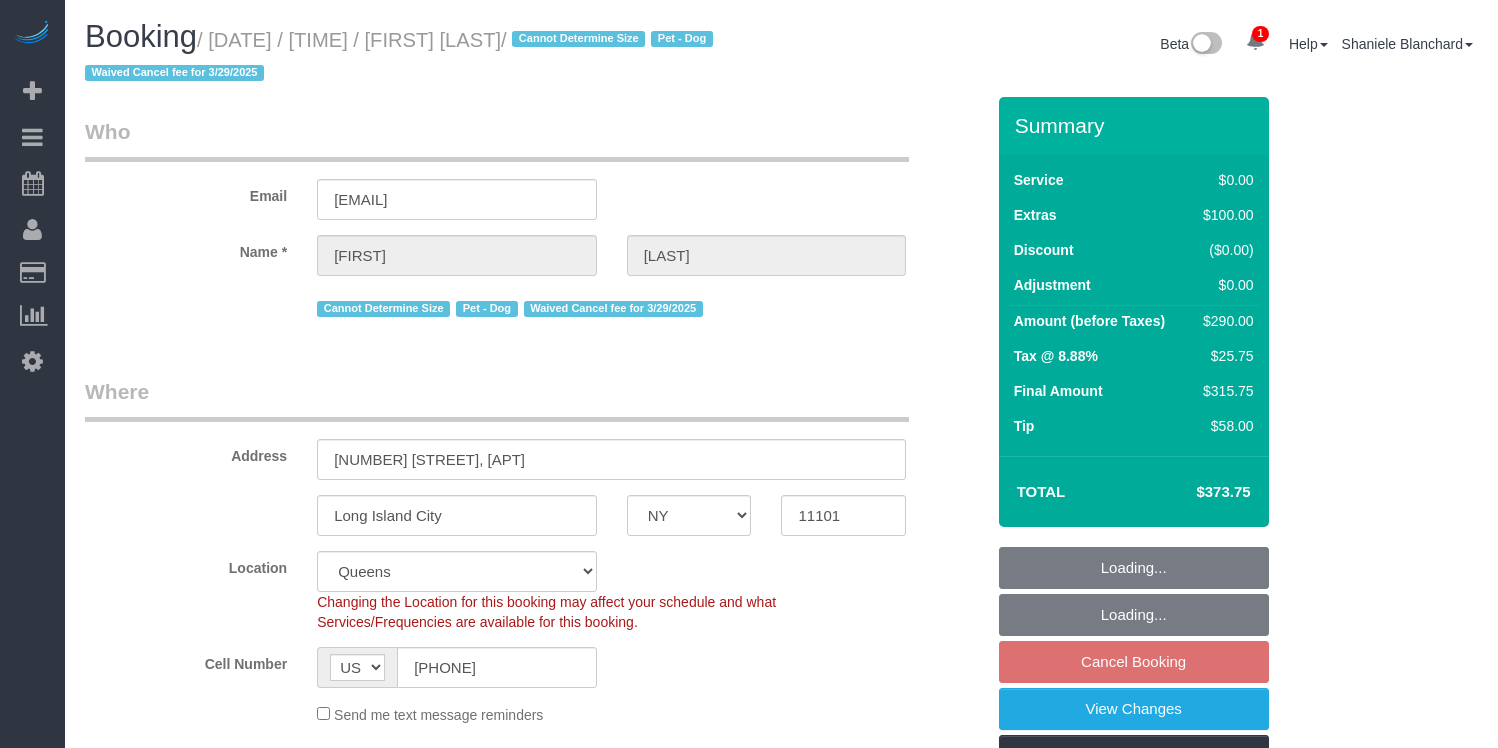 select on "NY" 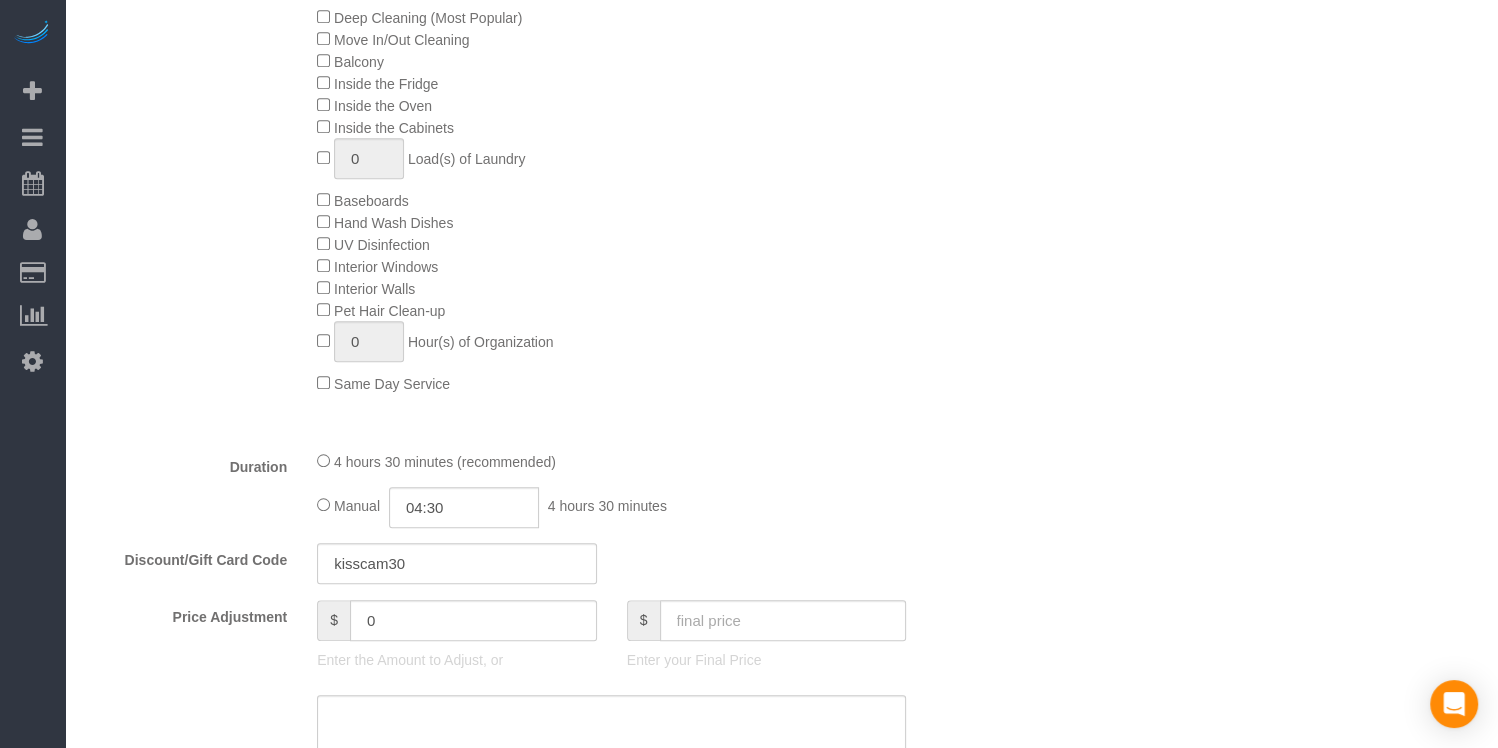 scroll, scrollTop: 0, scrollLeft: 0, axis: both 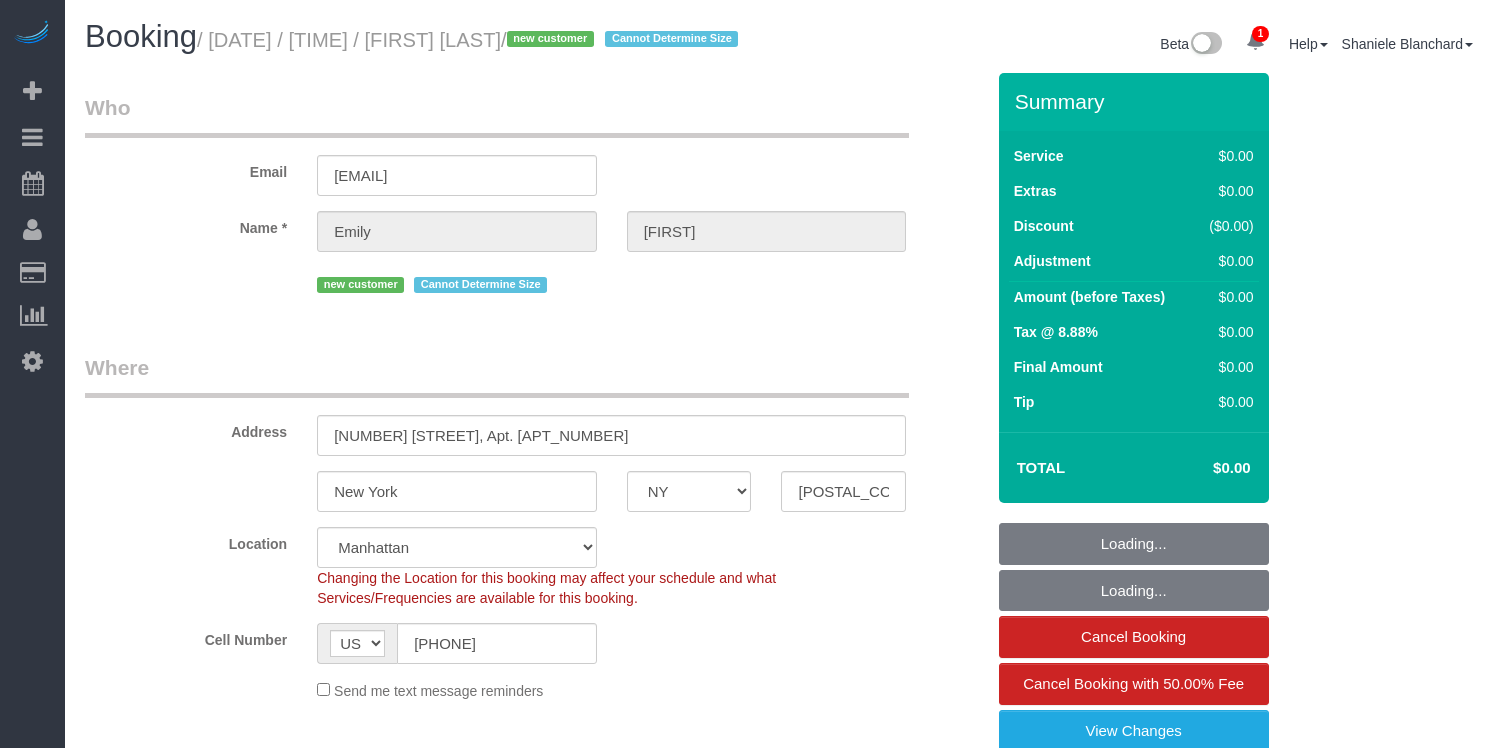 select on "NY" 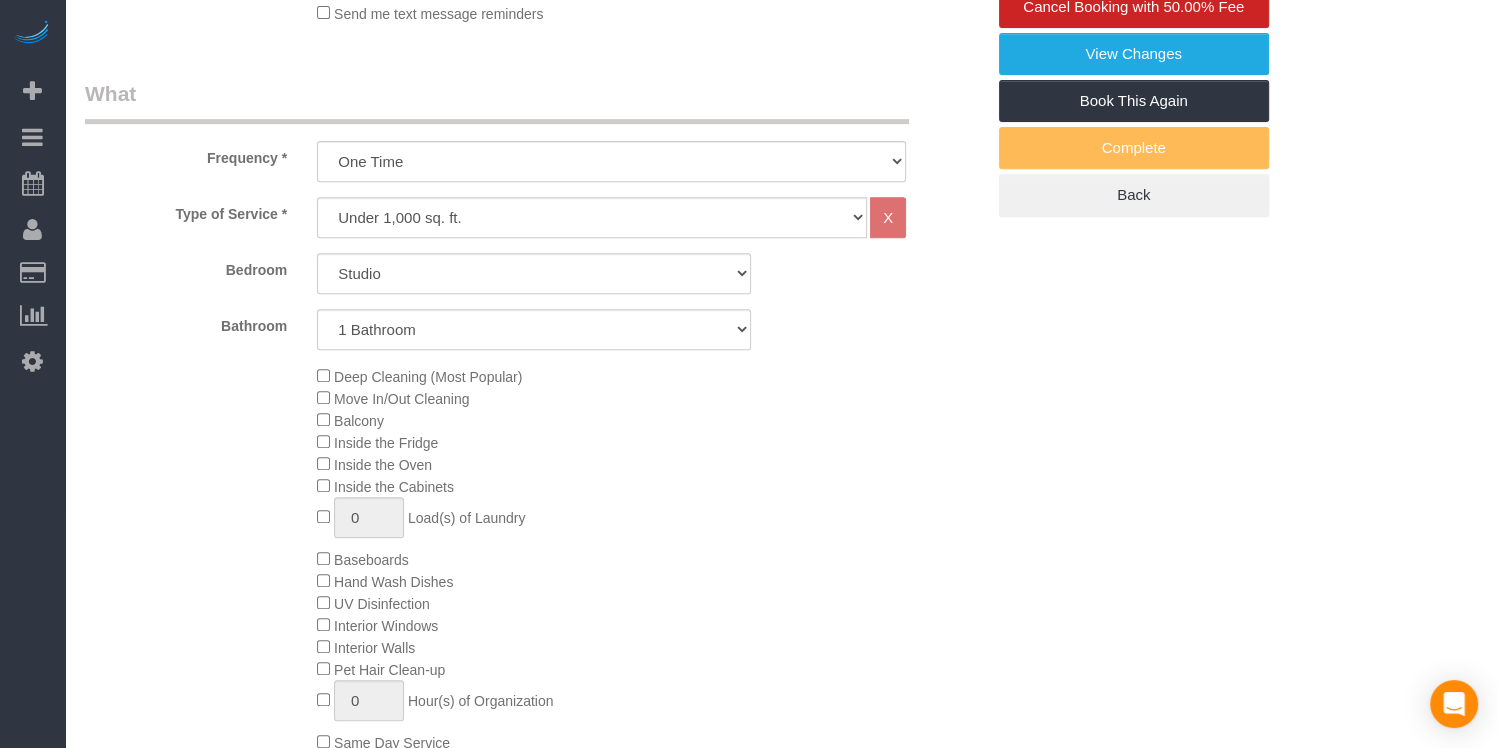 scroll, scrollTop: 0, scrollLeft: 0, axis: both 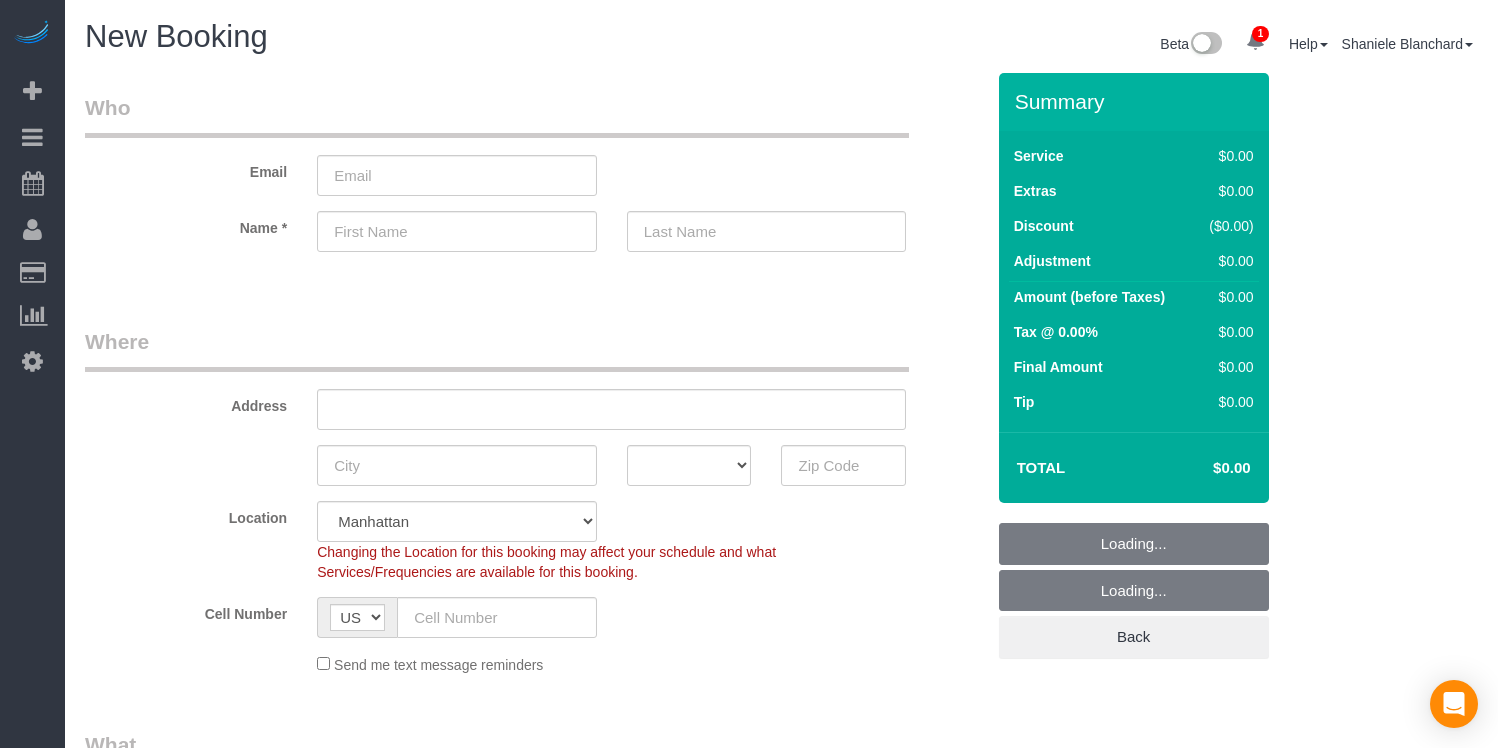 select on "number:89" 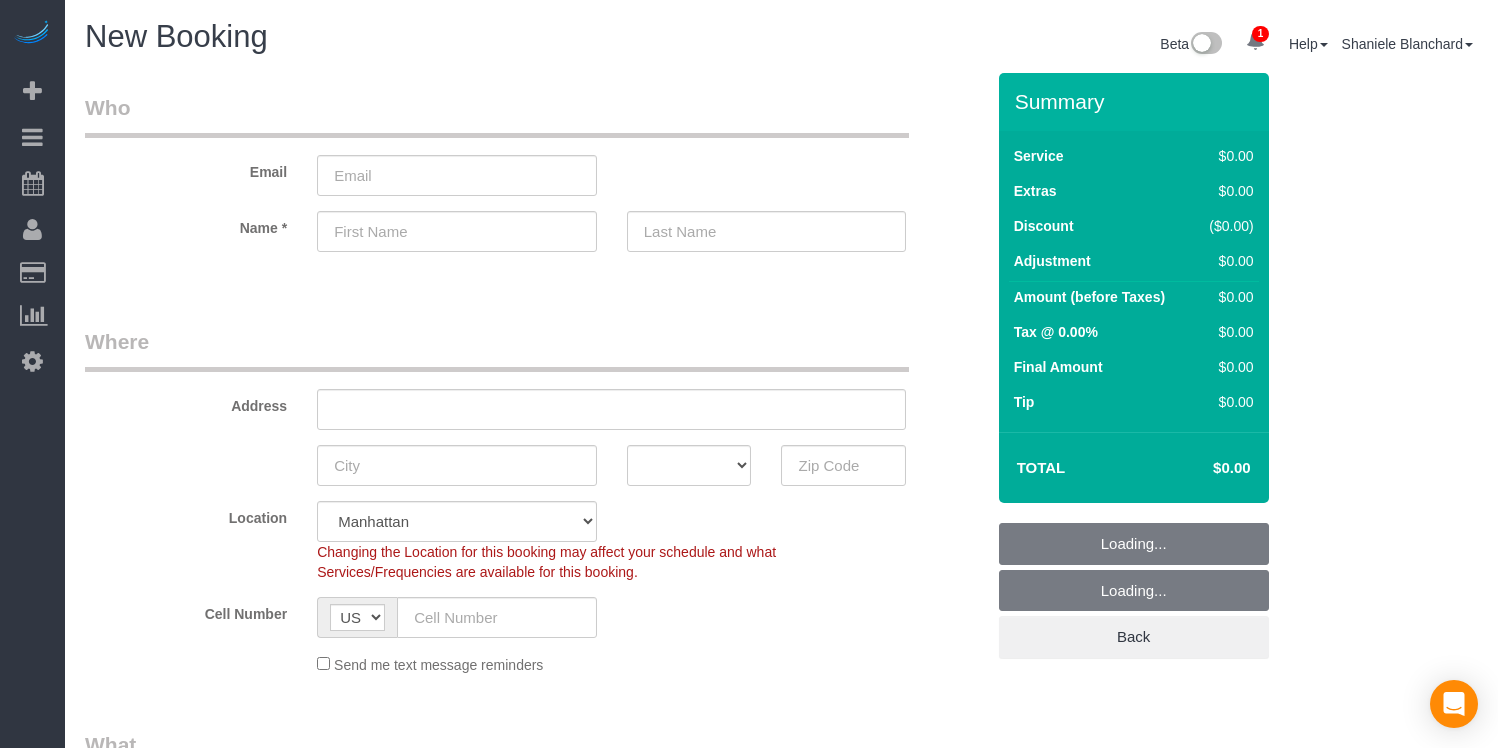 click on "Studio
1 Bedroom
2 Bedrooms
3 Bedrooms" 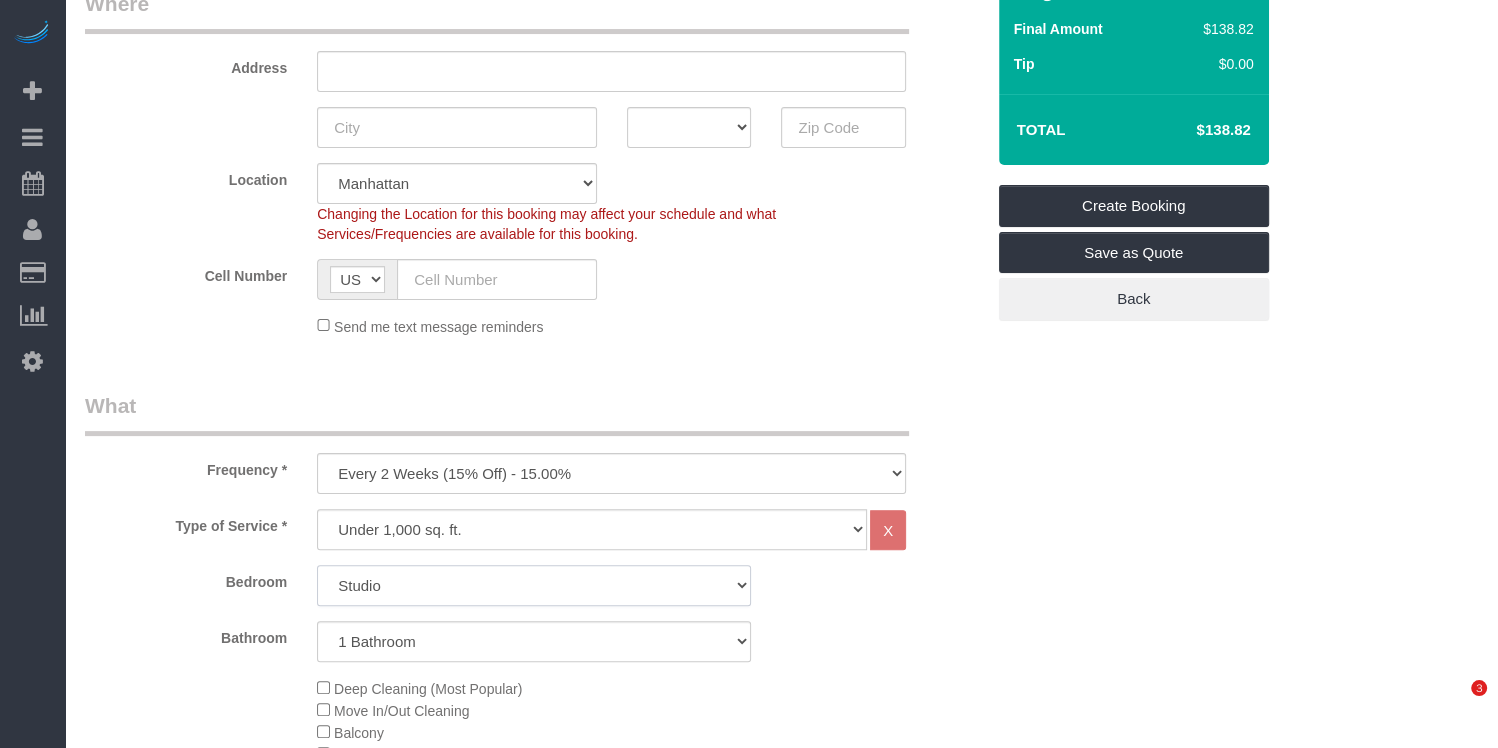 scroll, scrollTop: 338, scrollLeft: 0, axis: vertical 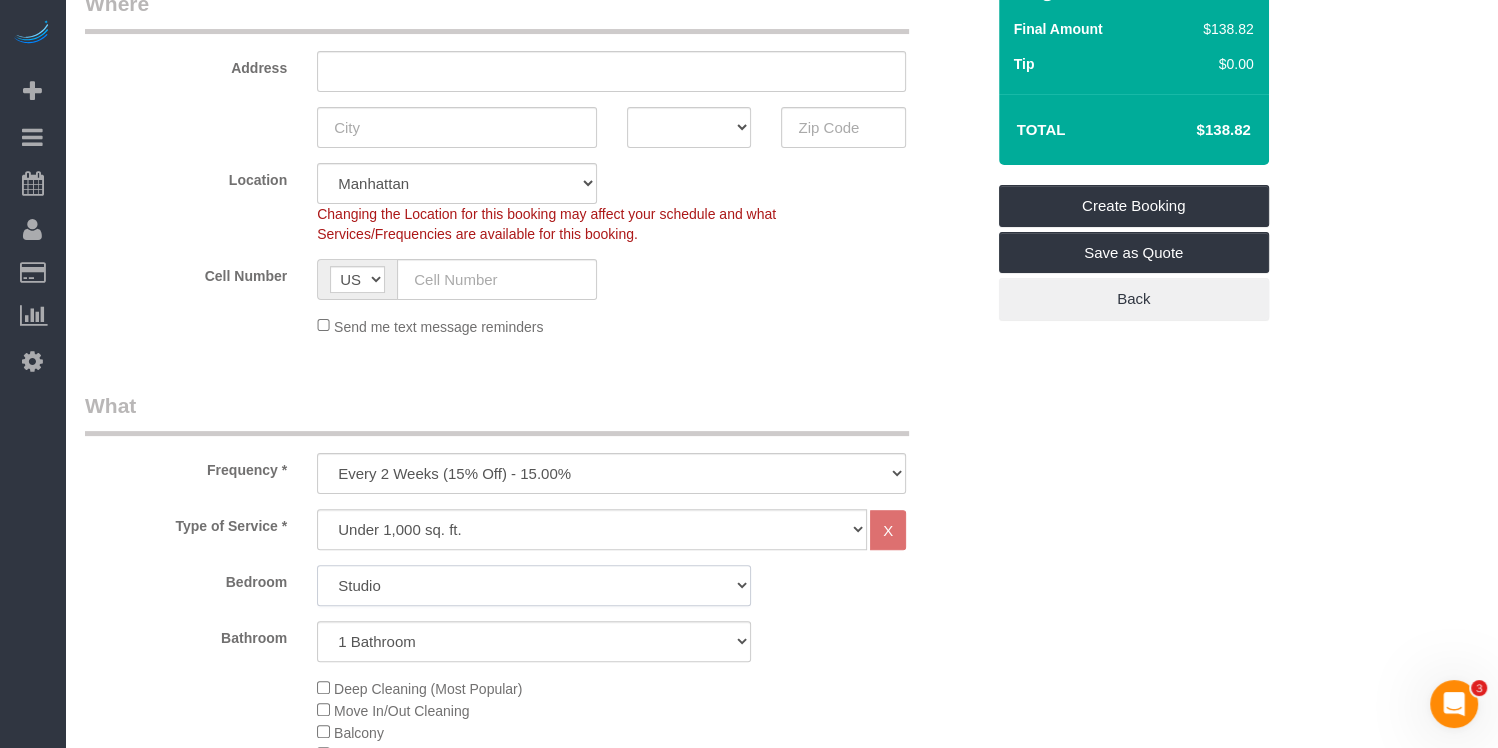 select on "1" 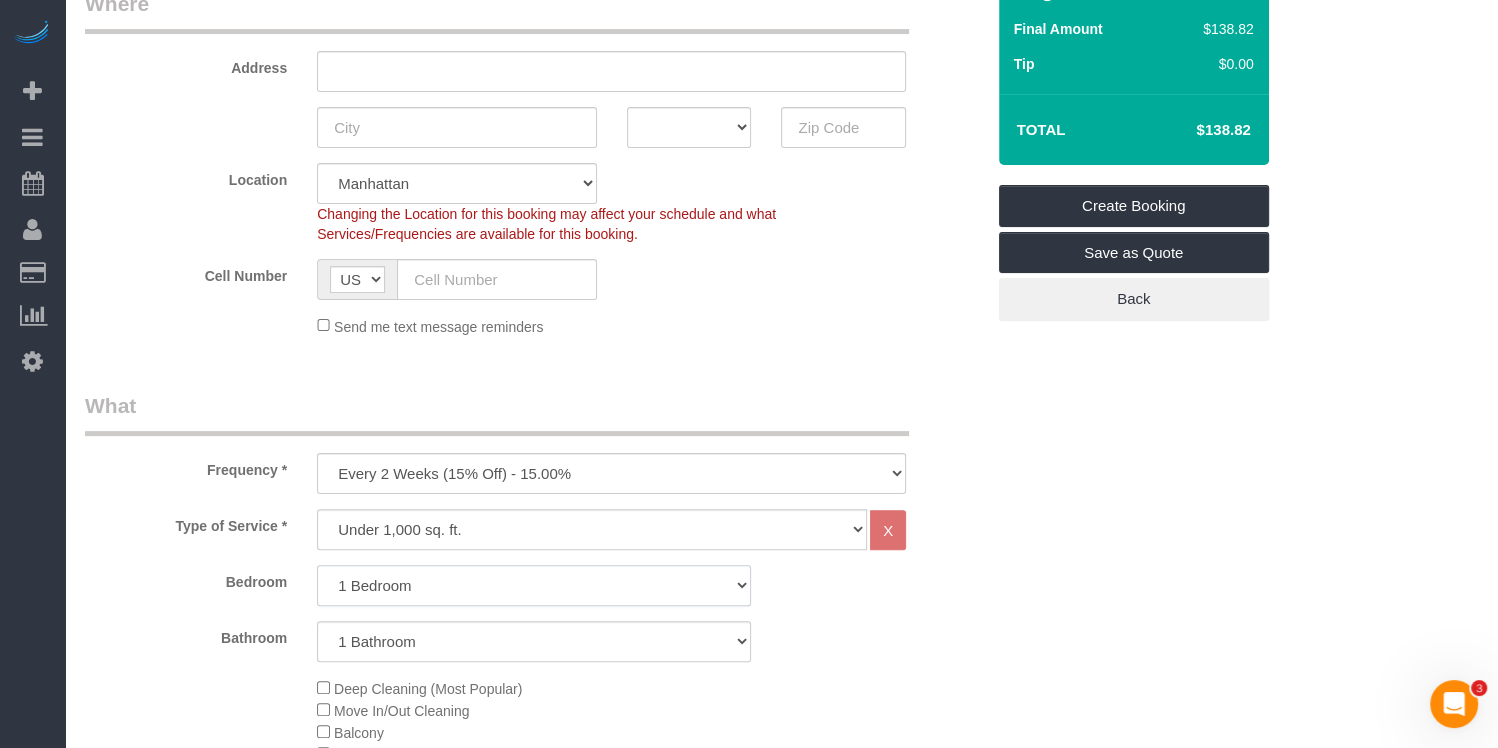 scroll, scrollTop: 0, scrollLeft: 0, axis: both 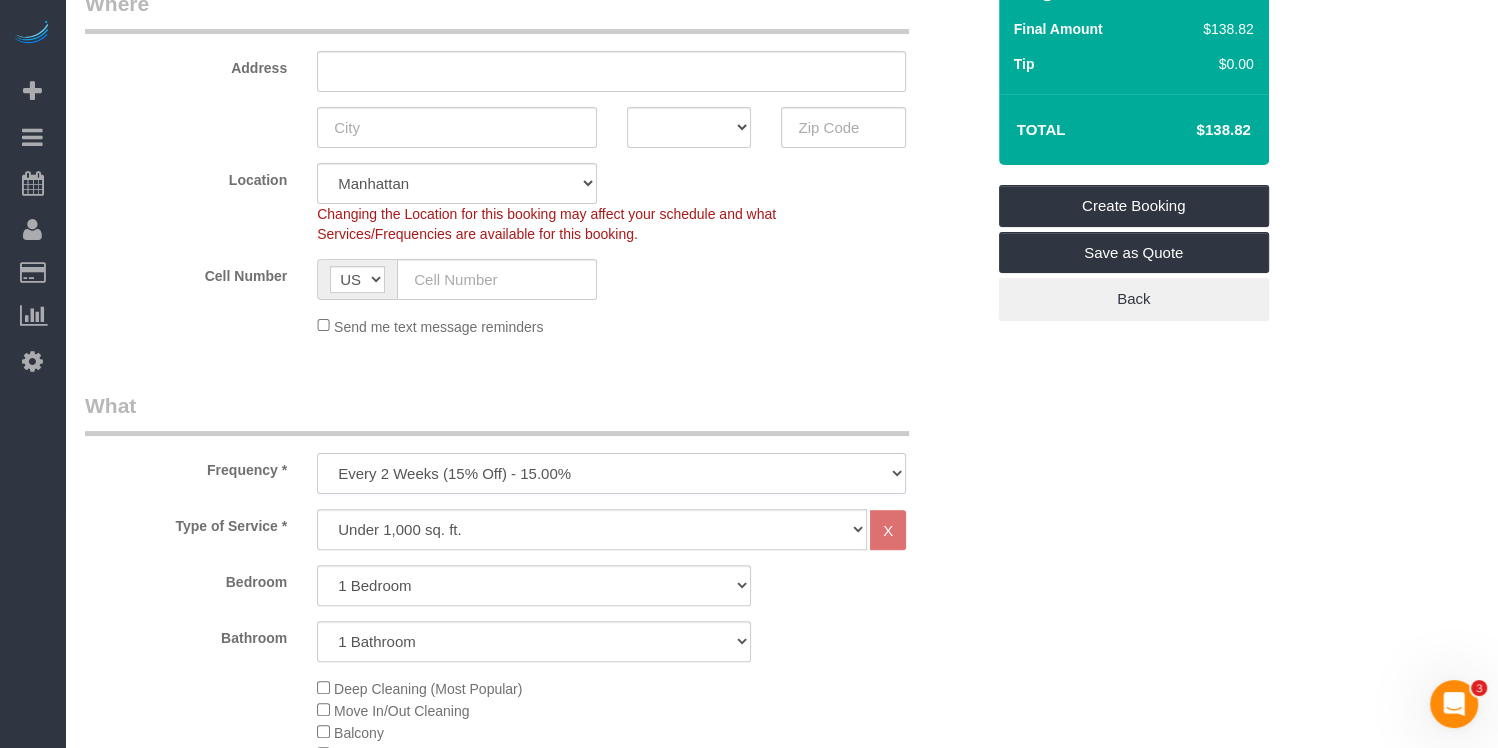 click on "One Time Weekly (20% Off) - 20.00% Every 2 Weeks (15% Off) - 15.00% Every 4 Weeks (10% Off) - 10.00%" at bounding box center (611, 473) 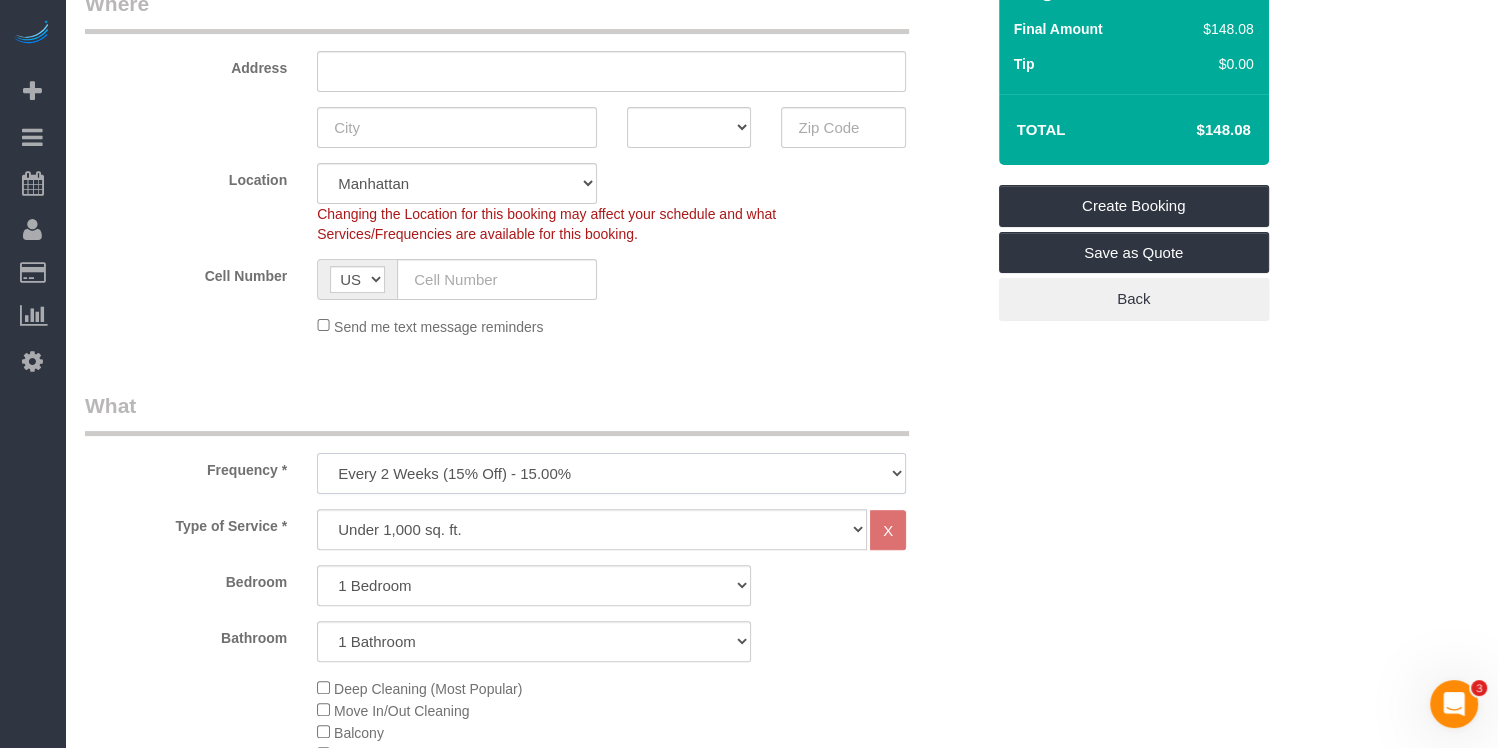 select on "object:2489" 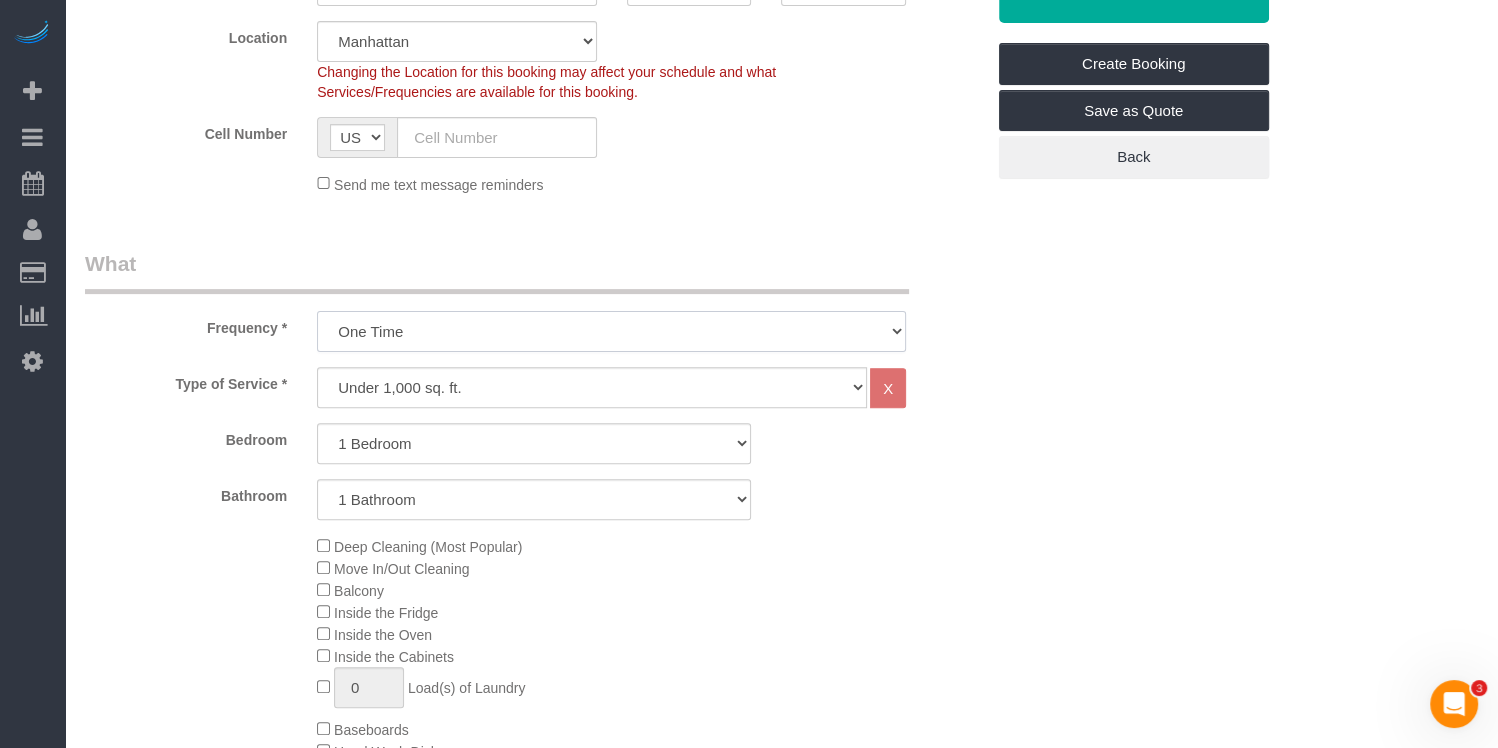 scroll, scrollTop: 498, scrollLeft: 0, axis: vertical 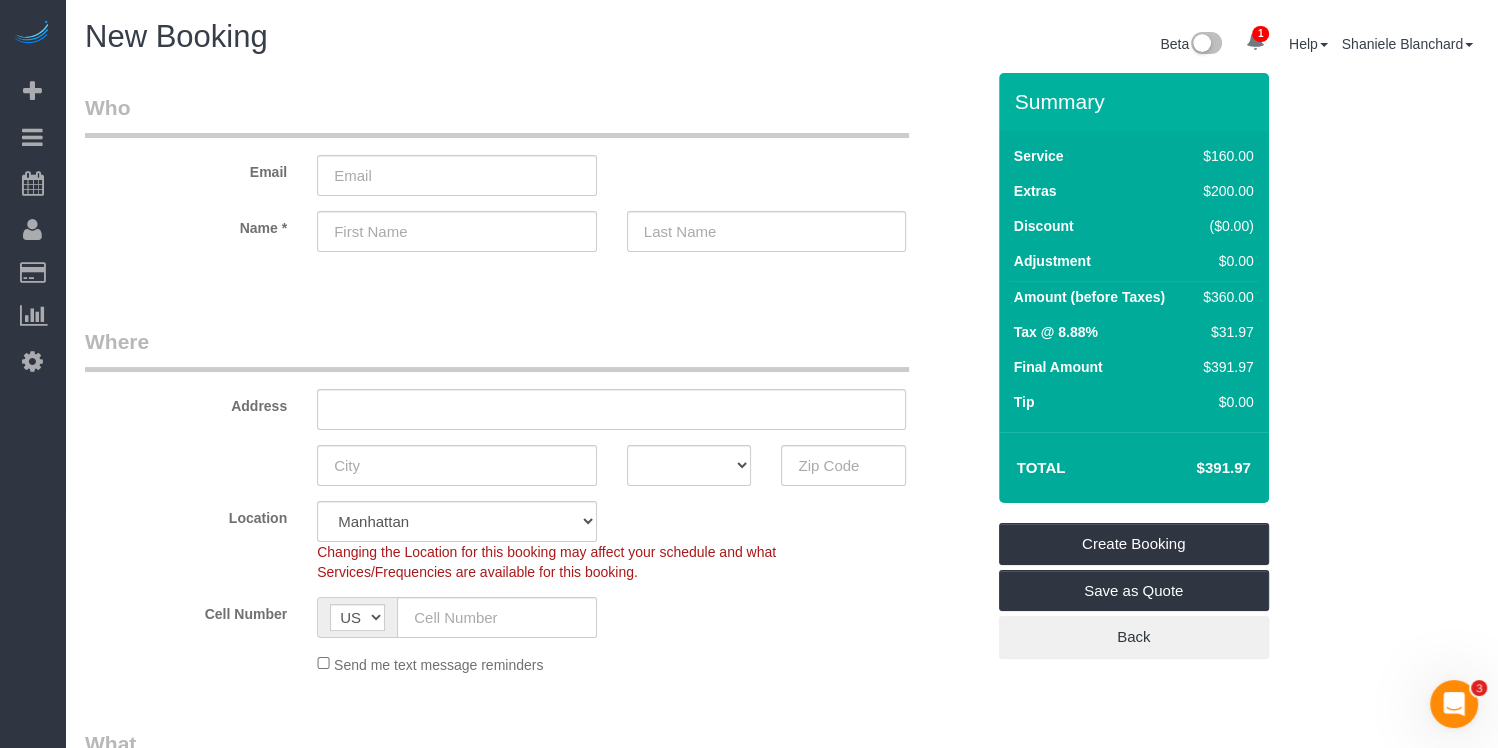 click on "Who
Email
Name *" at bounding box center [534, 190] 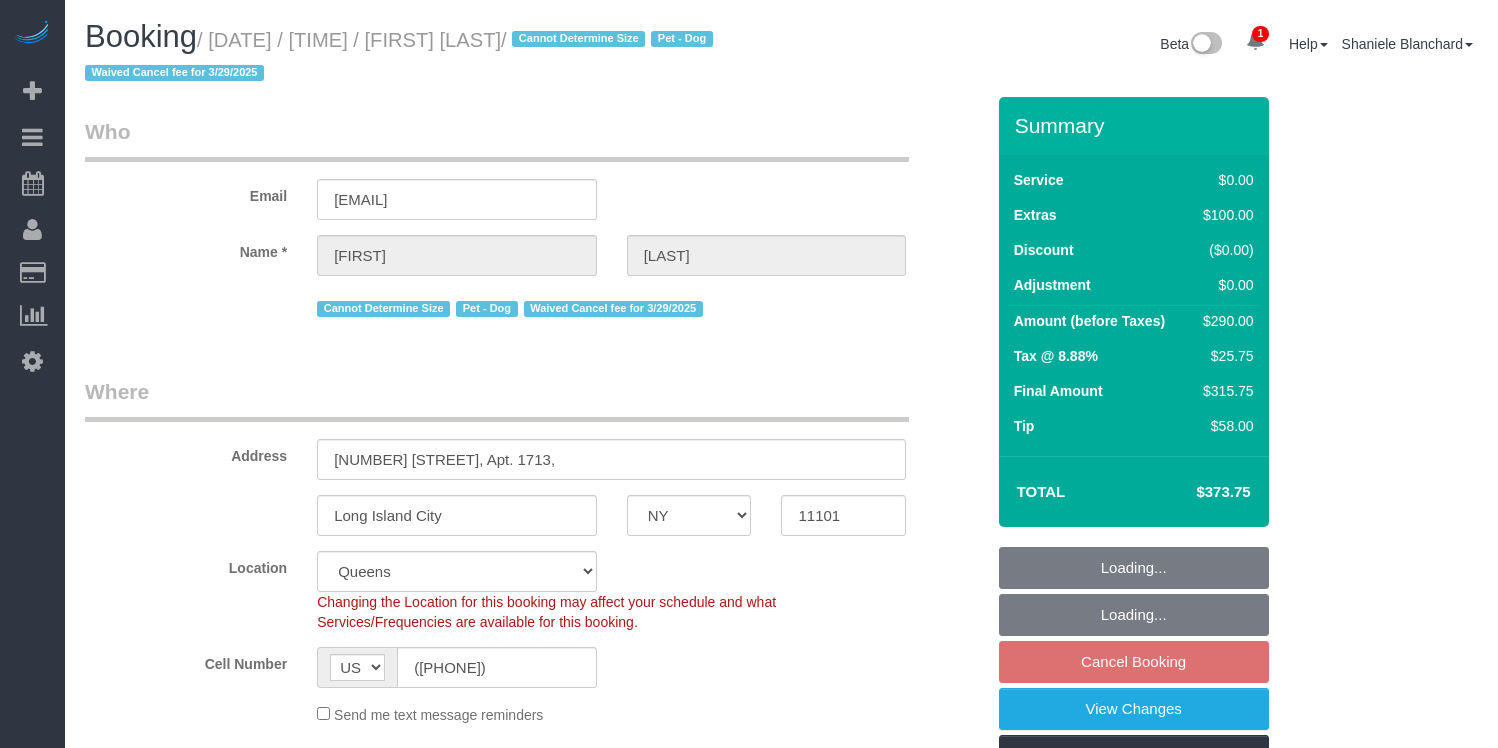 select on "NY" 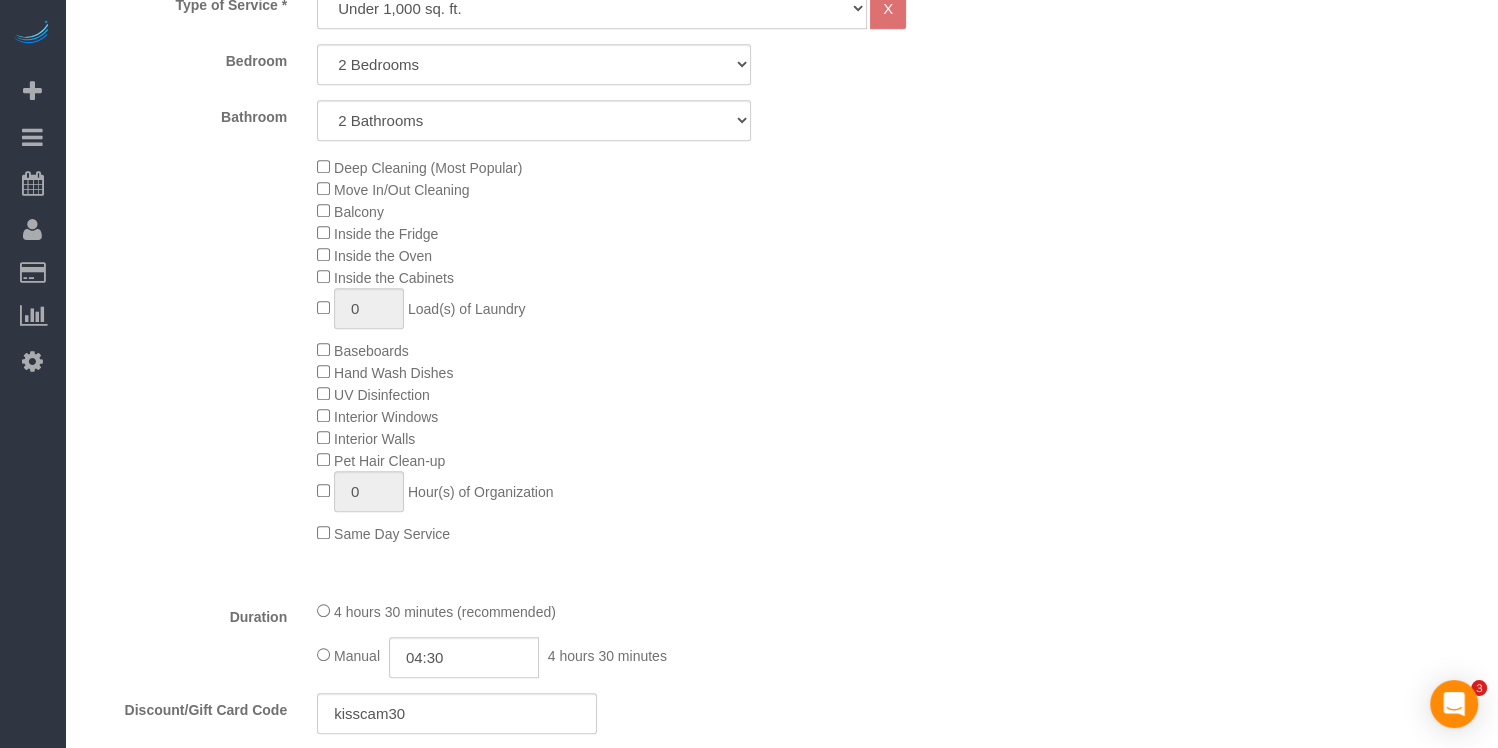 scroll, scrollTop: 1447, scrollLeft: 0, axis: vertical 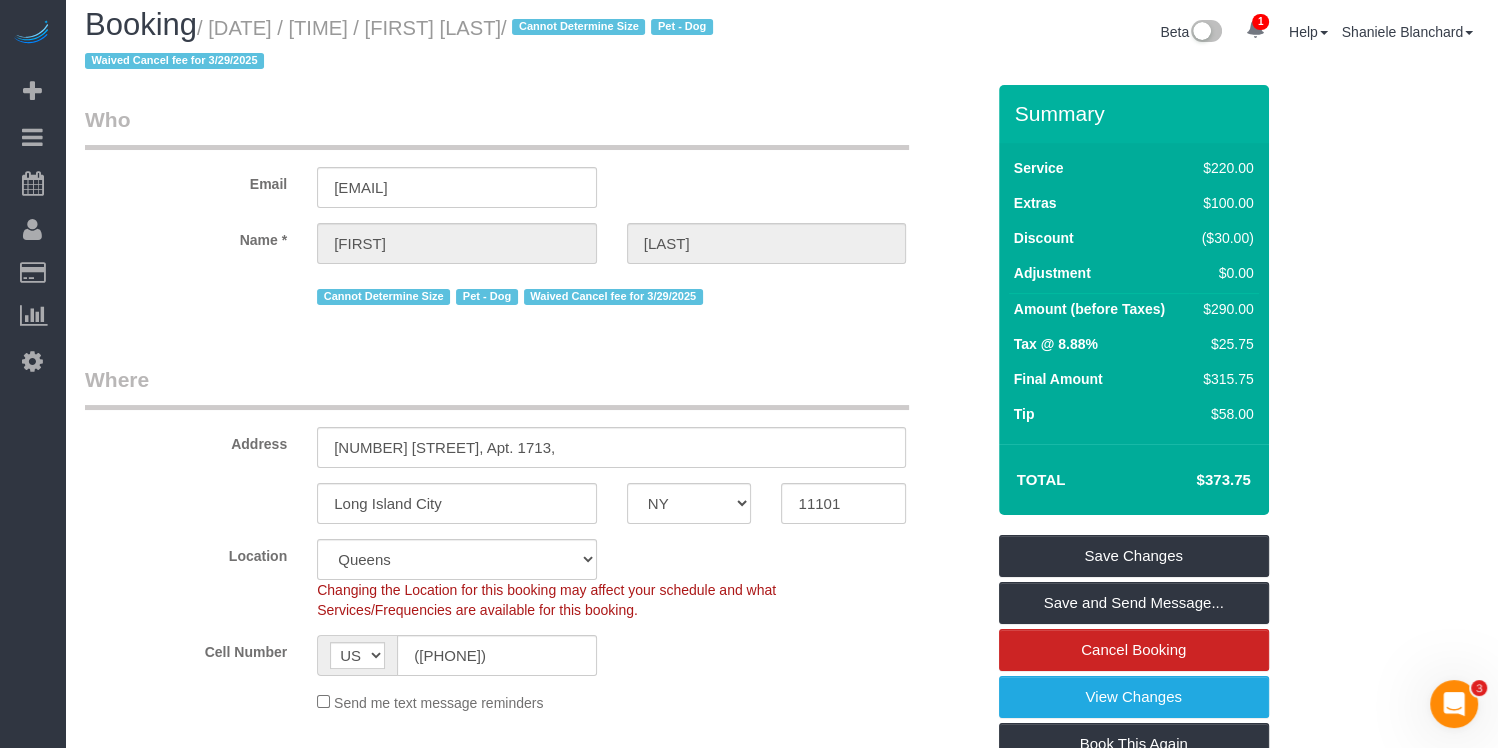 drag, startPoint x: 510, startPoint y: 67, endPoint x: 97, endPoint y: 65, distance: 413.00485 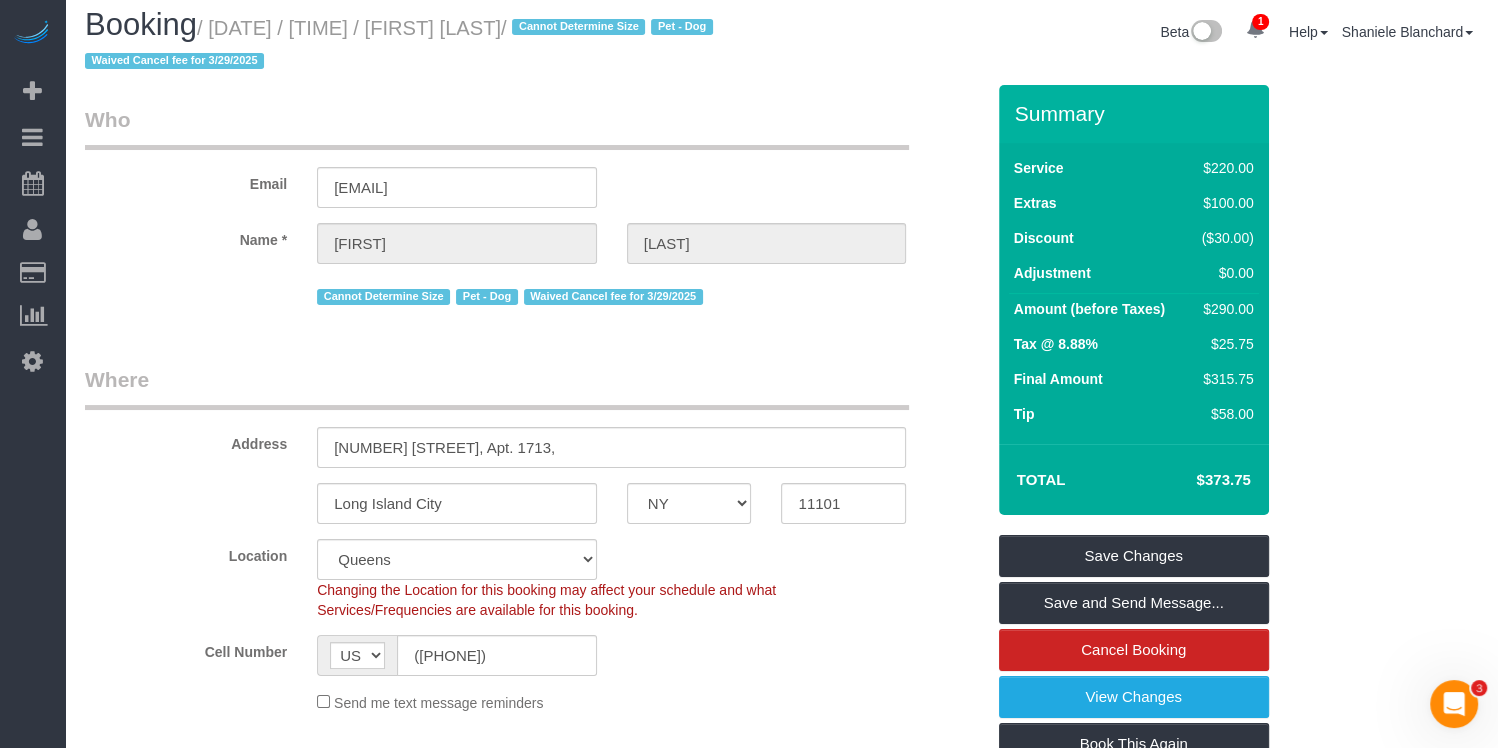 click on "Booking
/ August 14, 2025 / 10:00AM / Katlyn Catubig
/
Cannot Determine Size
Pet - Dog
Waived Cancel fee for 3/29/2025" at bounding box center [426, 42] 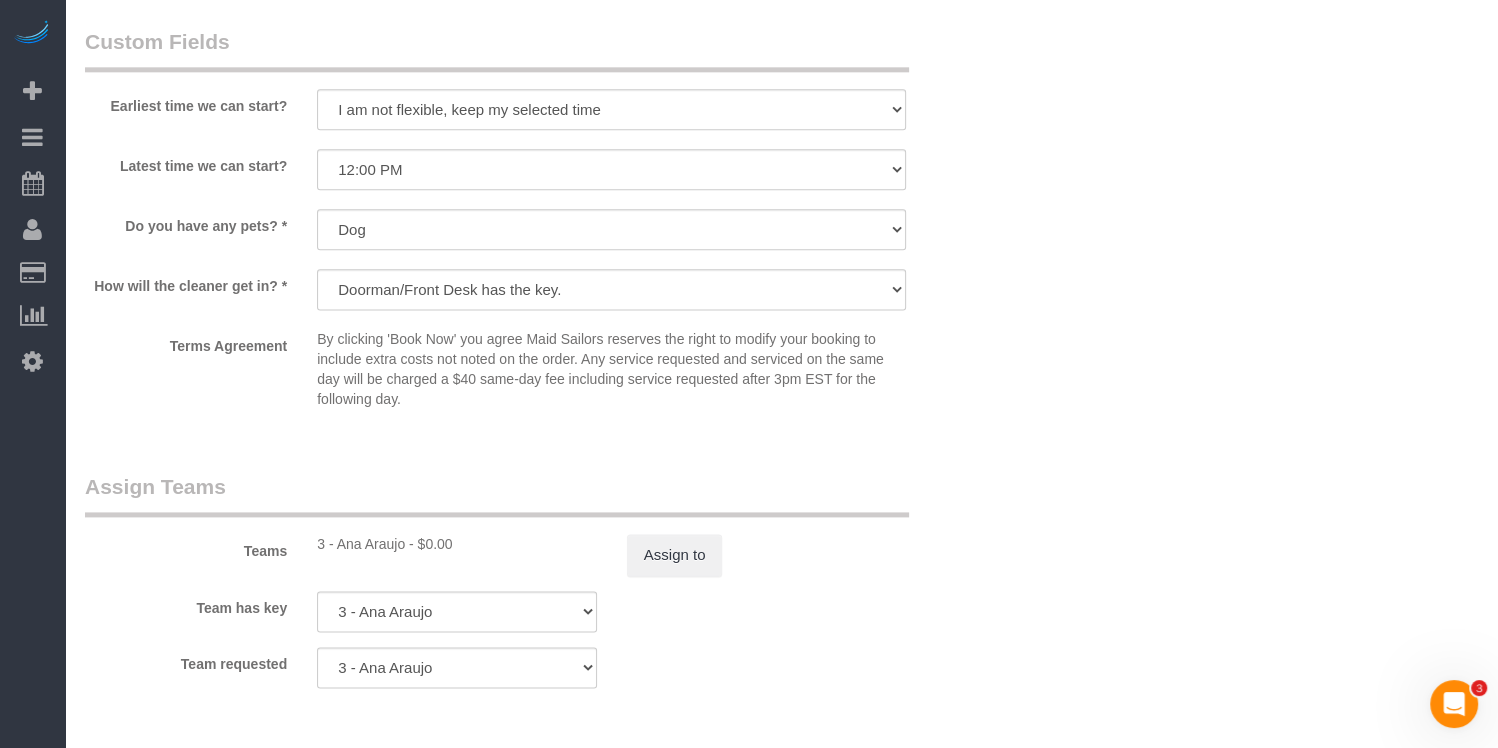scroll, scrollTop: 2283, scrollLeft: 0, axis: vertical 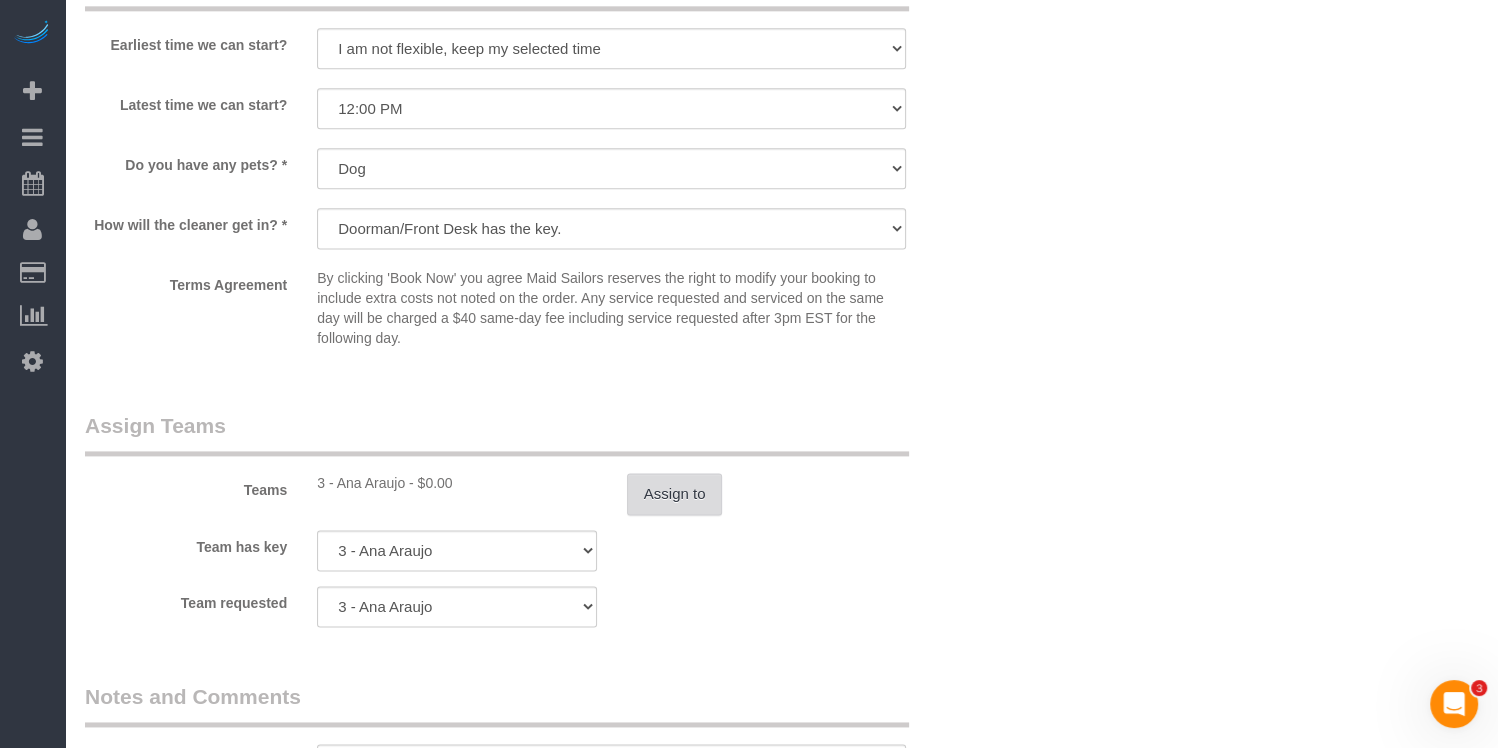 click on "Assign to" at bounding box center (675, 494) 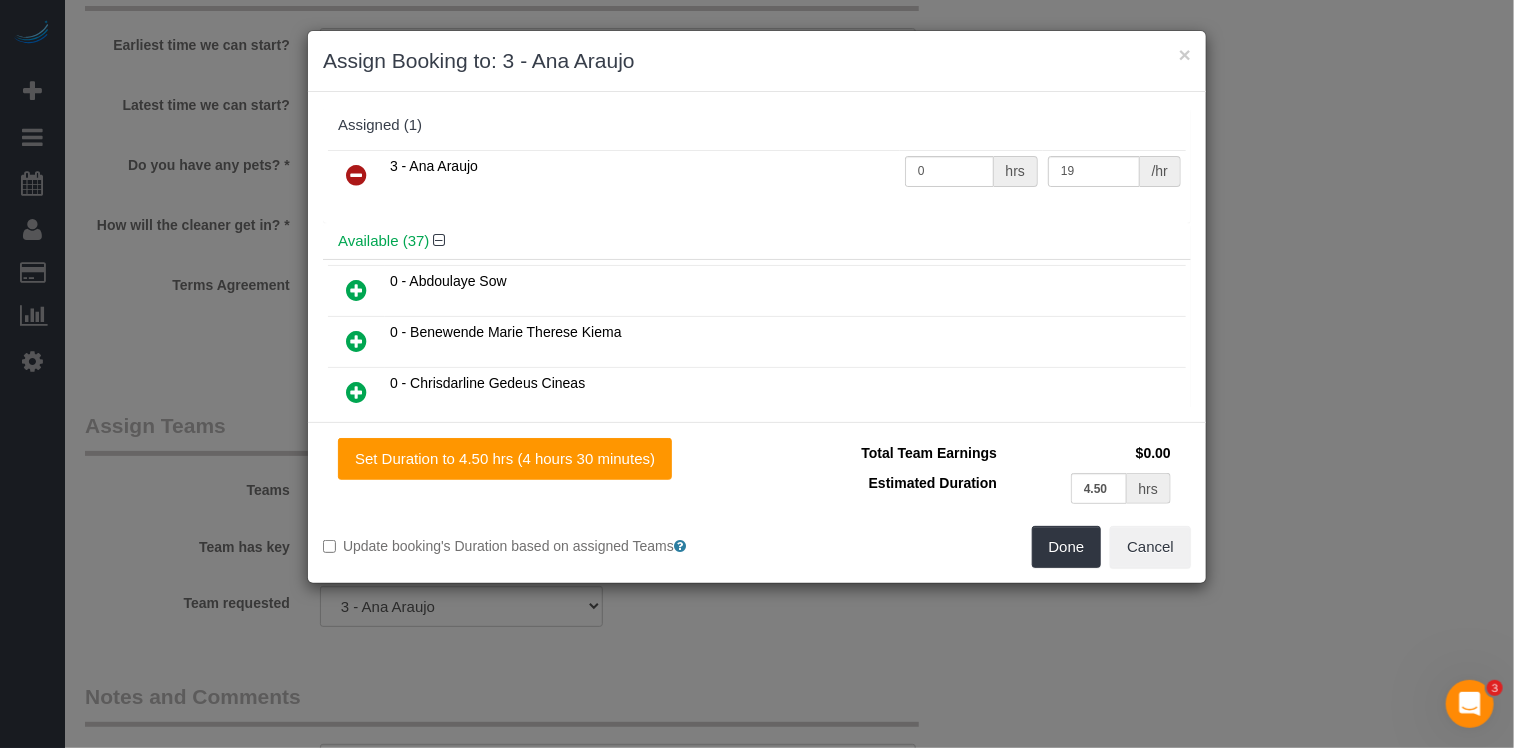 click at bounding box center [356, 175] 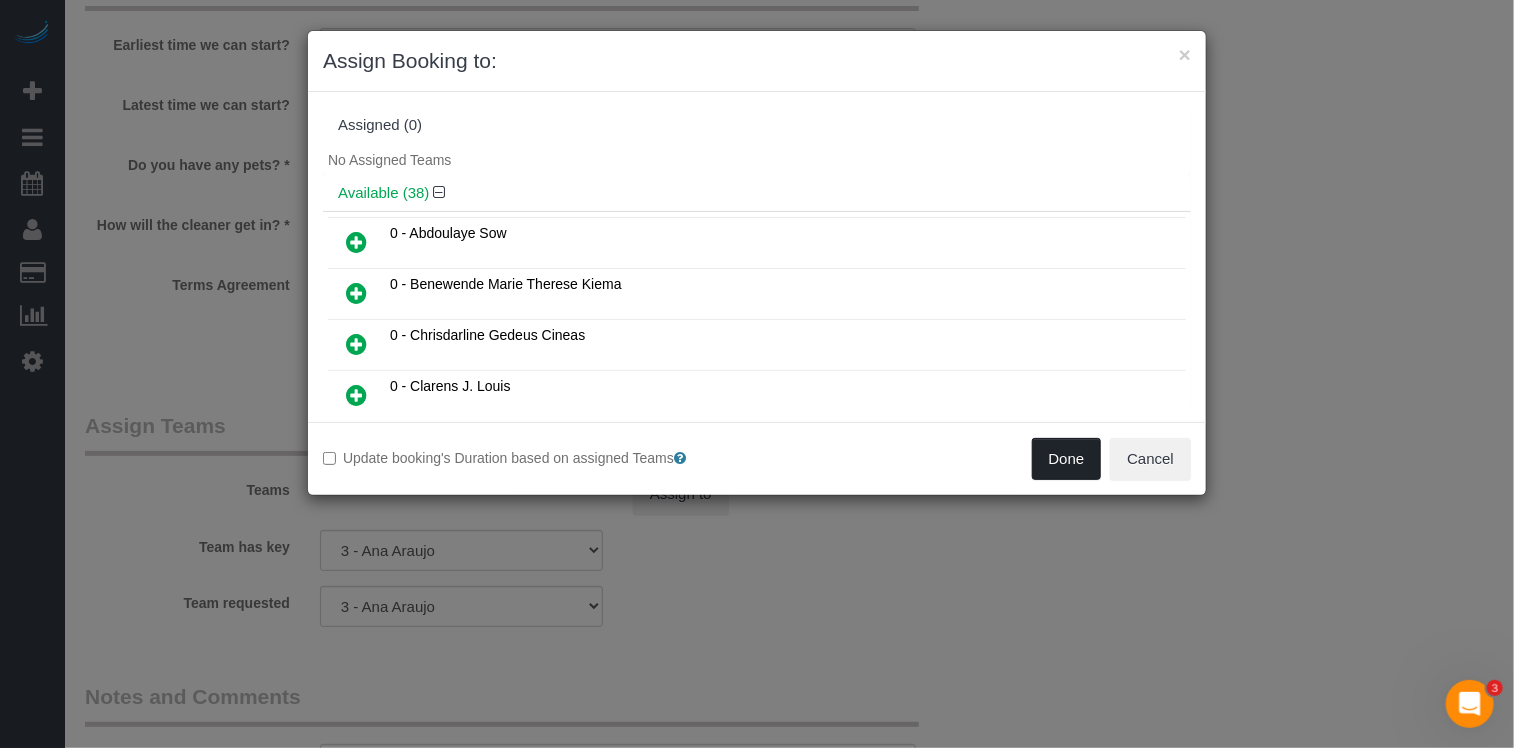 click on "Done" at bounding box center (1067, 459) 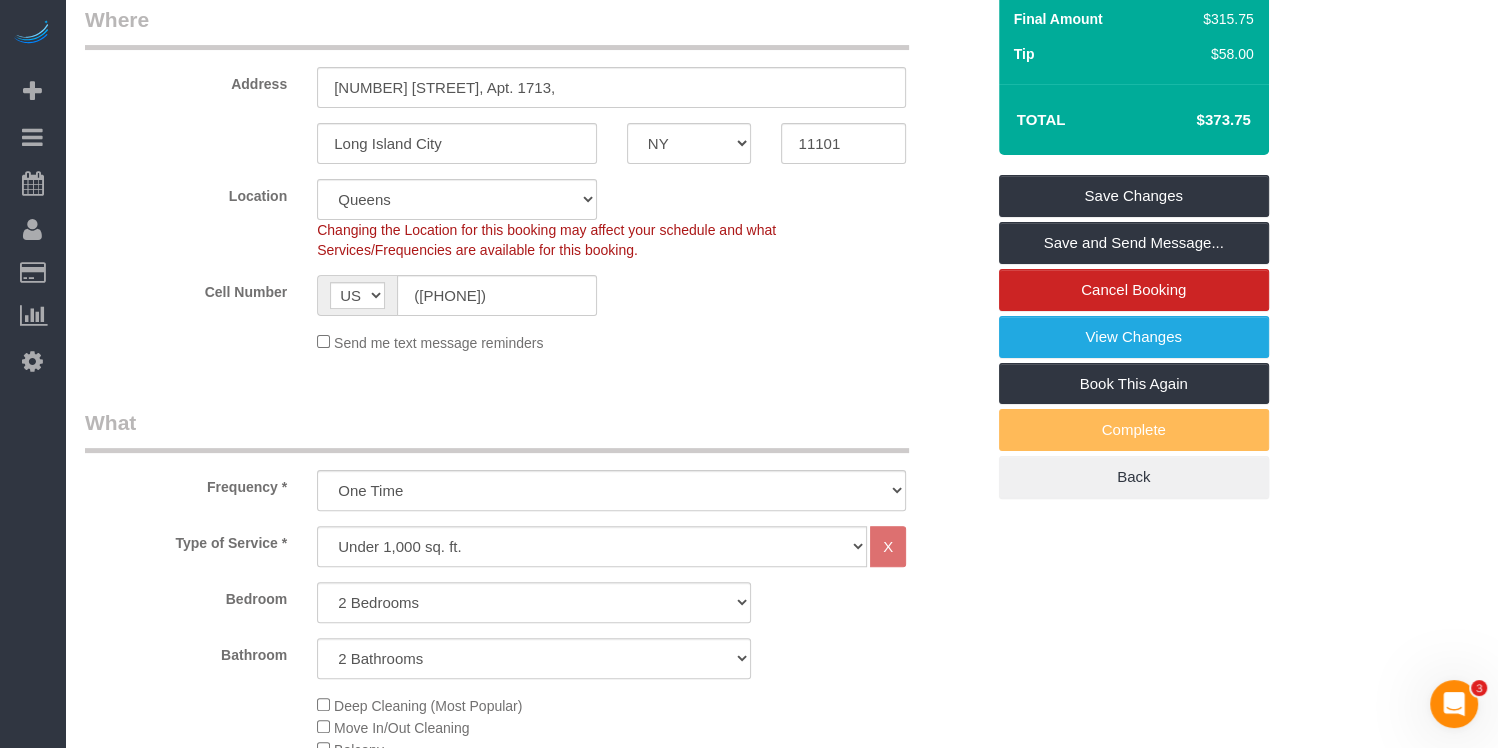 scroll, scrollTop: 283, scrollLeft: 0, axis: vertical 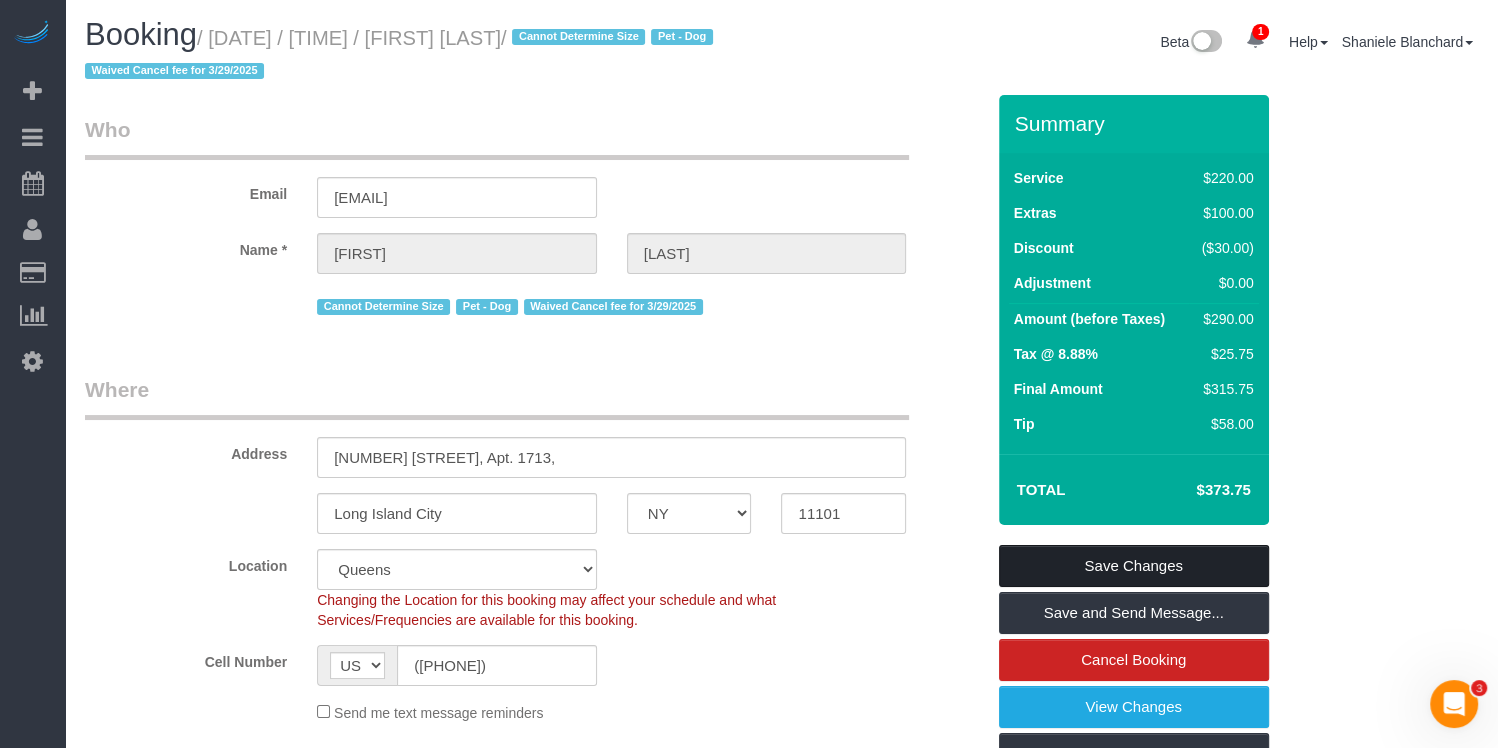 click on "Save Changes" at bounding box center [1134, 566] 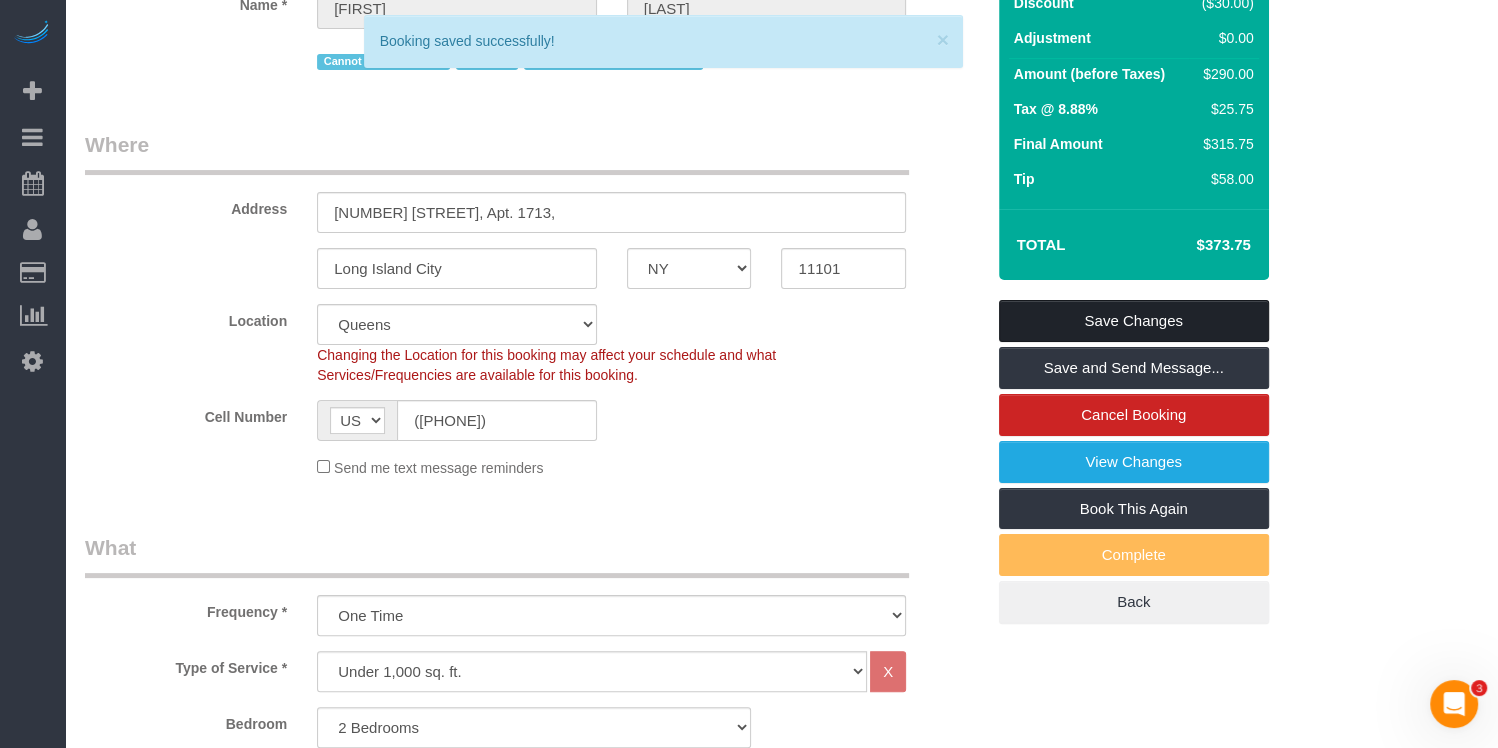 scroll, scrollTop: 313, scrollLeft: 0, axis: vertical 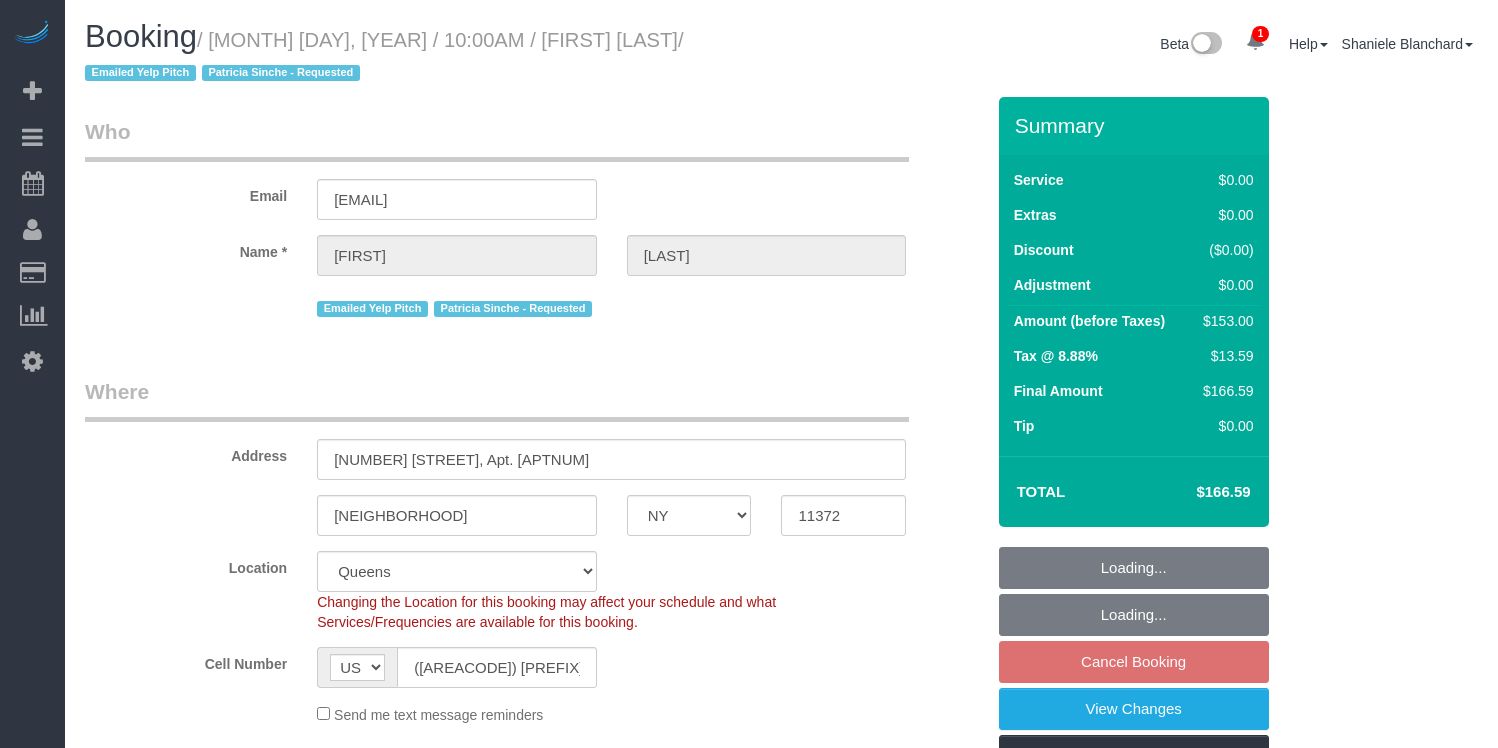 select on "NY" 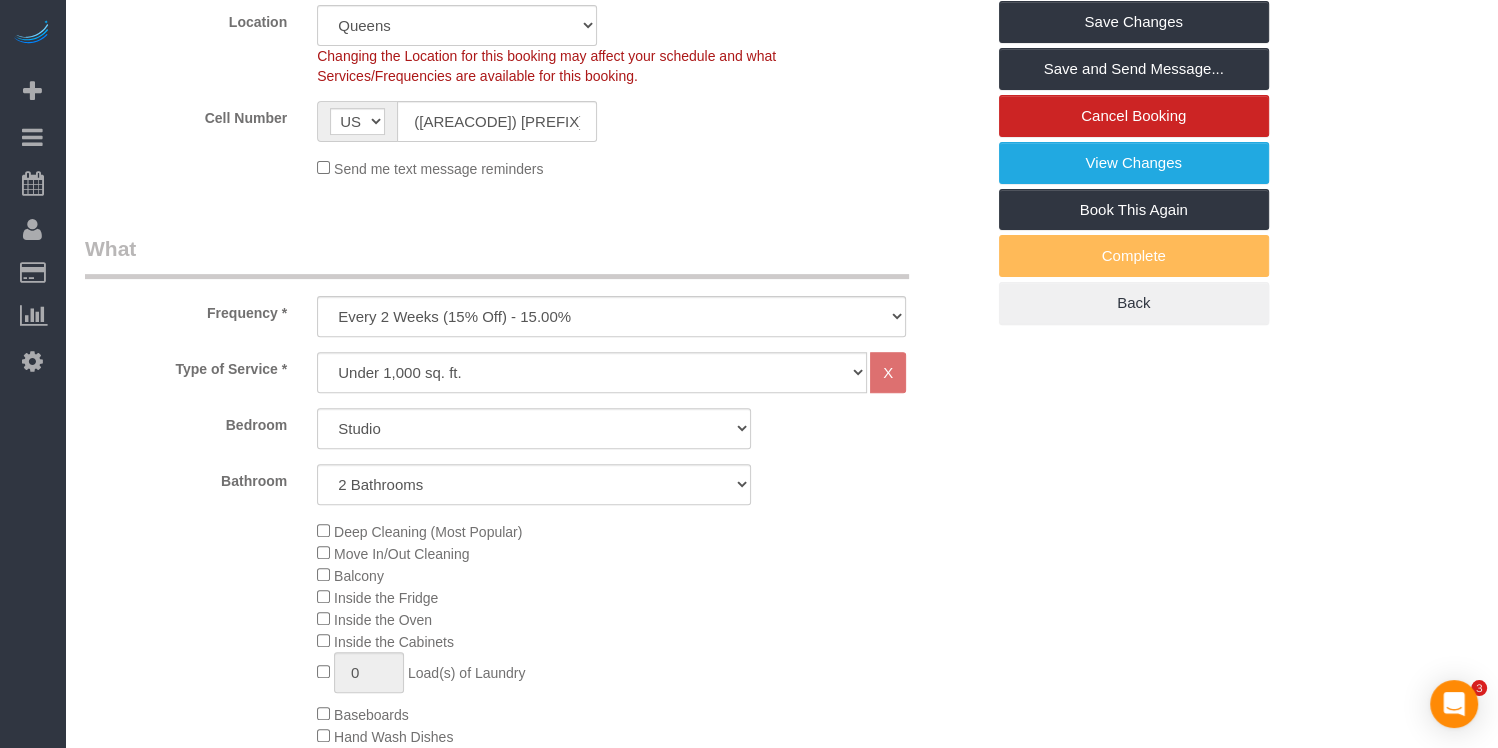 scroll, scrollTop: 1260, scrollLeft: 0, axis: vertical 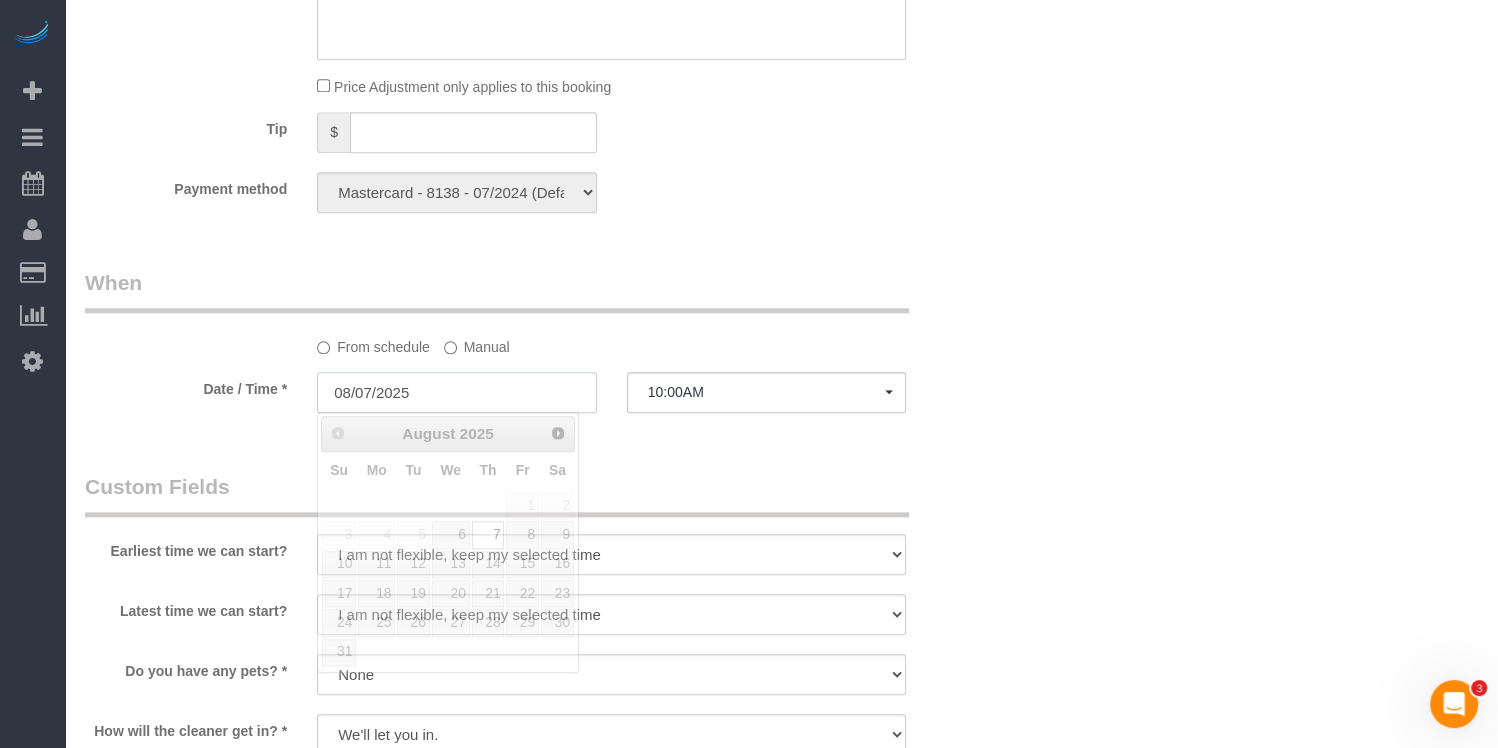 click on "08/07/2025" at bounding box center [457, 392] 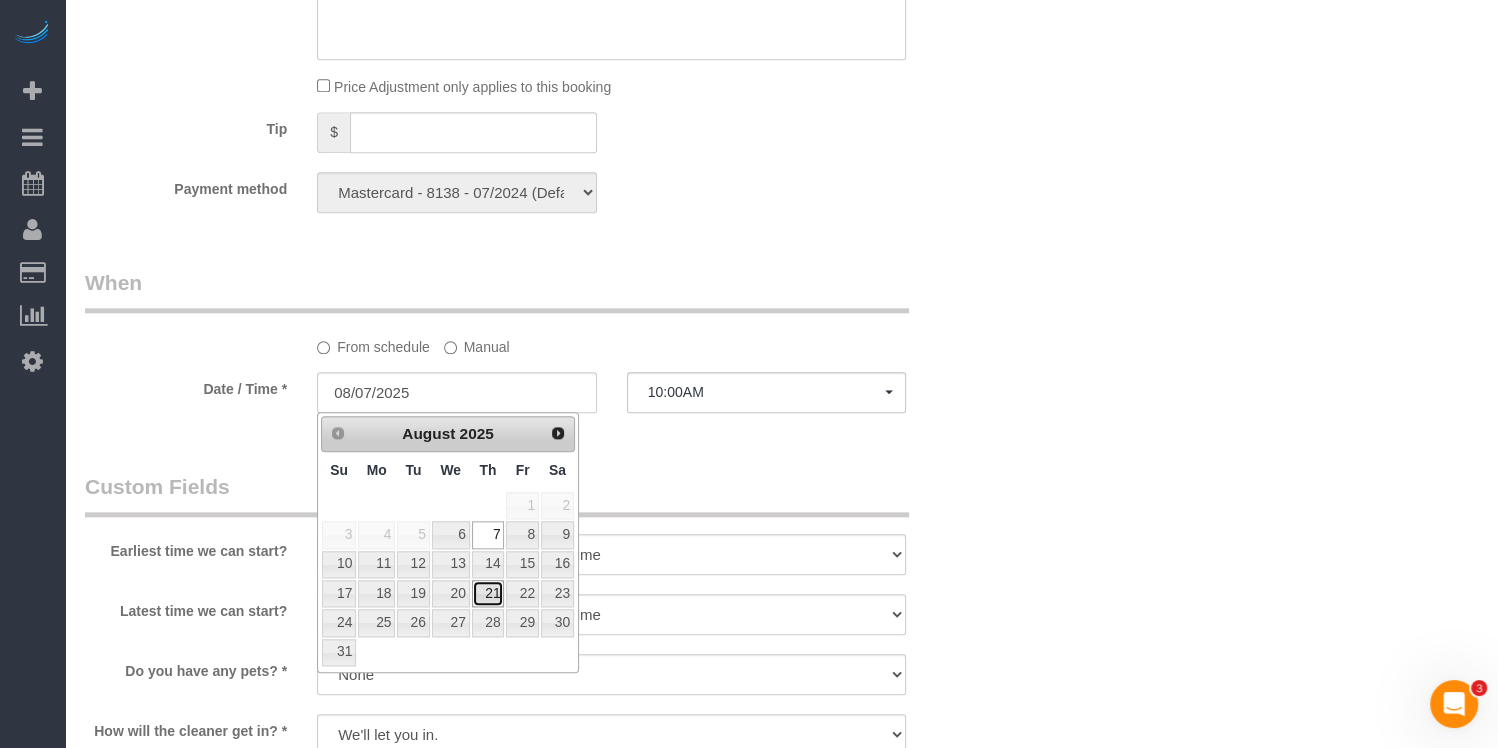 click on "21" at bounding box center (488, 593) 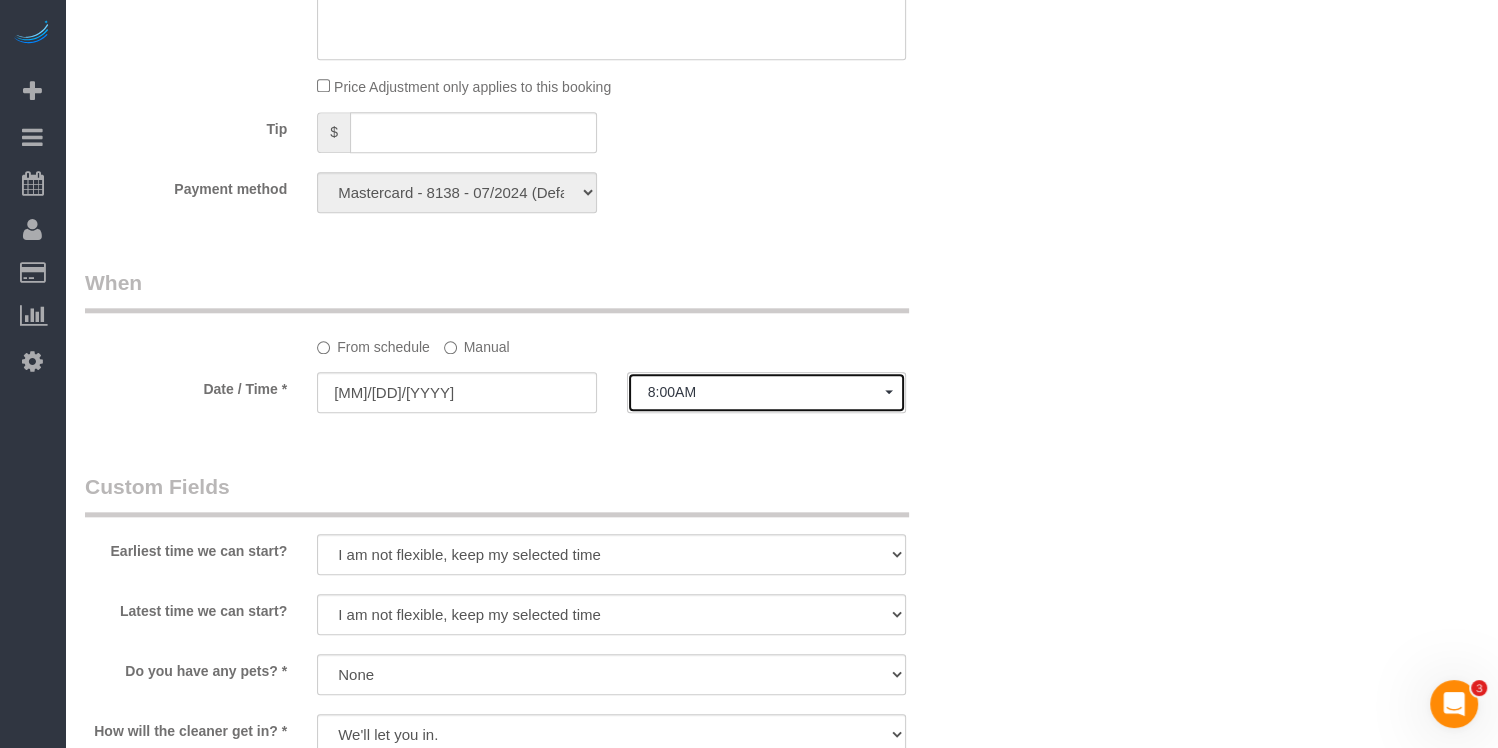click on "8:00AM" 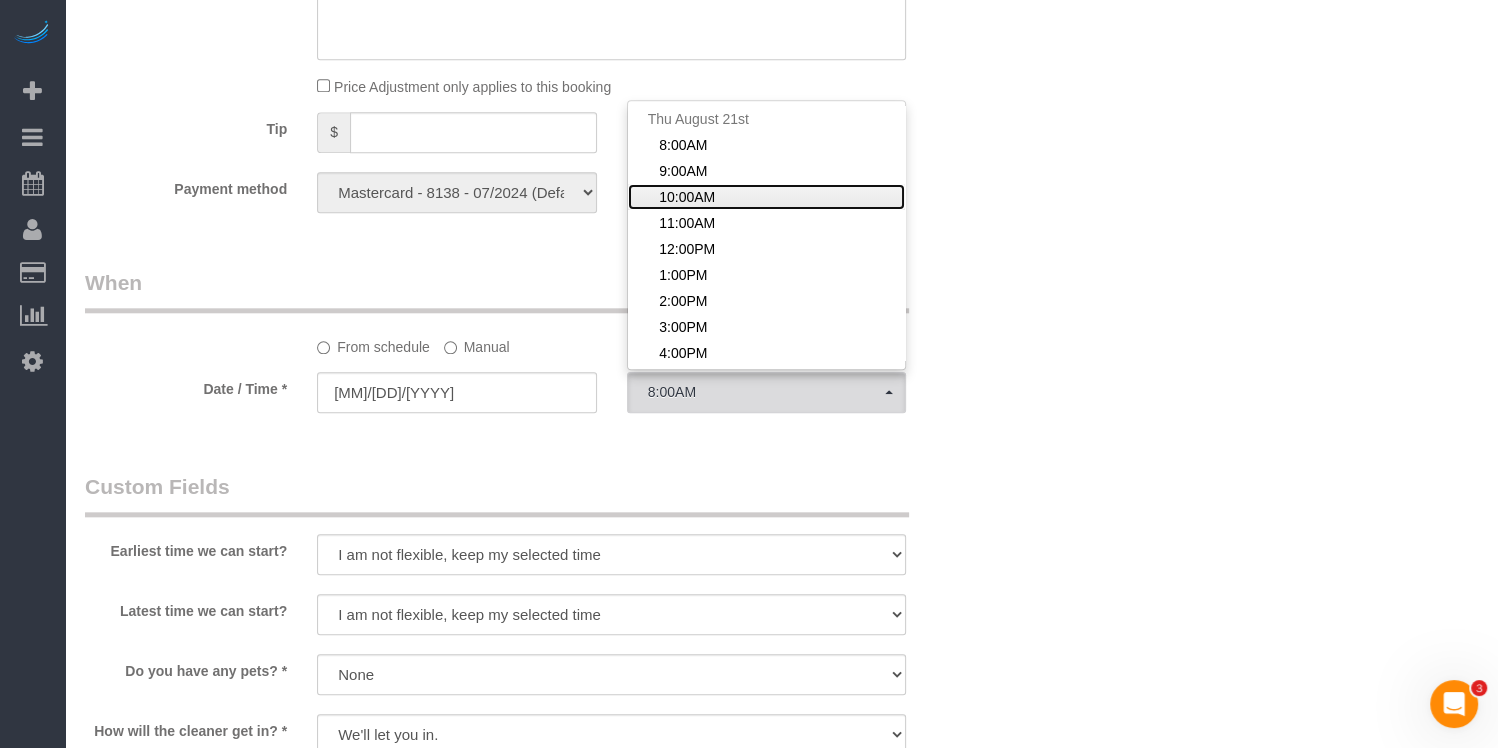click on "10:00AM" 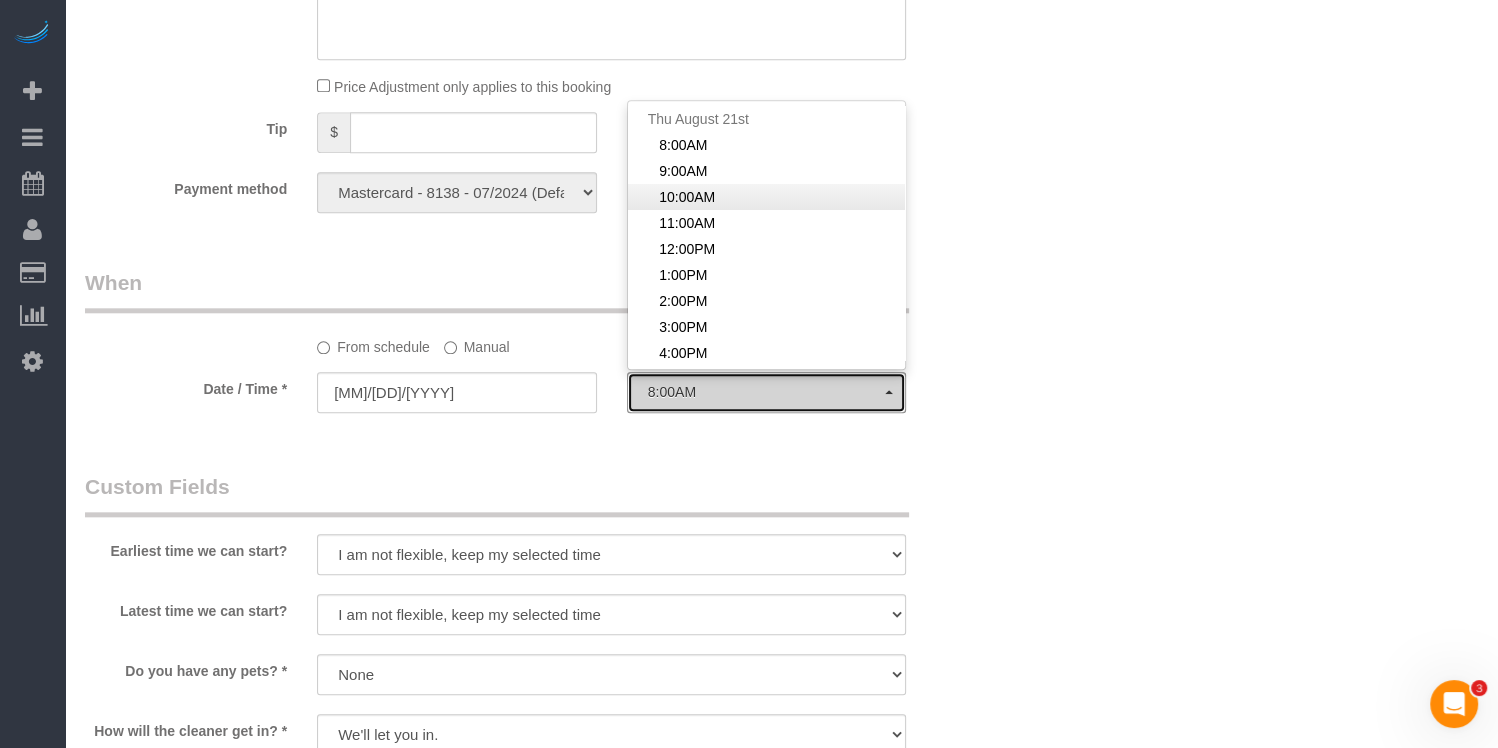 select on "spot57" 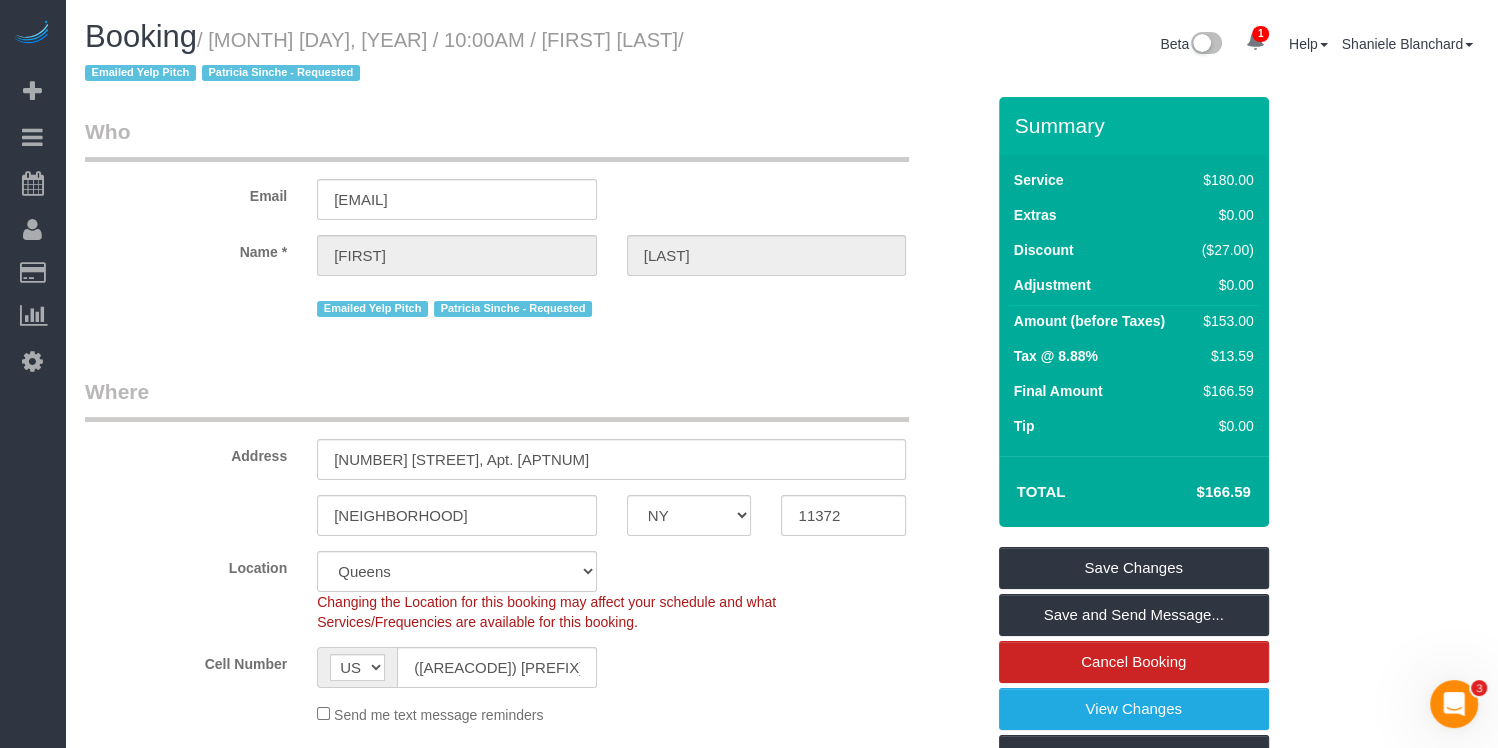 scroll, scrollTop: 108, scrollLeft: 0, axis: vertical 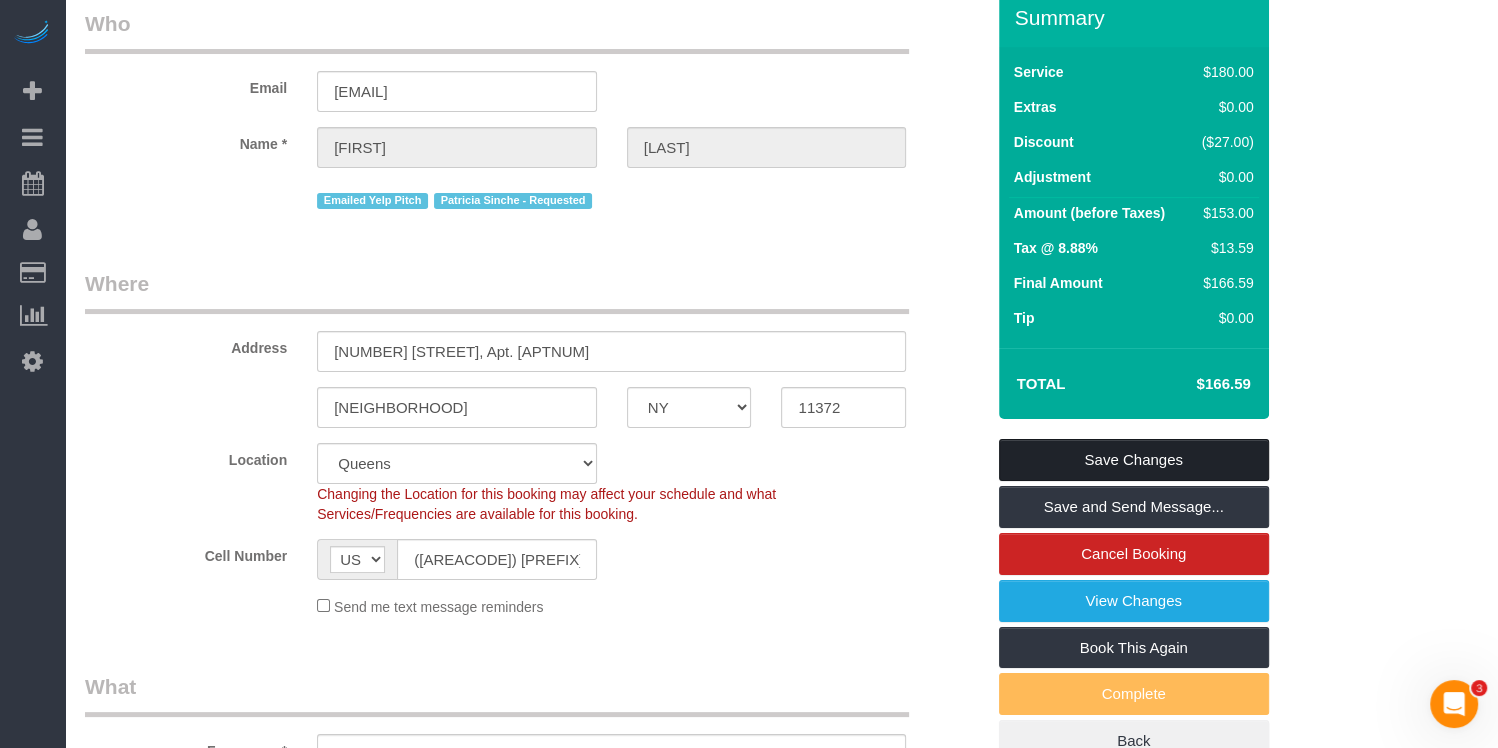 click on "Save Changes" at bounding box center [1134, 460] 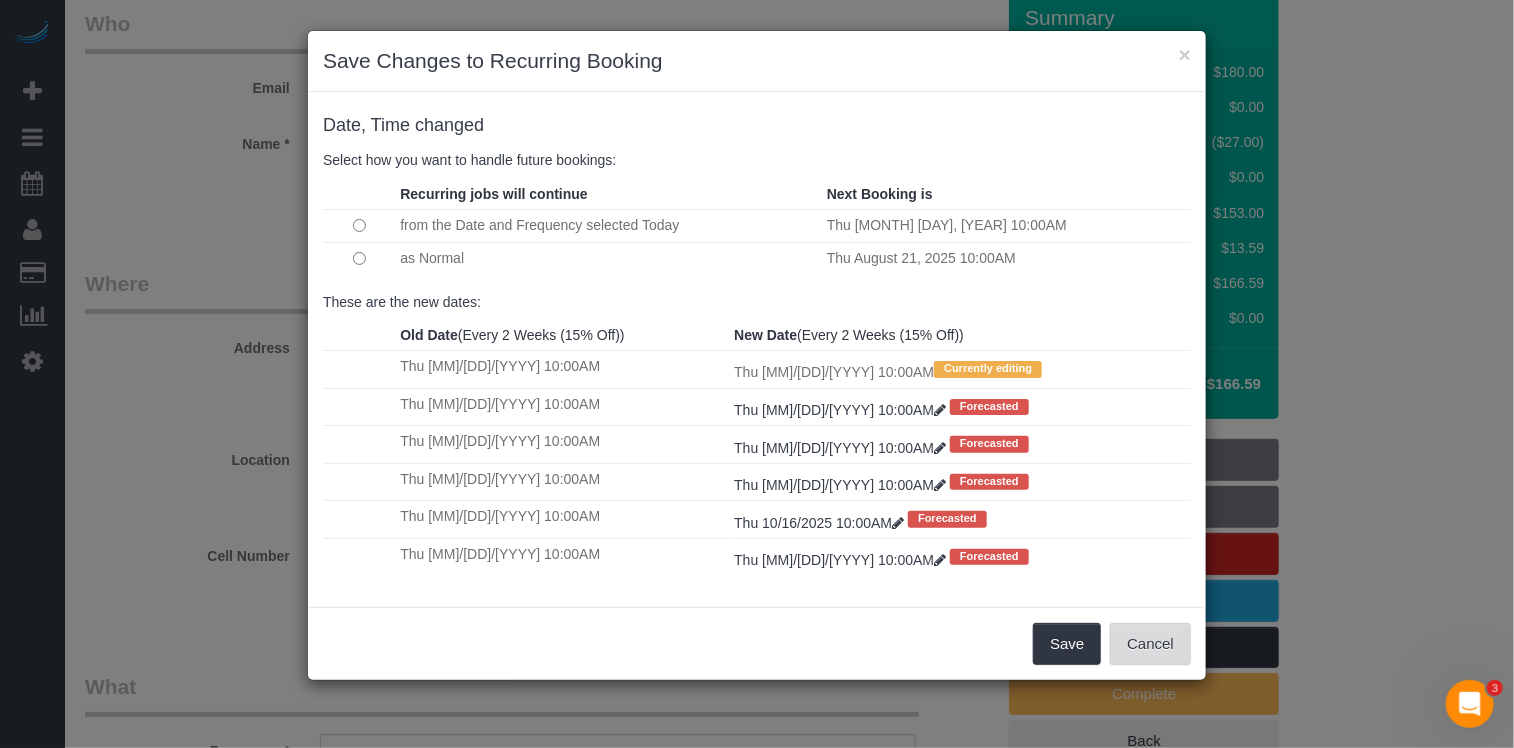 click on "Cancel" at bounding box center (1150, 644) 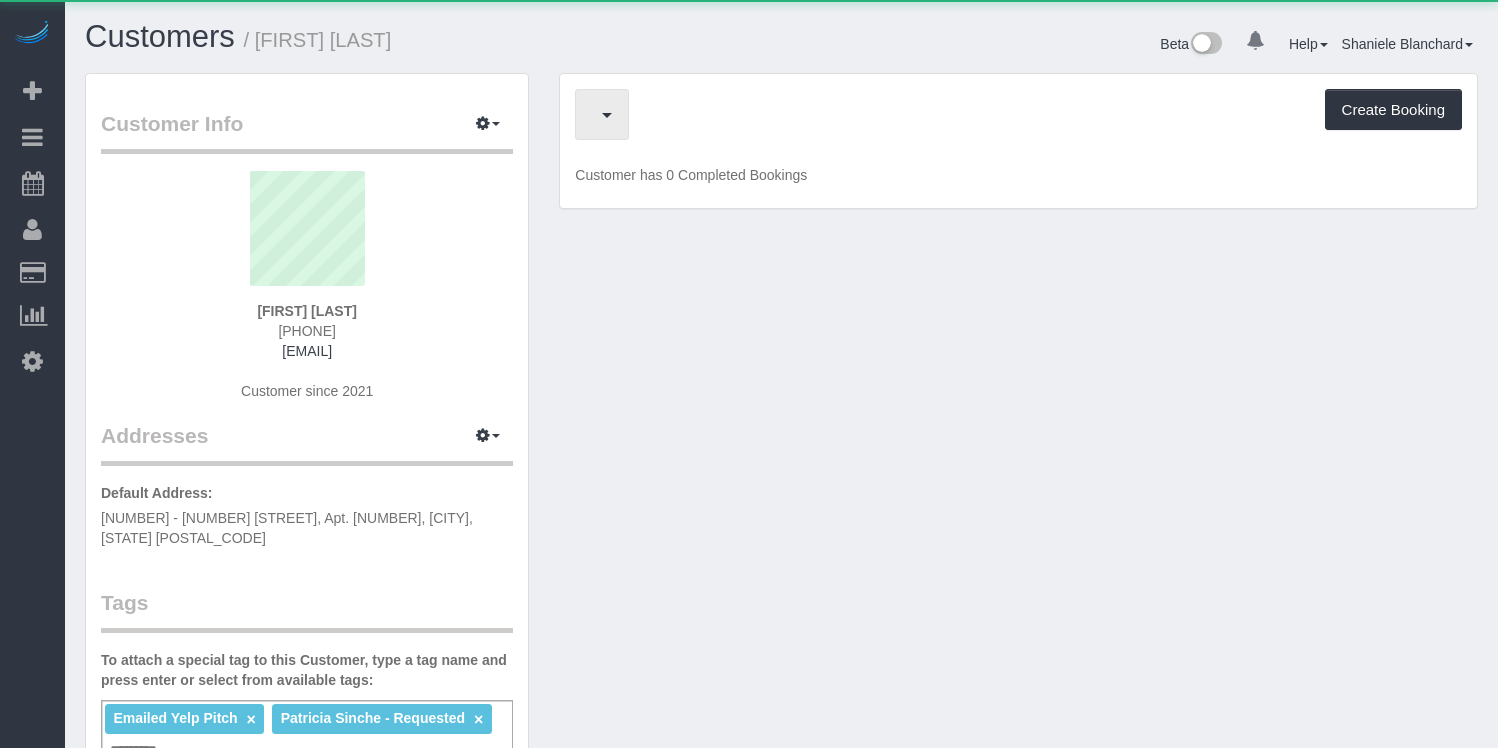 click at bounding box center (597, 114) 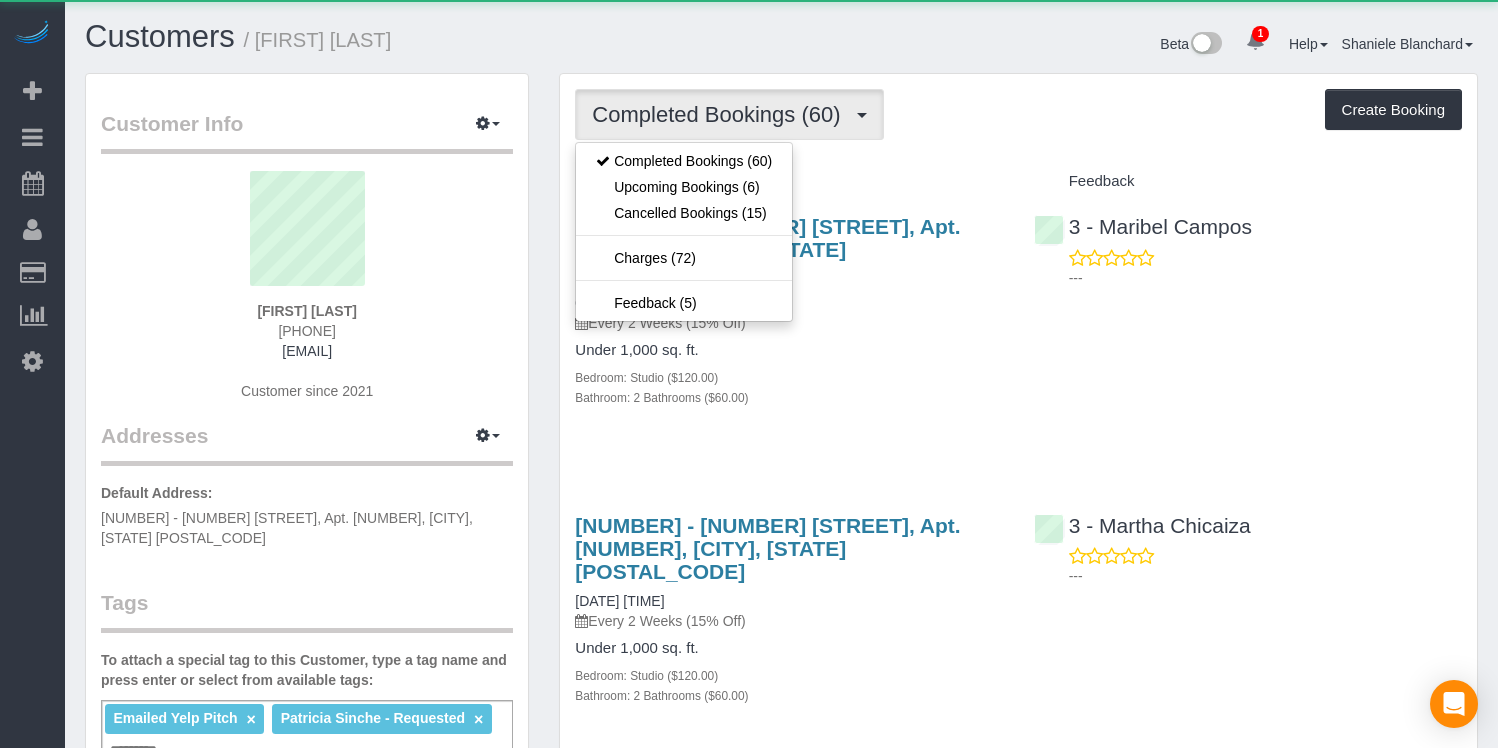 scroll, scrollTop: 0, scrollLeft: 0, axis: both 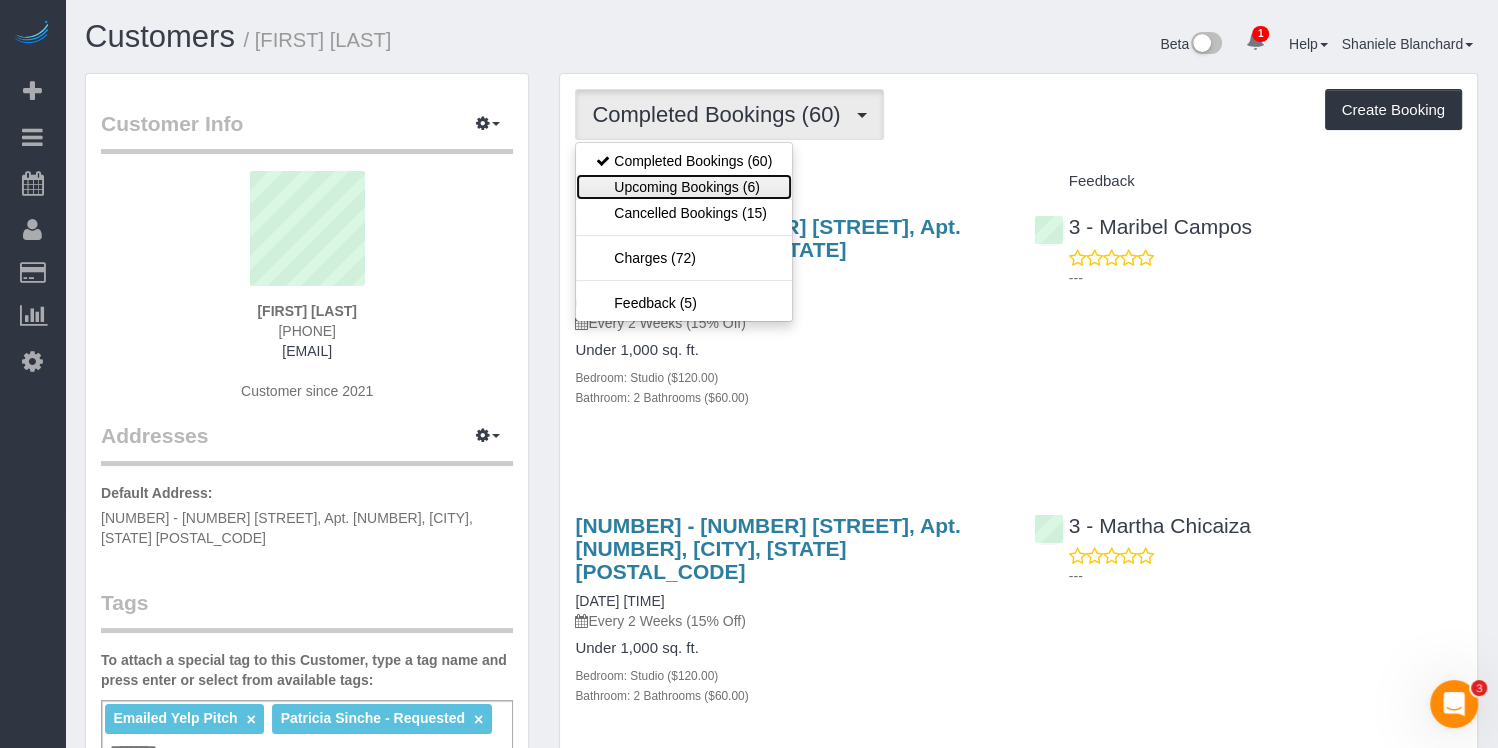 click on "Upcoming Bookings (6)" at bounding box center [684, 187] 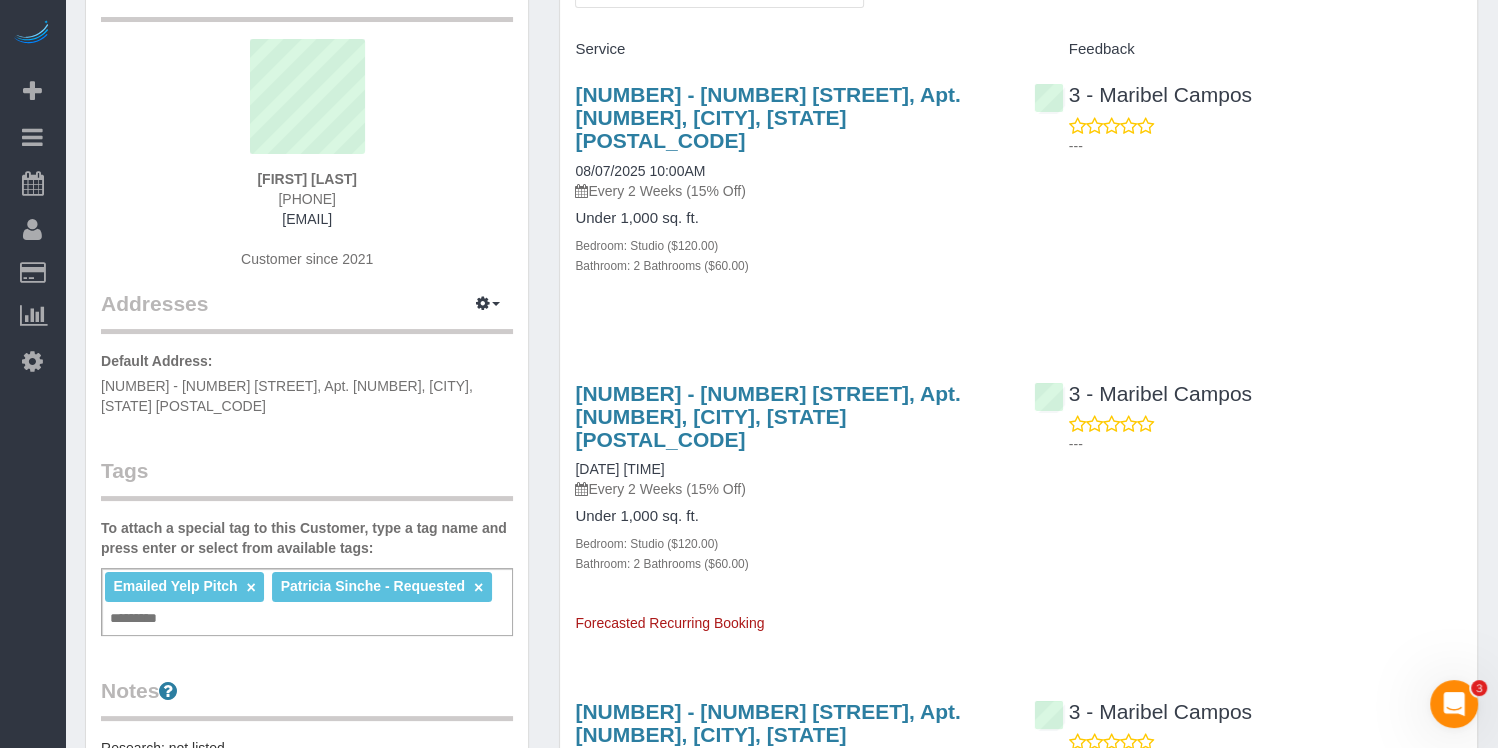 scroll, scrollTop: 135, scrollLeft: 0, axis: vertical 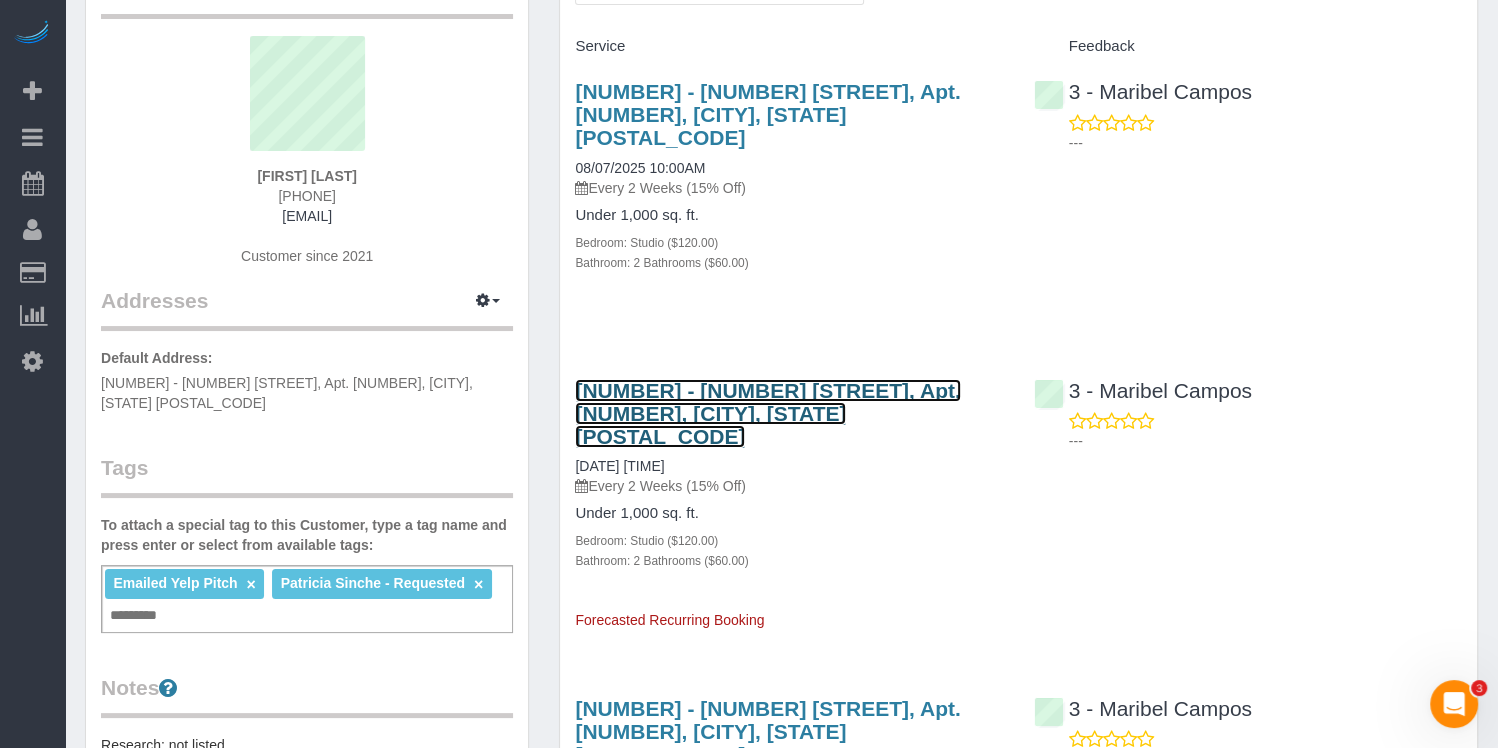 click on "78-12 35th Avenue, Apt. 4n, Jackson Heights, NY 11372" at bounding box center [767, 413] 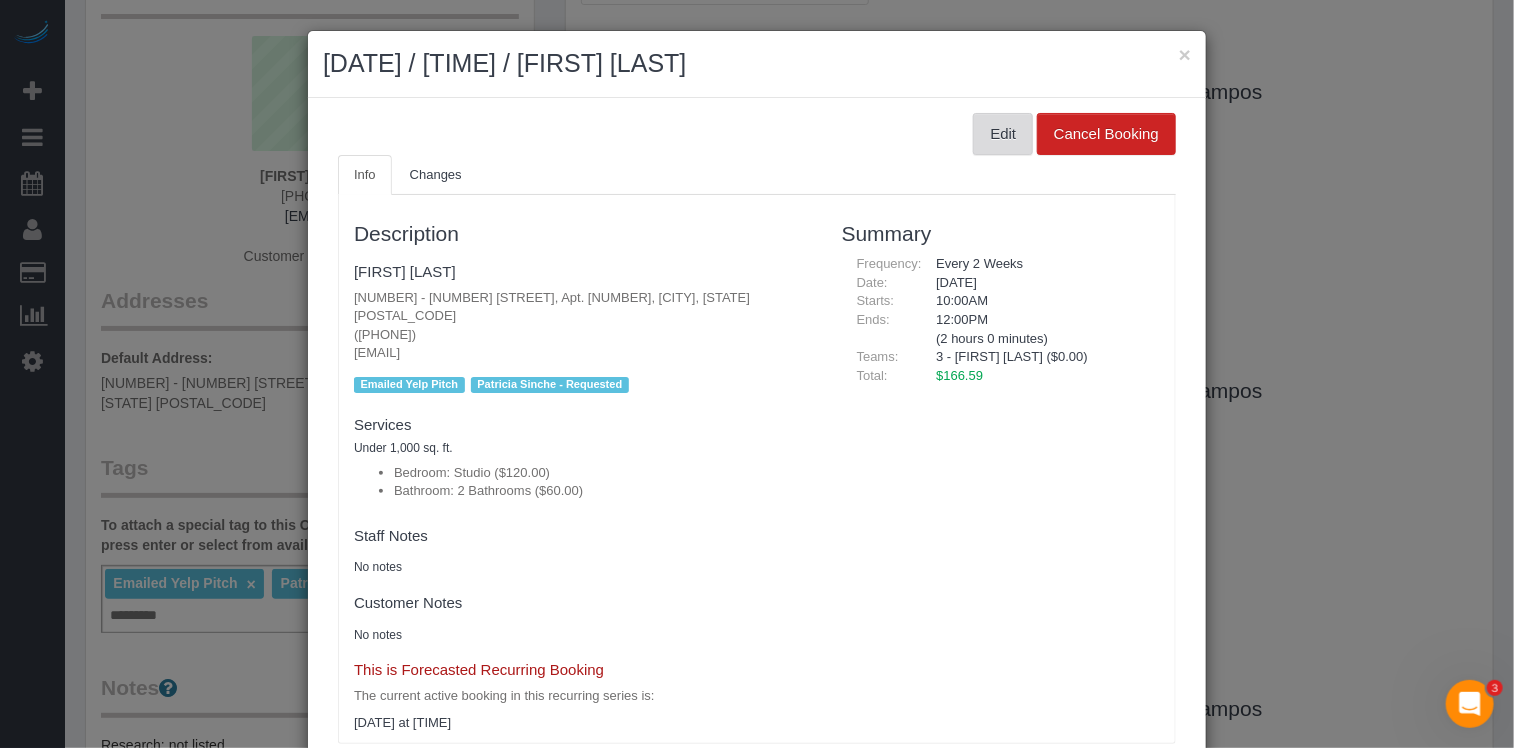click on "Edit" at bounding box center (1003, 134) 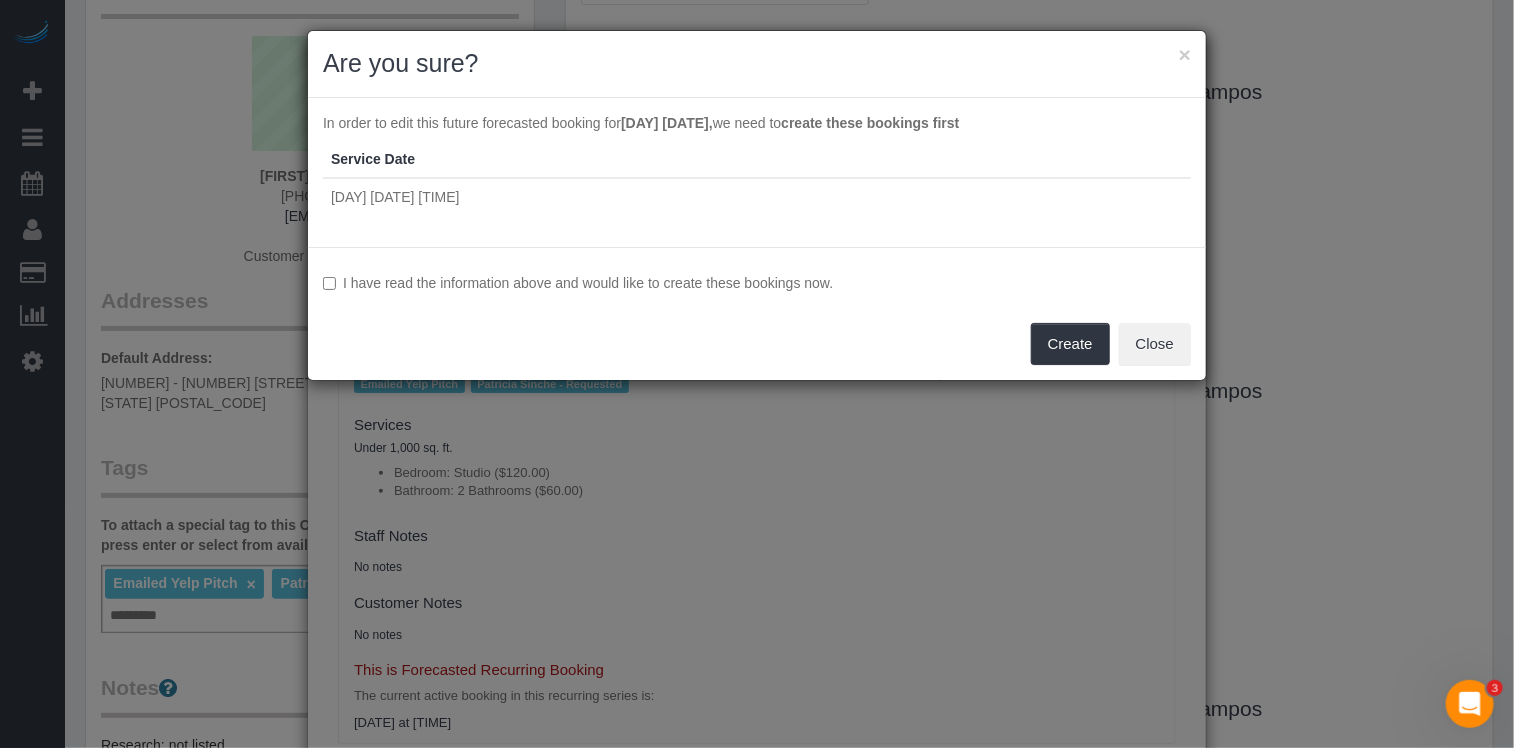 click on "I have read the information above and would like to create these bookings now." at bounding box center (757, 283) 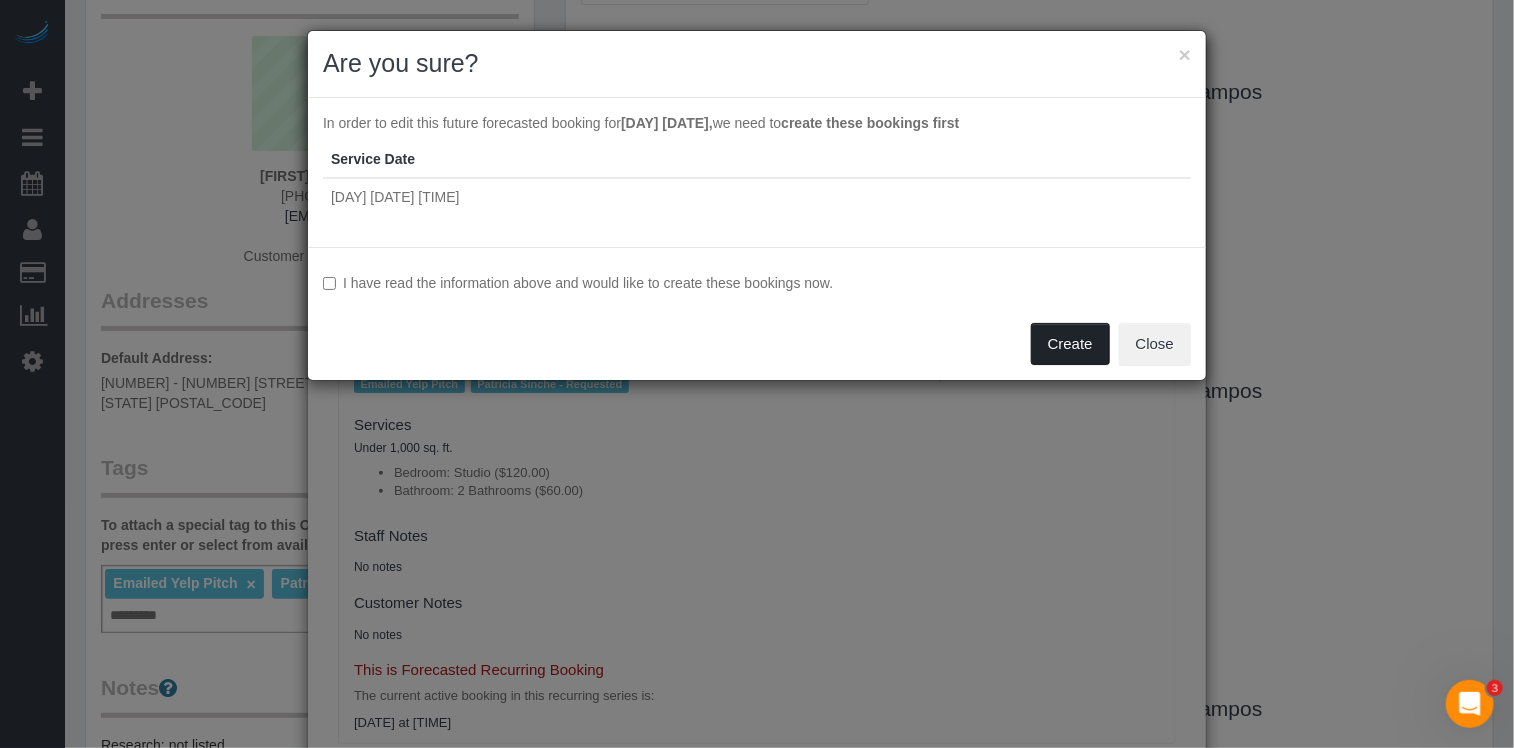 click on "Create" at bounding box center (1070, 344) 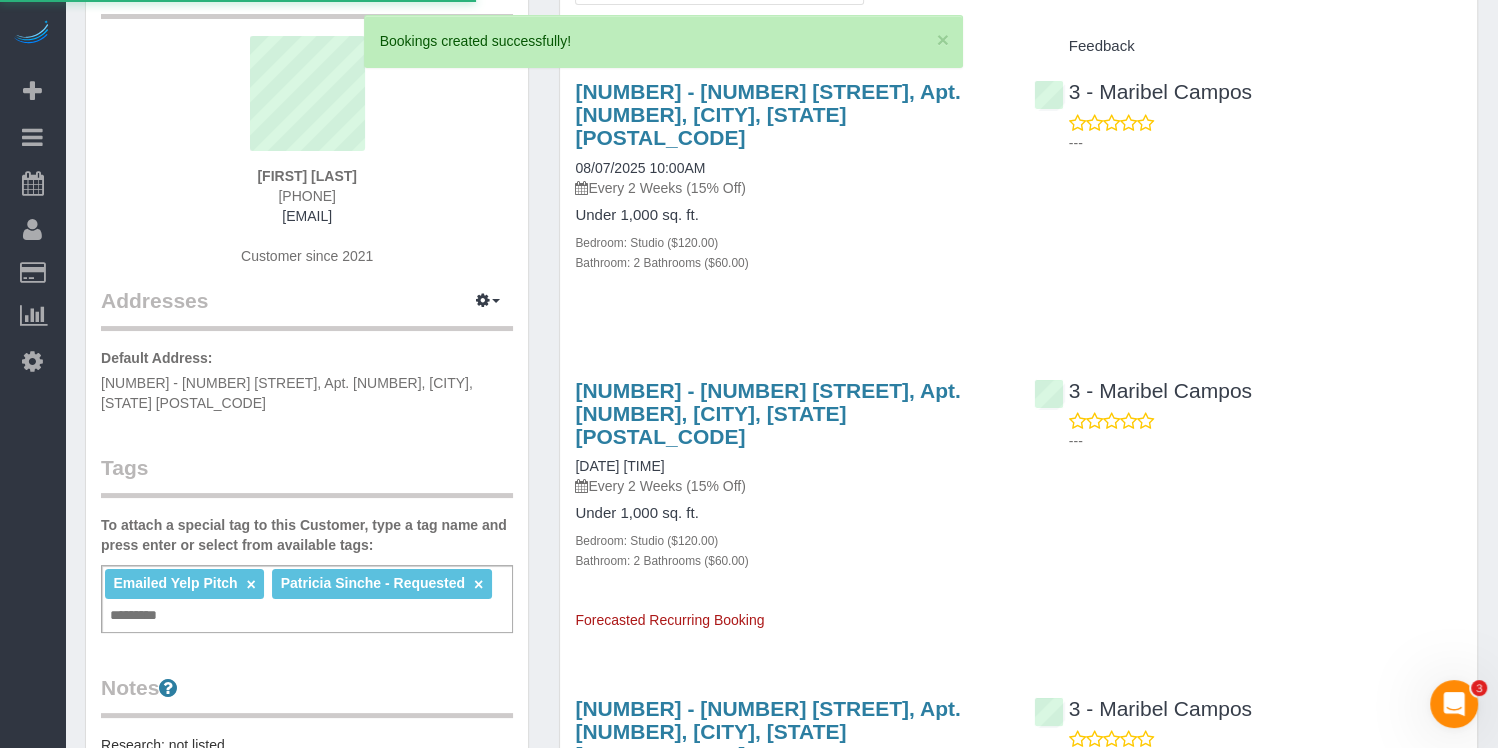scroll, scrollTop: 0, scrollLeft: 0, axis: both 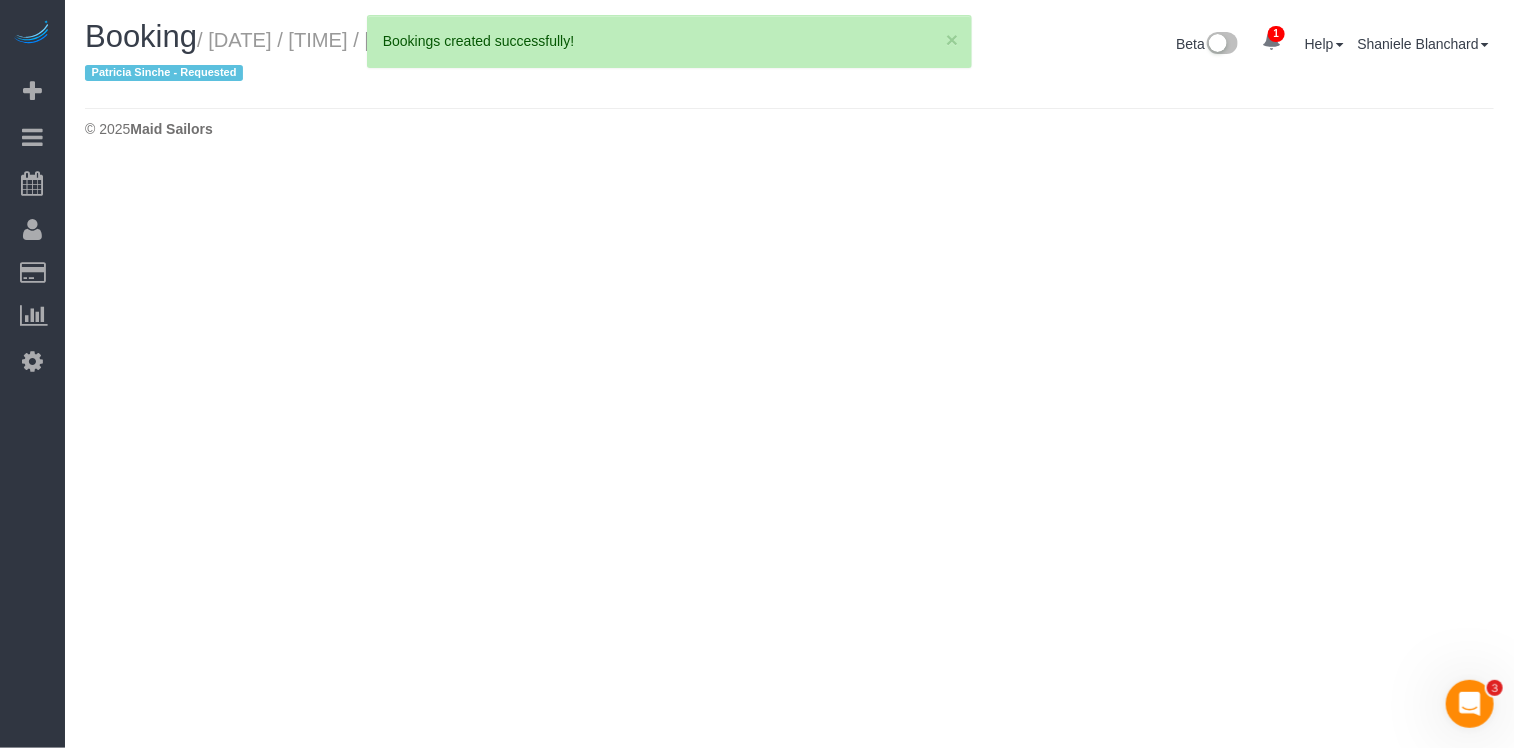 select on "NY" 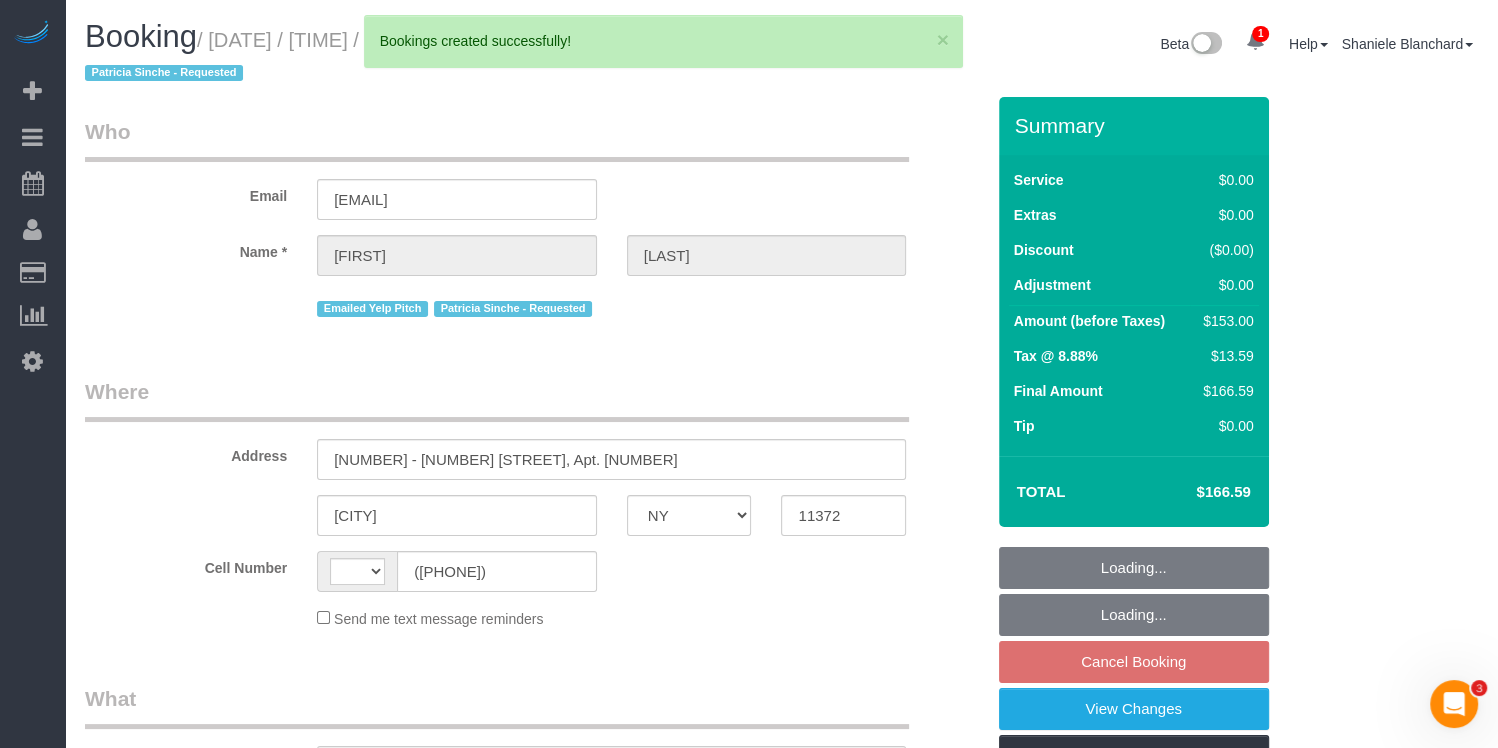 select on "string:US" 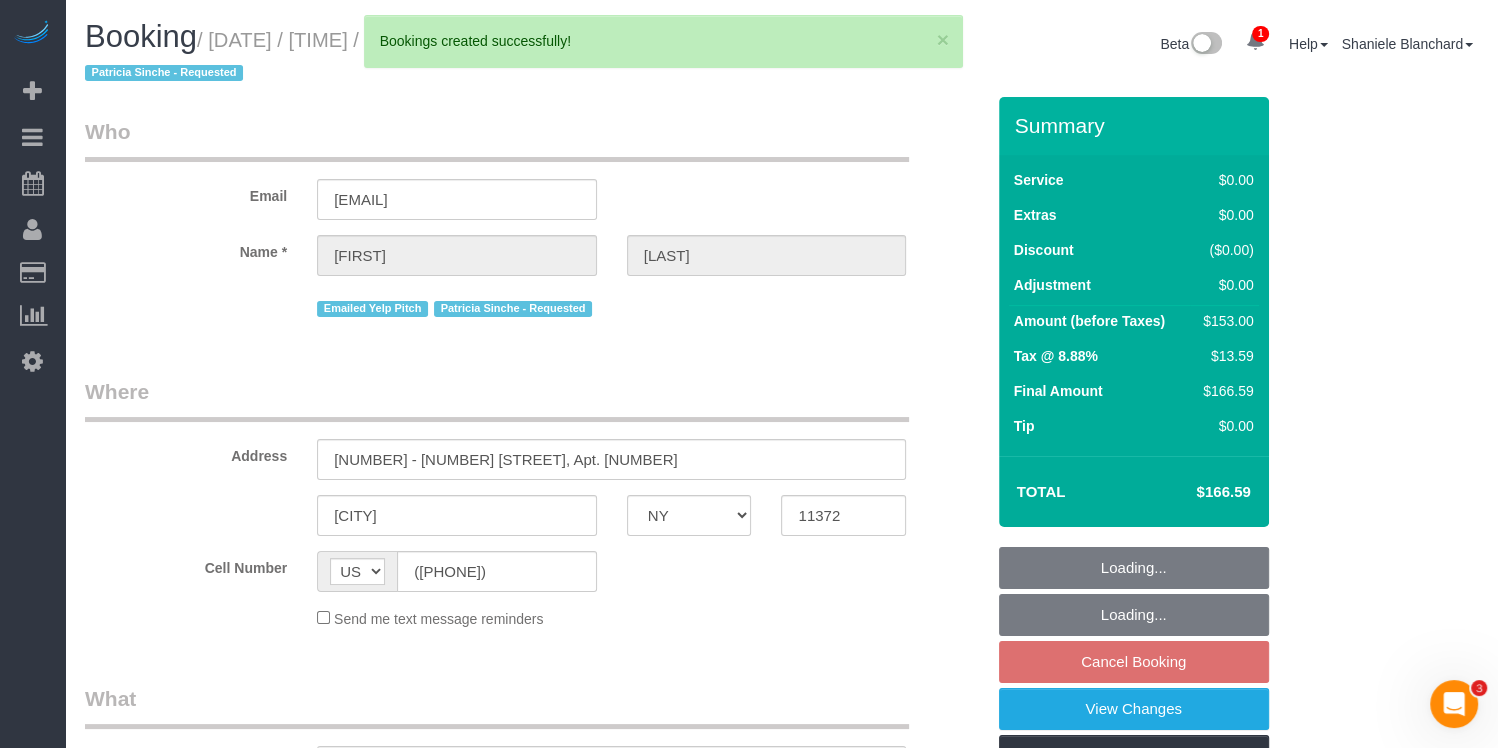 select on "number:89" 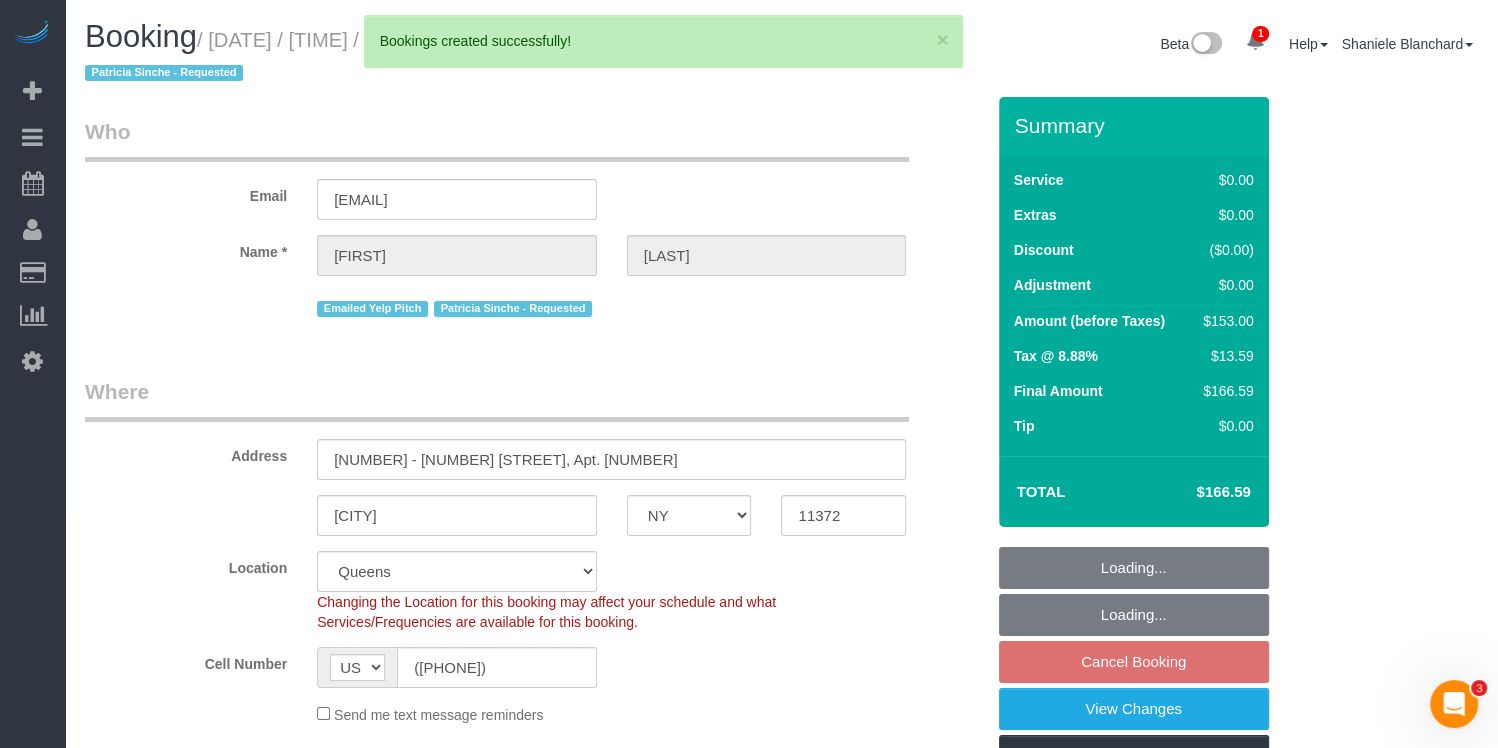 select on "object:2274" 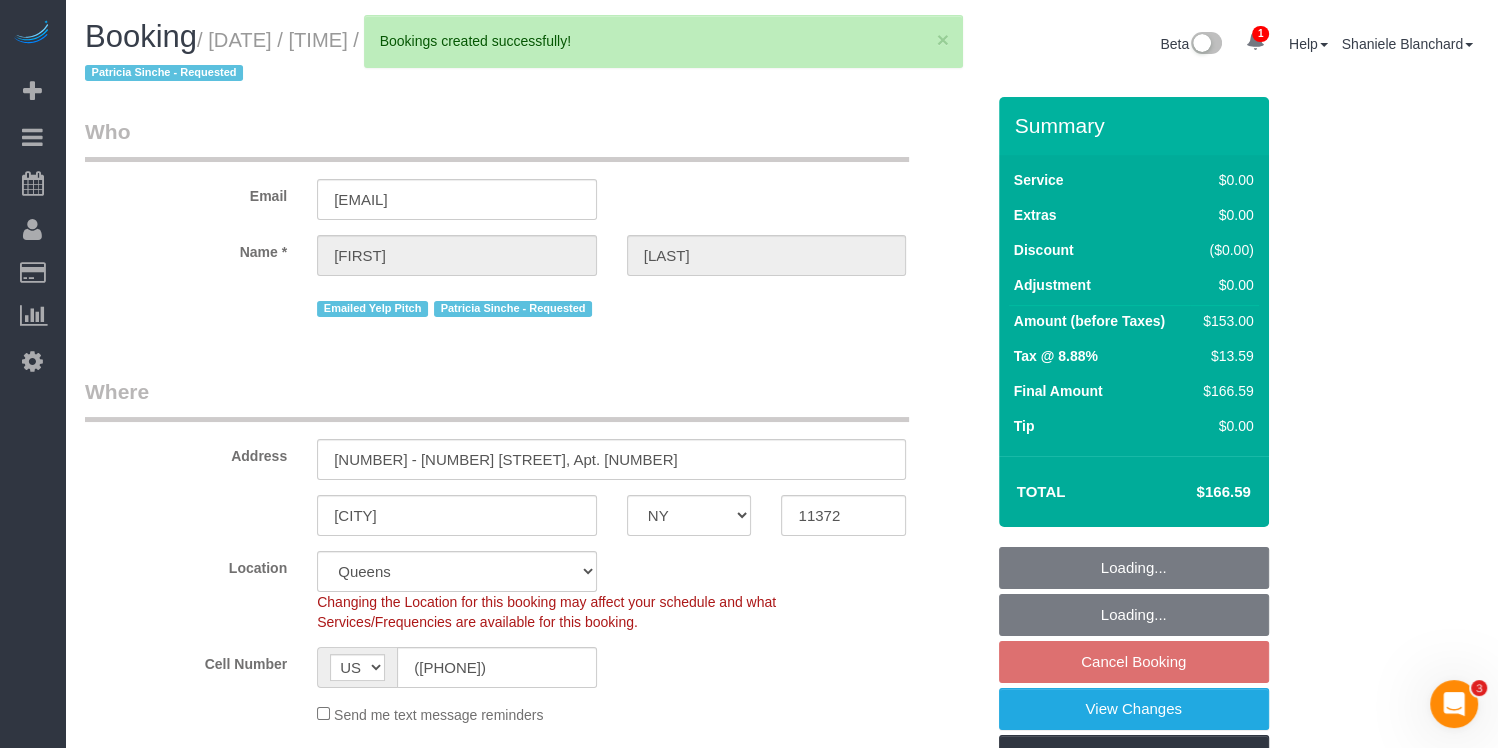 select on "string:stripe-pm_1JDWDm4VGloSiKo7oIyGWjZ6" 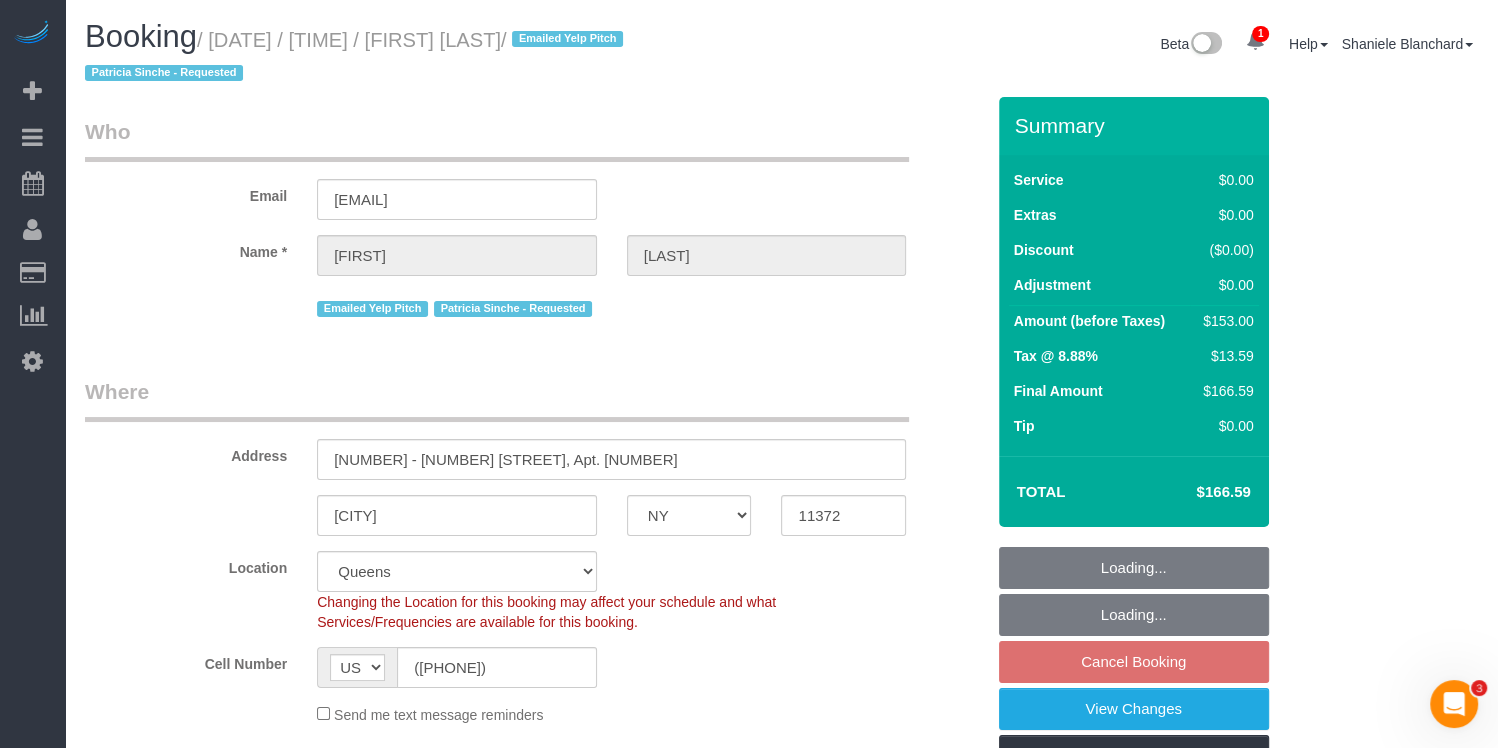 select on "object:2784" 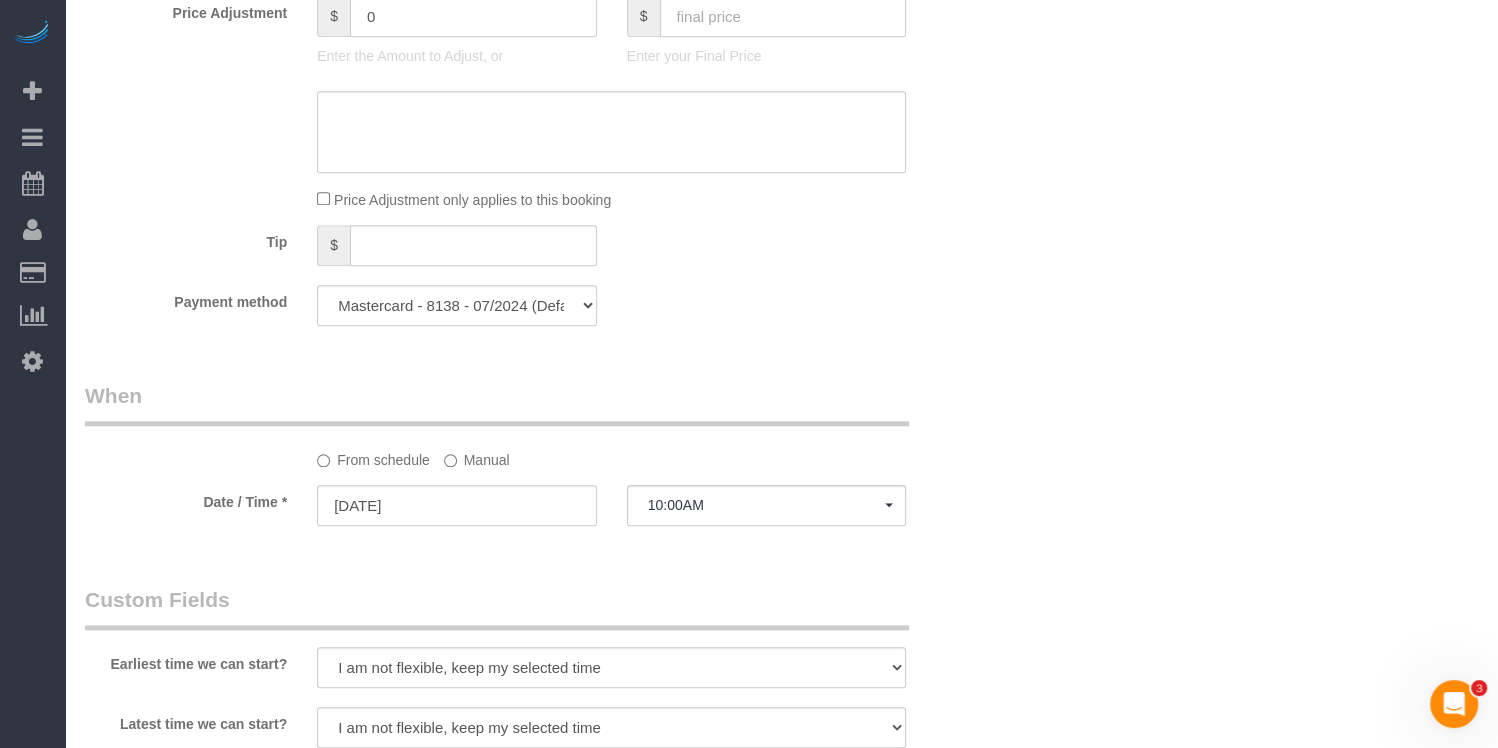 select on "spot58" 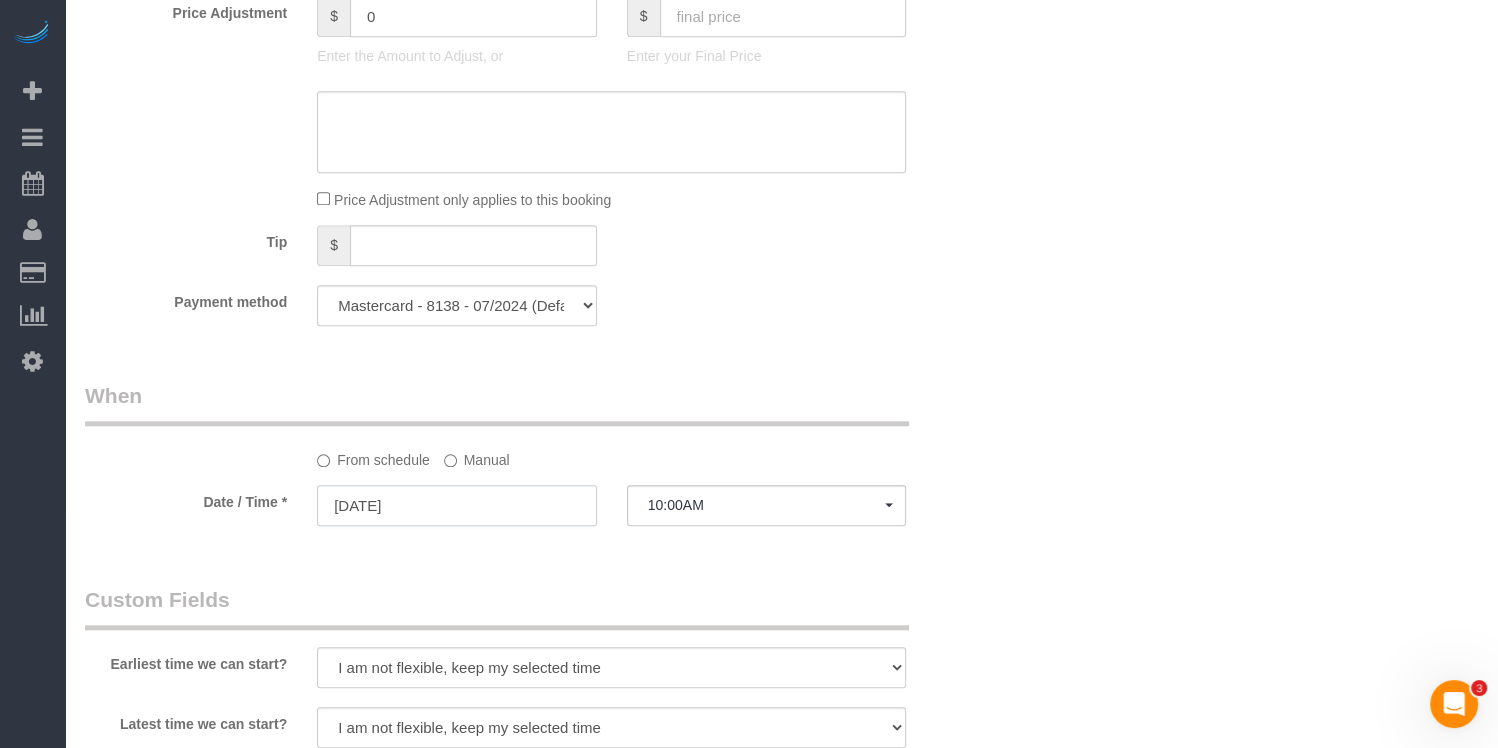 click on "08/21/2025" at bounding box center [457, 505] 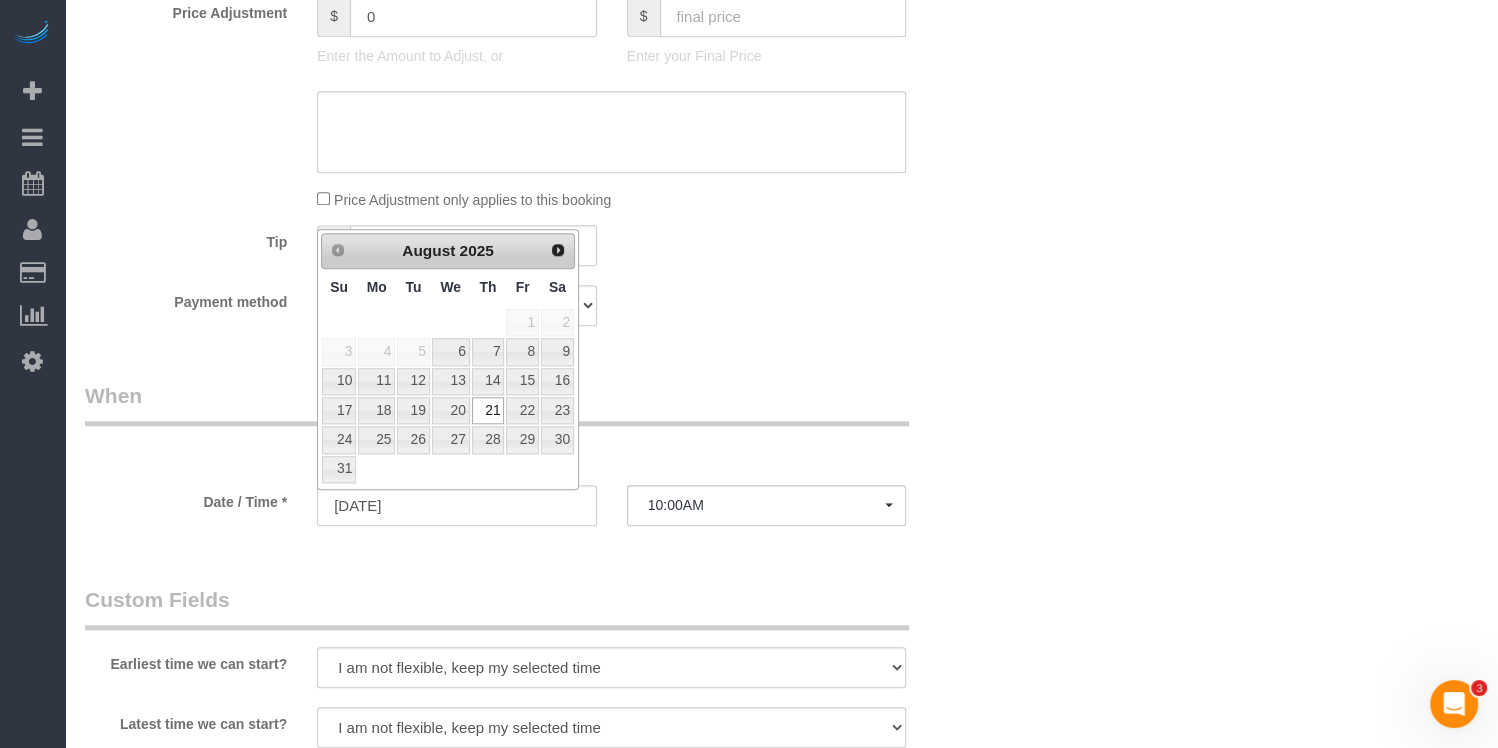 click on "Who
Email
fabster21@aol.com
Name *
Fabiana
Berg
Emailed Yelp Pitch
Patricia Sinche - Requested
Where
Address
78-12 35th Avenue, Apt. 4N
Jackson Heights
AK
AL
AR
AZ
CA
CO
CT
DC
DE
FL
GA
HI
IA
ID
IL
IN
KS
KY
LA
MA
MD
ME
MI
MN
MO
MS" at bounding box center [781, 106] 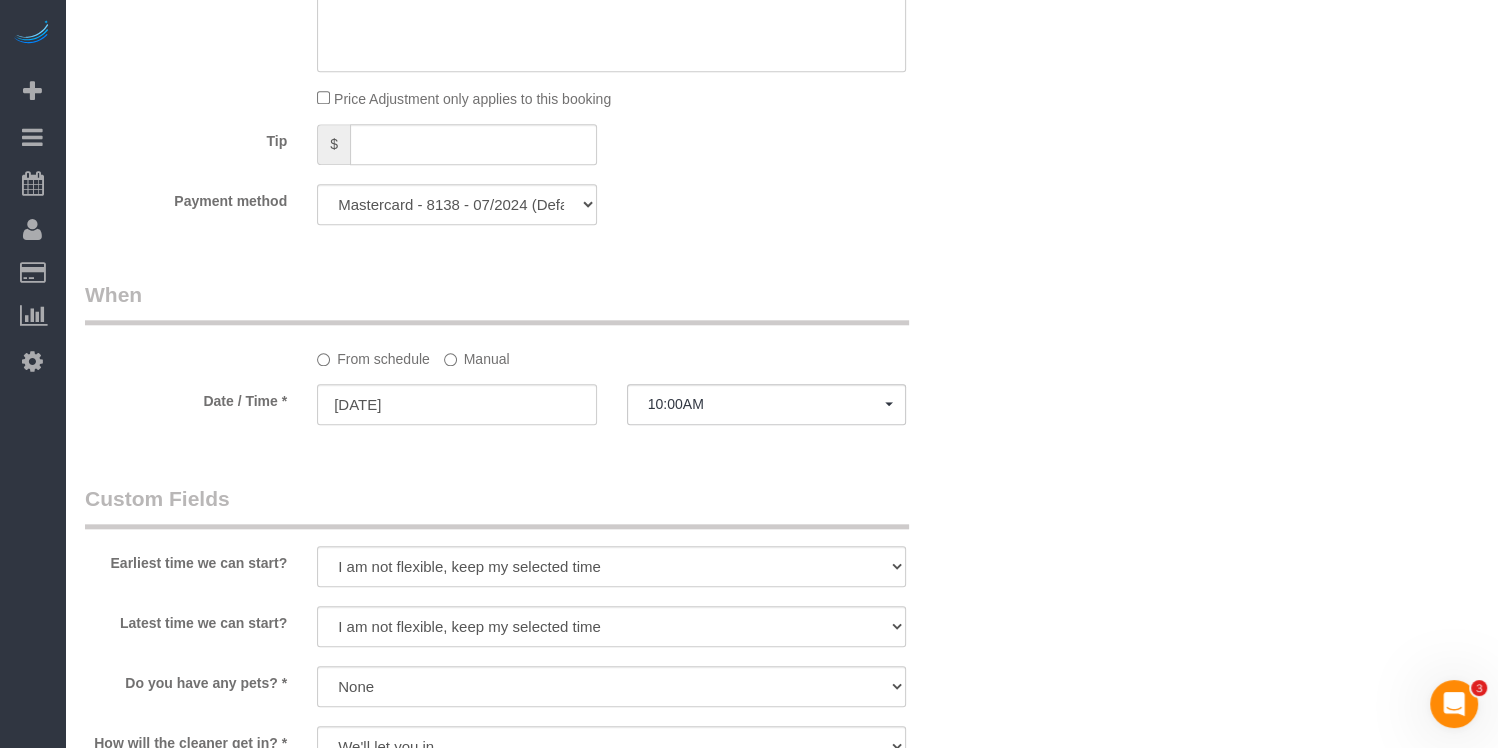 scroll, scrollTop: 1776, scrollLeft: 0, axis: vertical 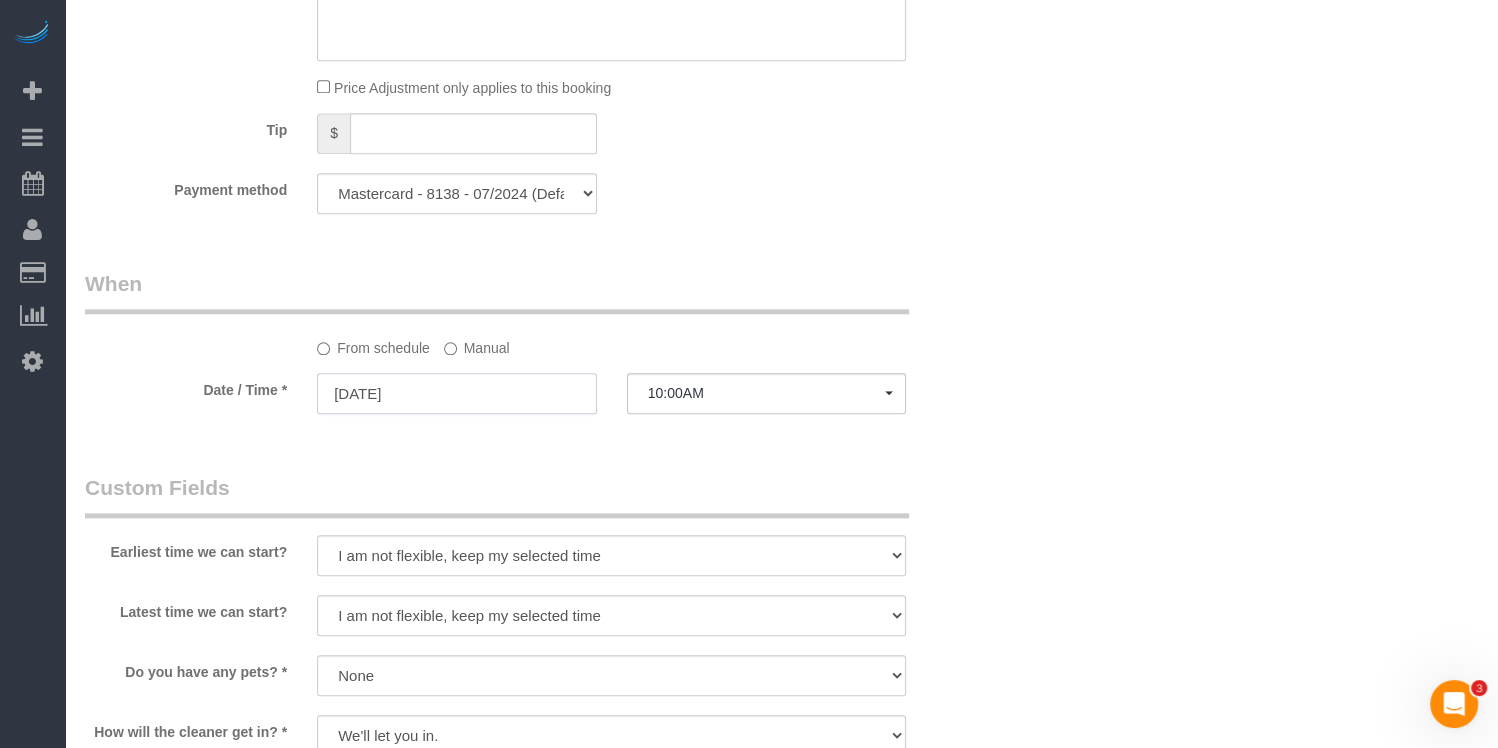 click on "08/21/2025" at bounding box center (457, 393) 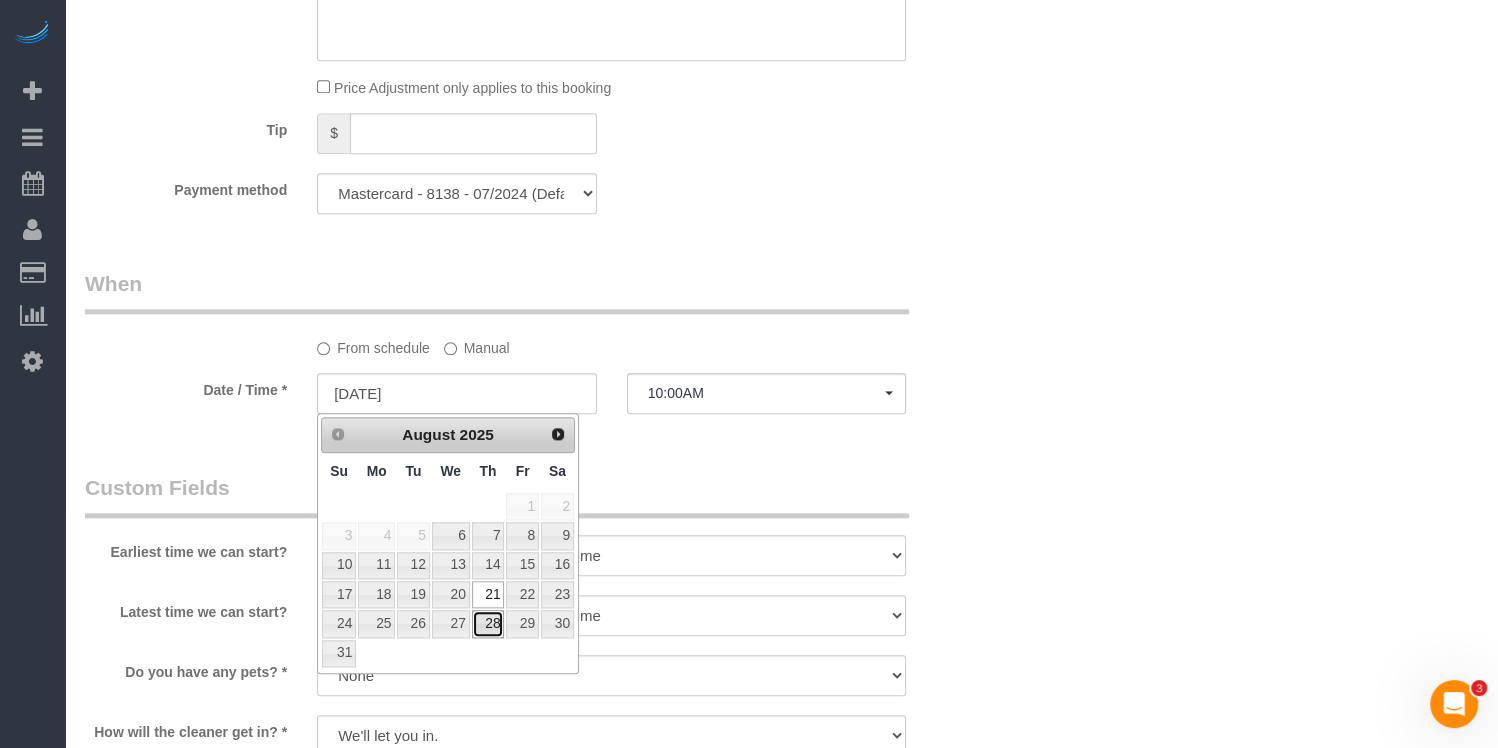 click on "28" at bounding box center (488, 623) 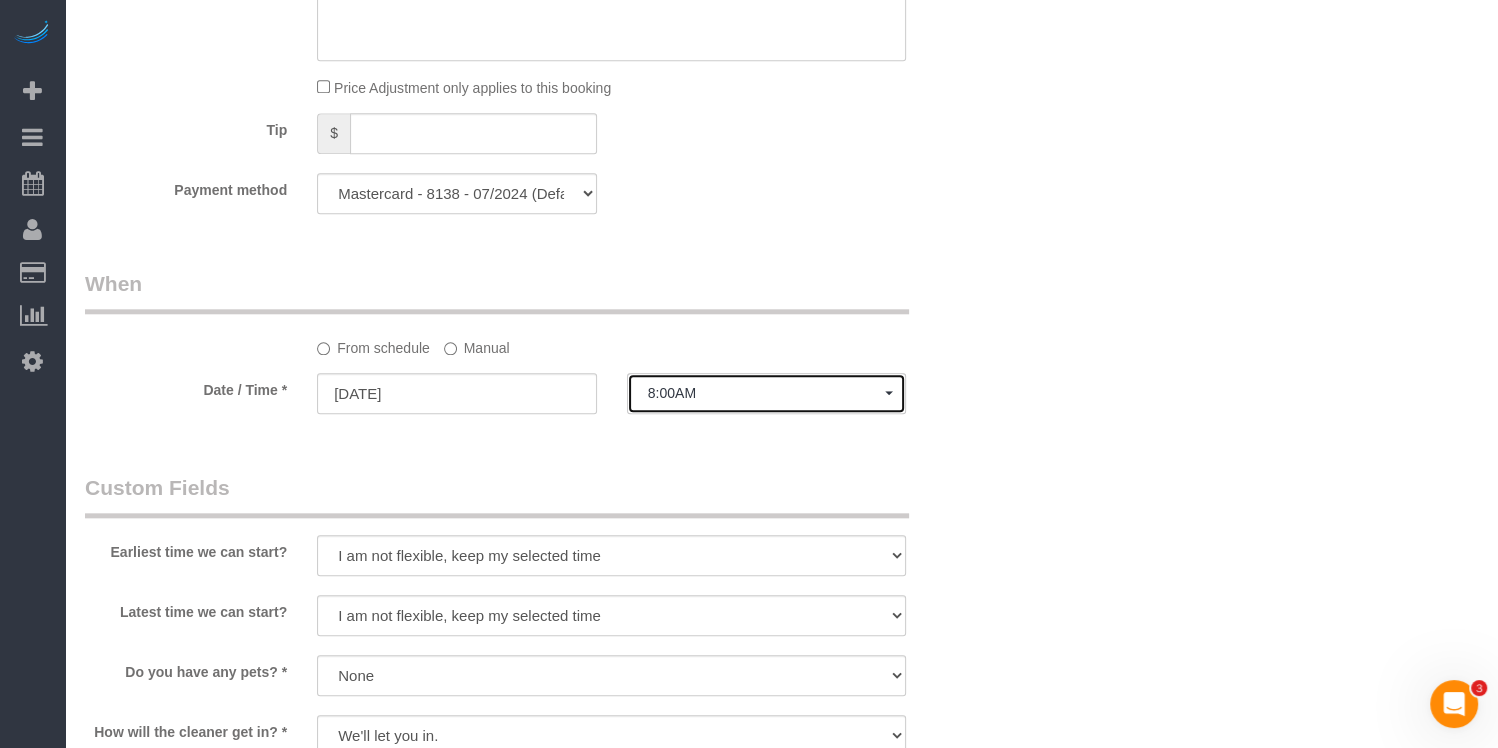 click on "8:00AM" 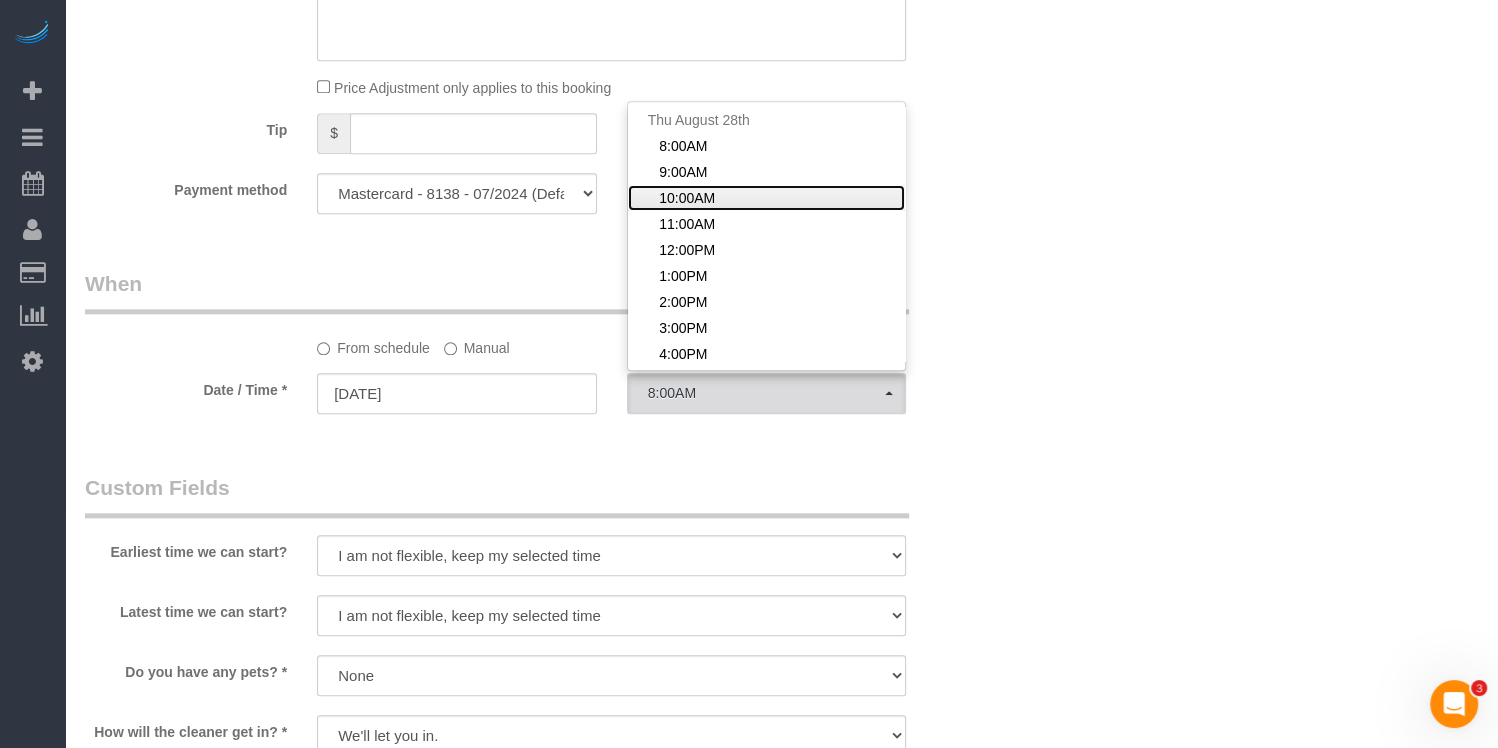 click on "10:00AM" 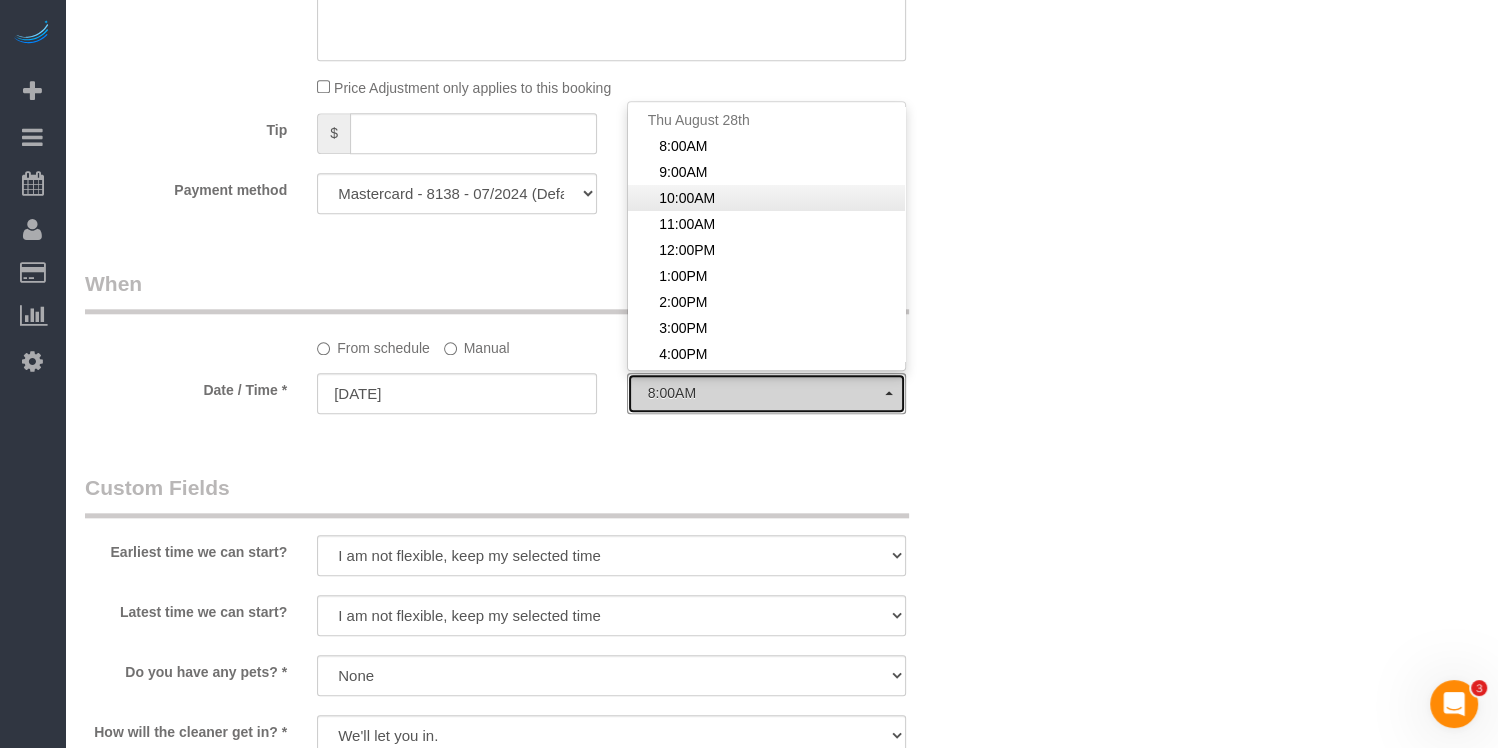 select on "spot113" 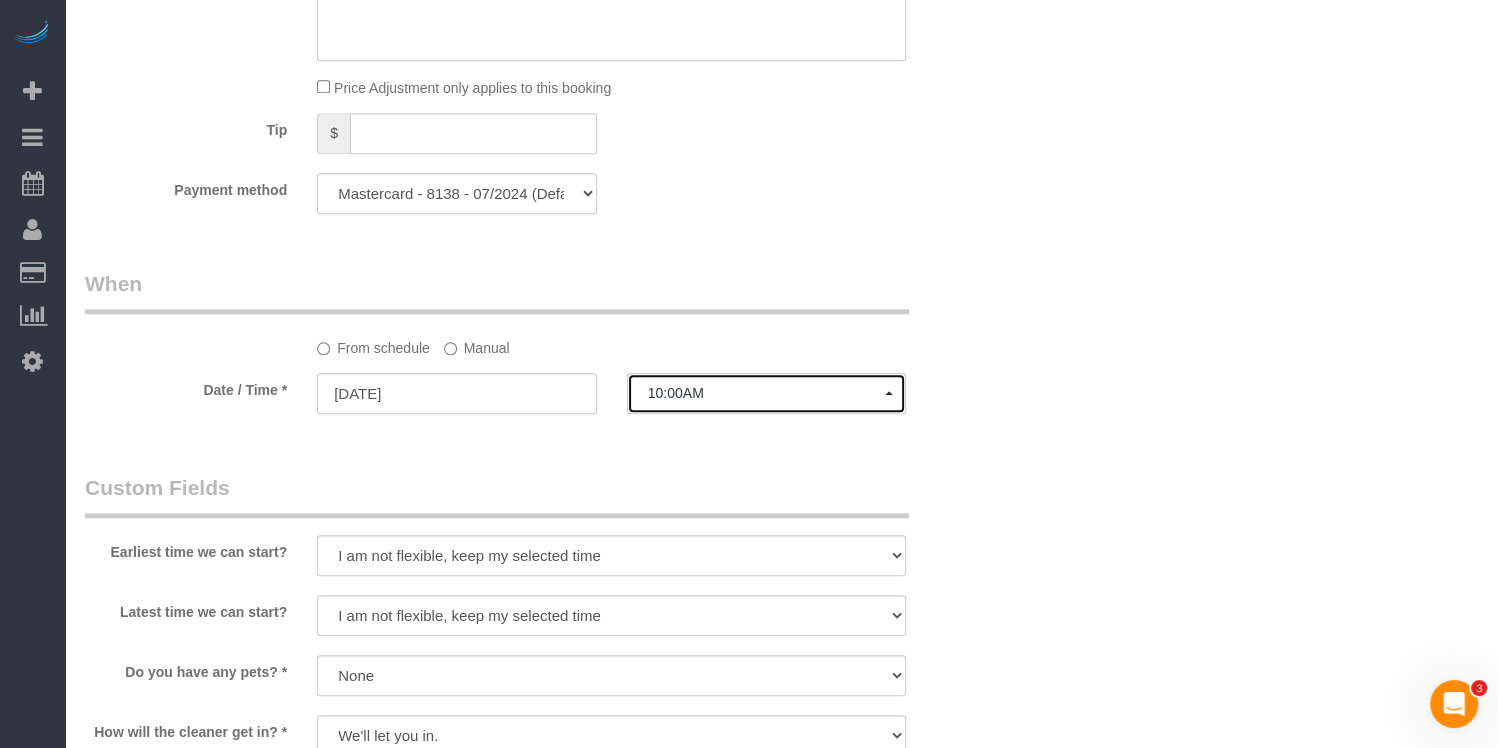 scroll, scrollTop: 0, scrollLeft: 0, axis: both 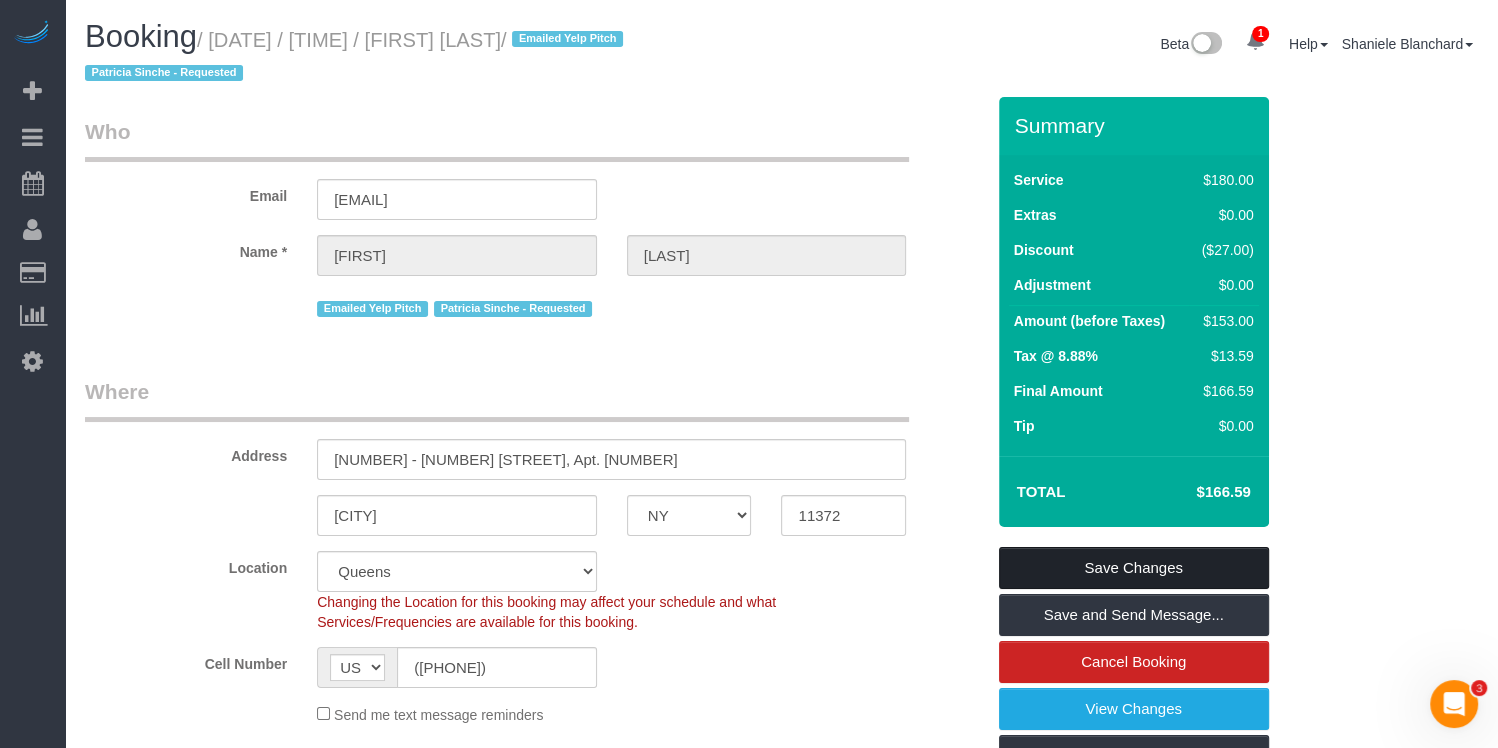 click on "Save Changes" at bounding box center [1134, 568] 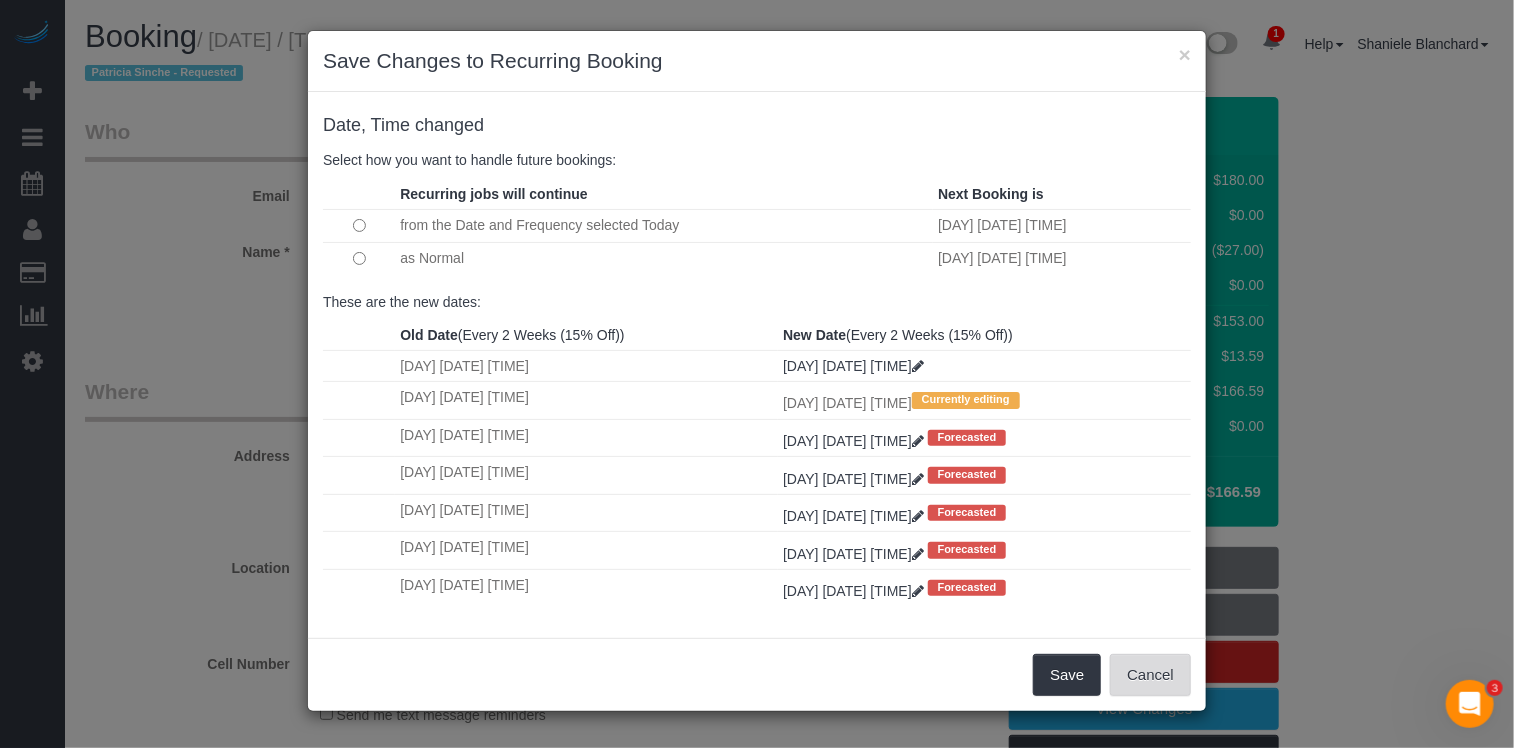 click on "Cancel" at bounding box center [1150, 675] 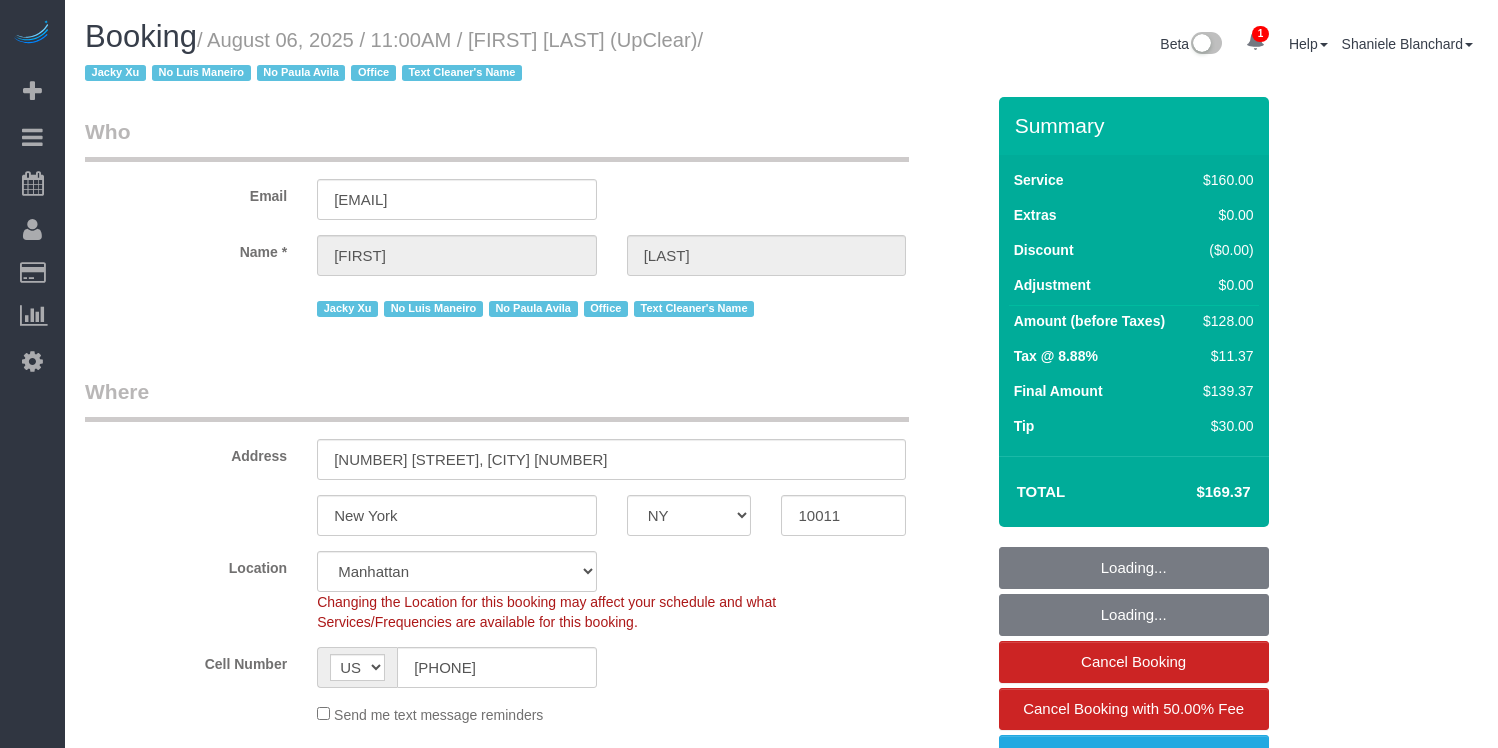 select on "NY" 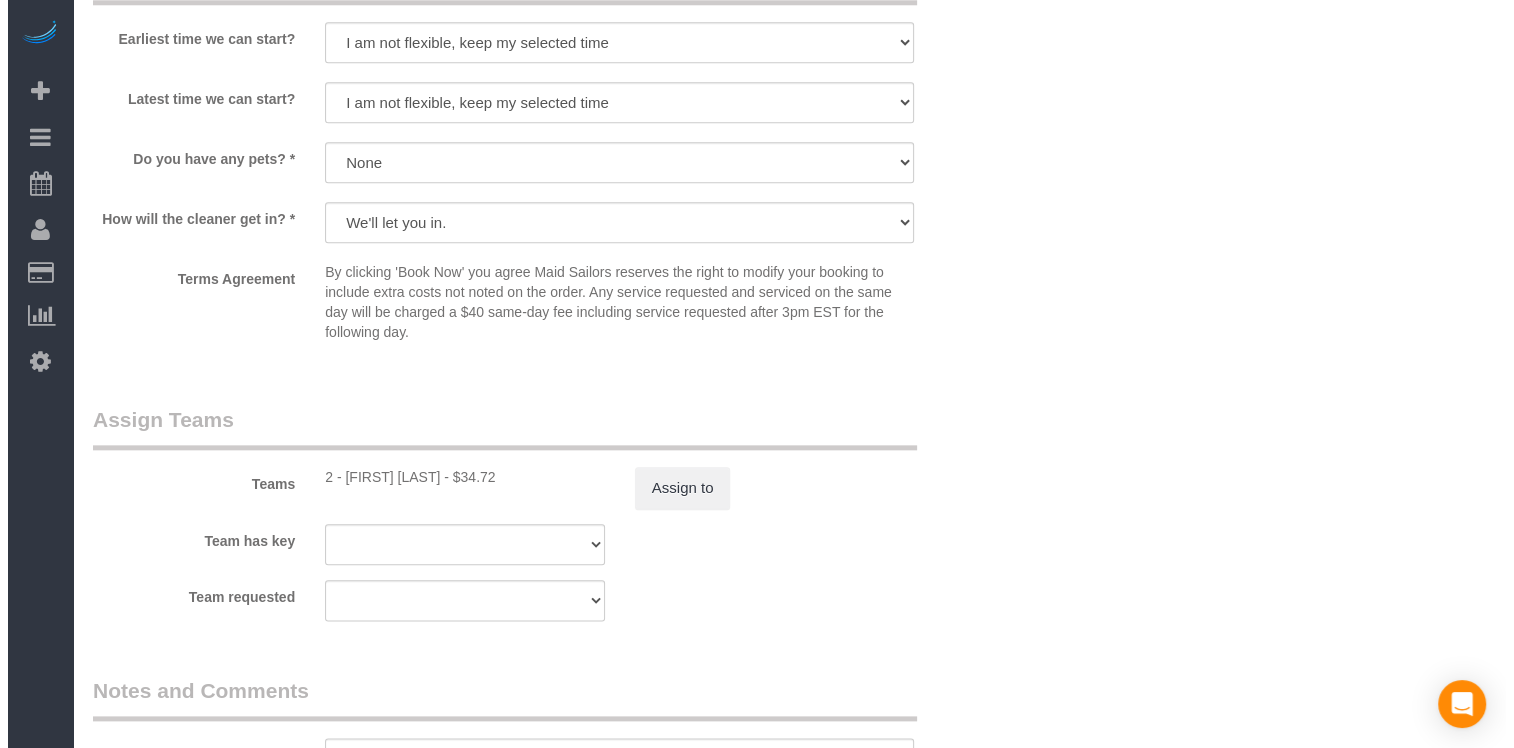 scroll, scrollTop: 1952, scrollLeft: 0, axis: vertical 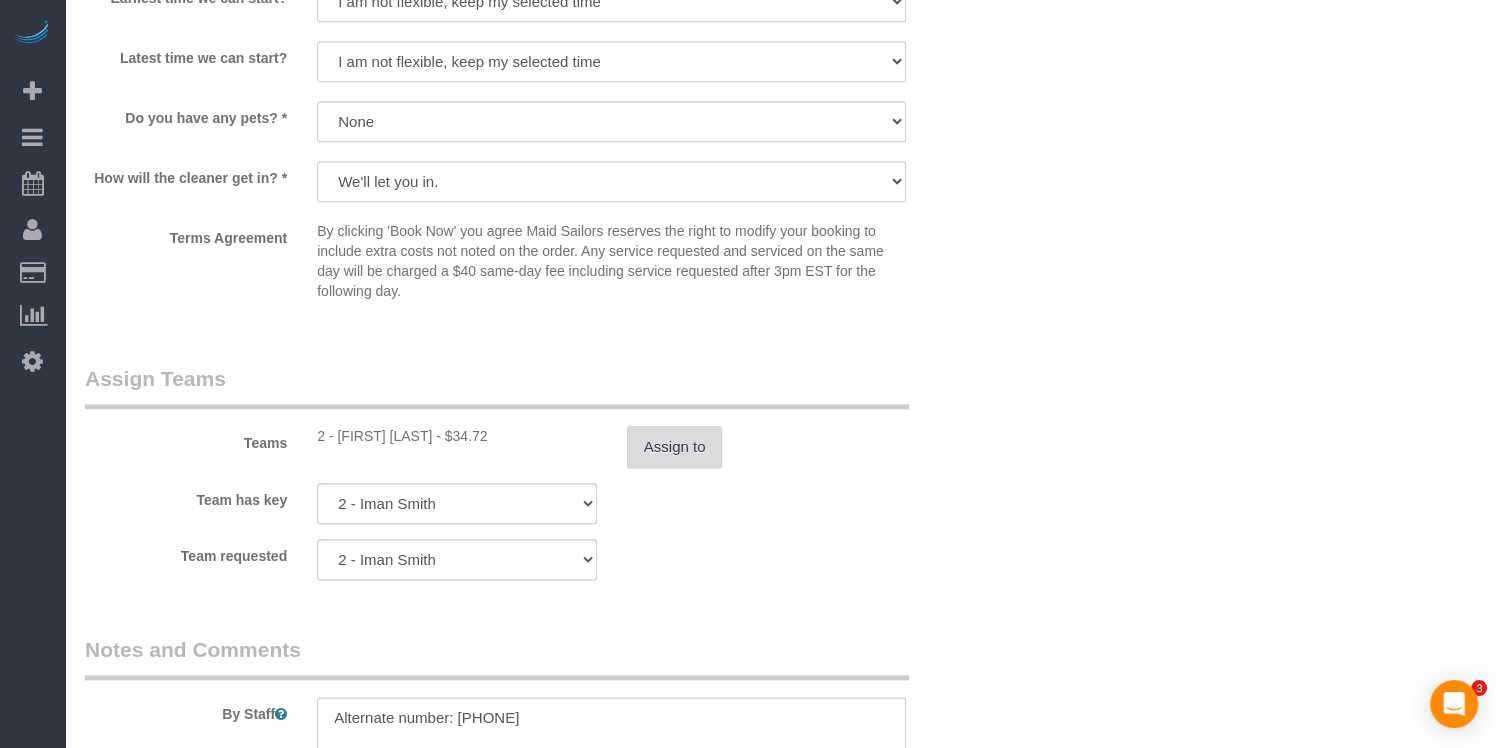 click on "Assign to" at bounding box center [675, 447] 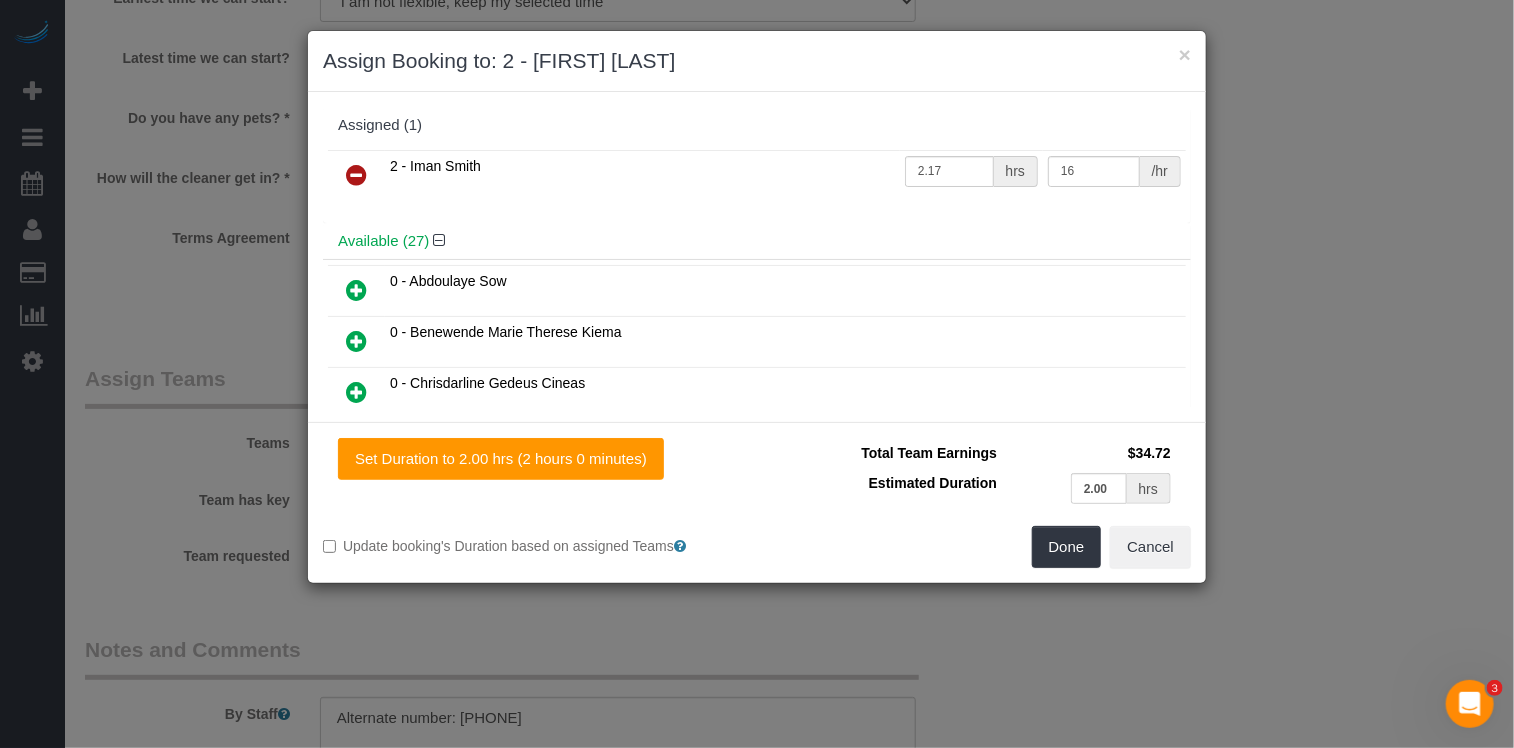 scroll, scrollTop: 0, scrollLeft: 0, axis: both 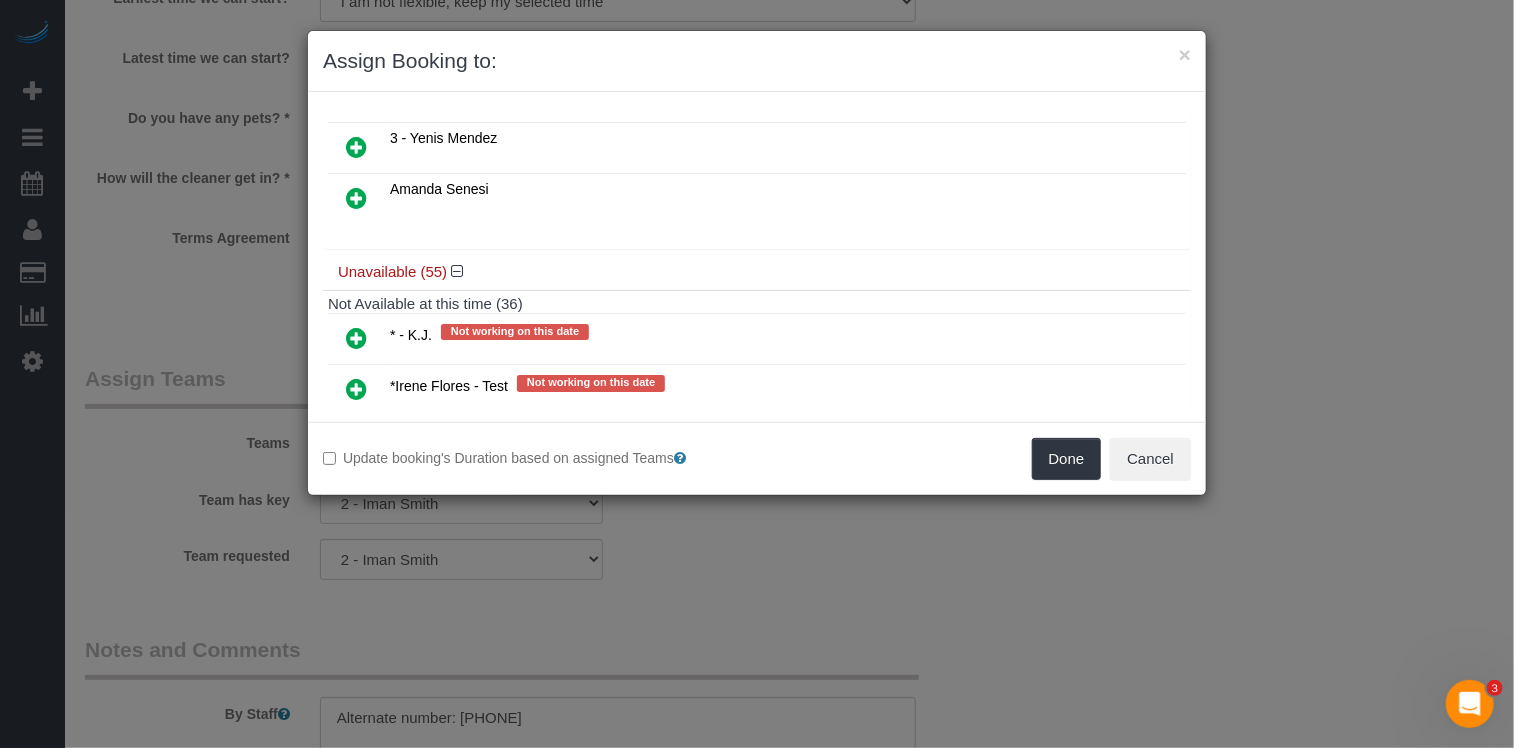 click at bounding box center (356, 338) 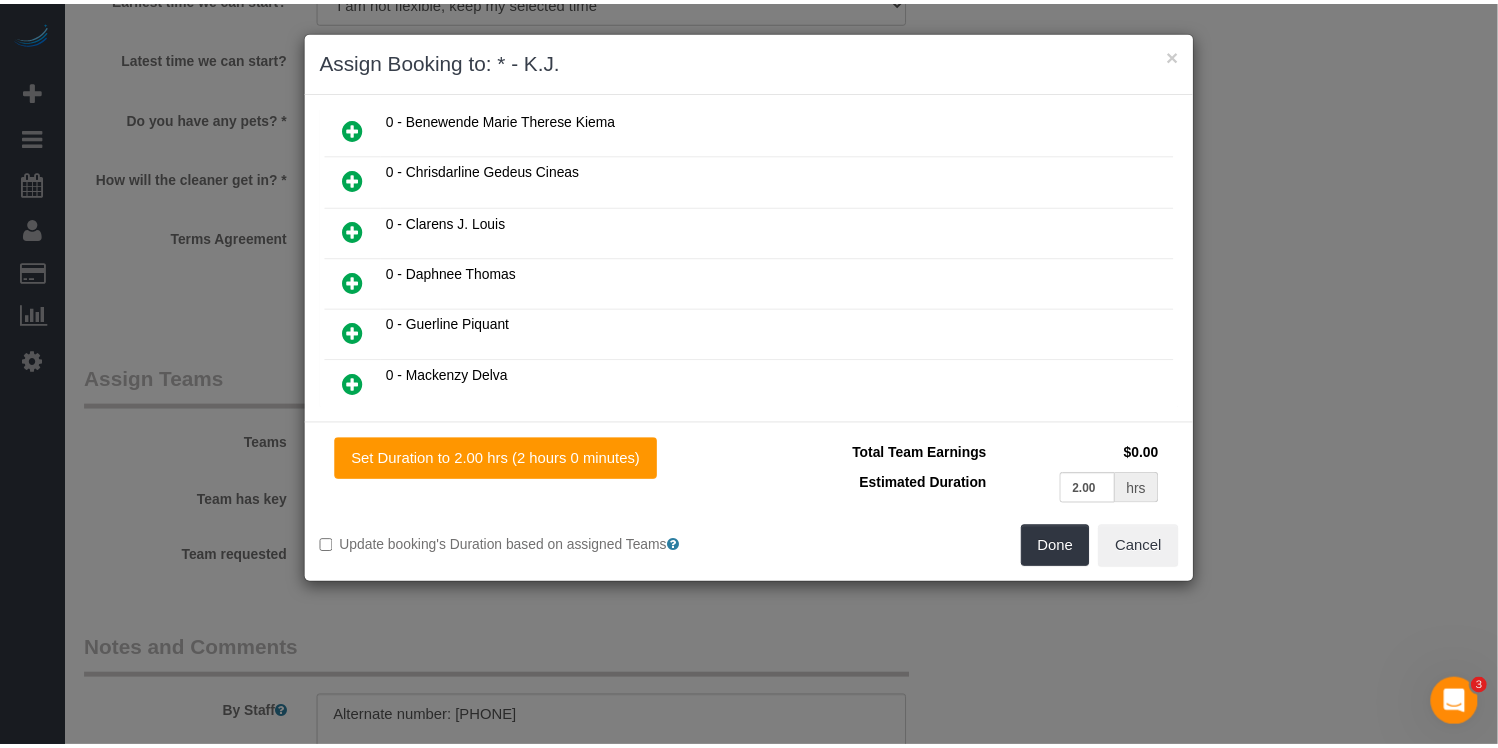 scroll, scrollTop: 0, scrollLeft: 0, axis: both 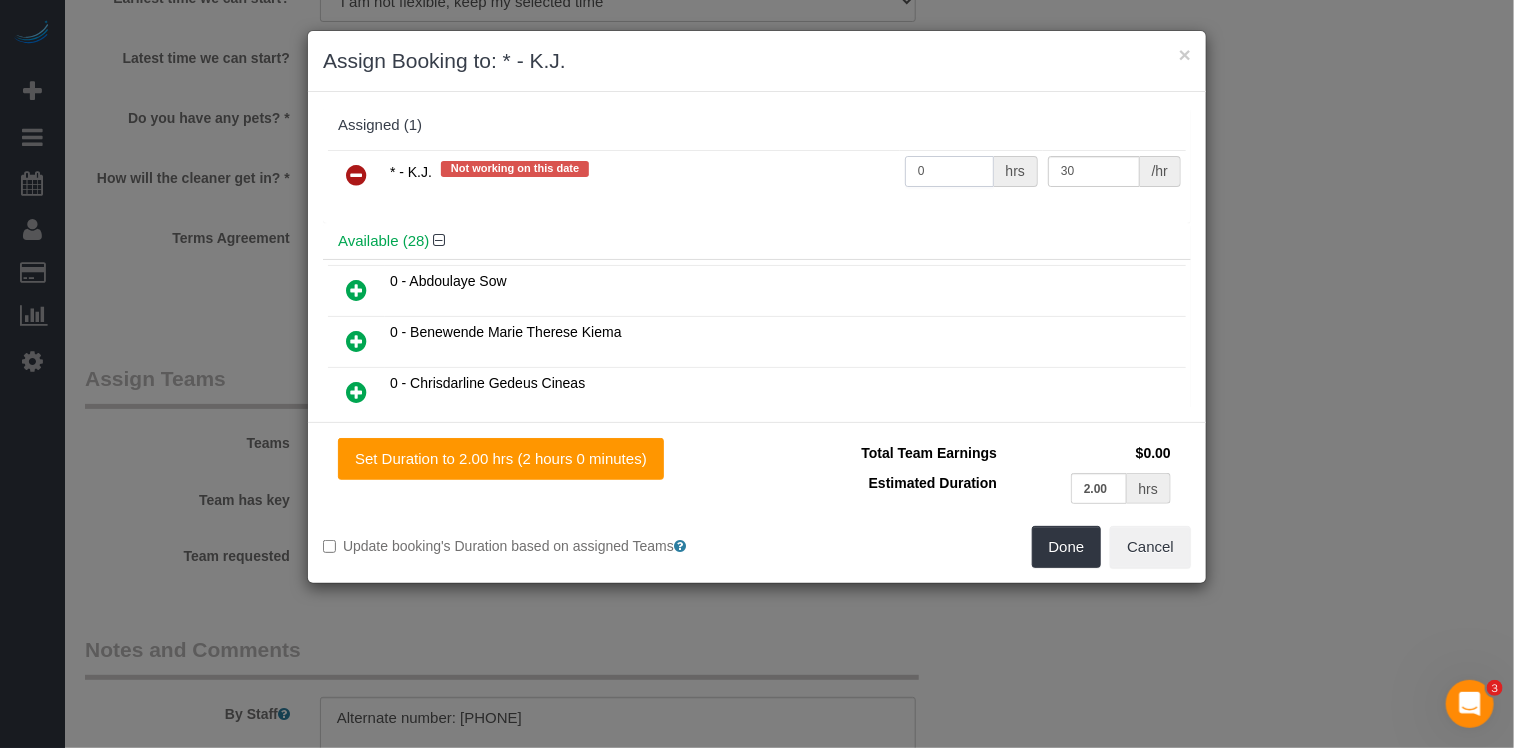 click on "0" at bounding box center (949, 171) 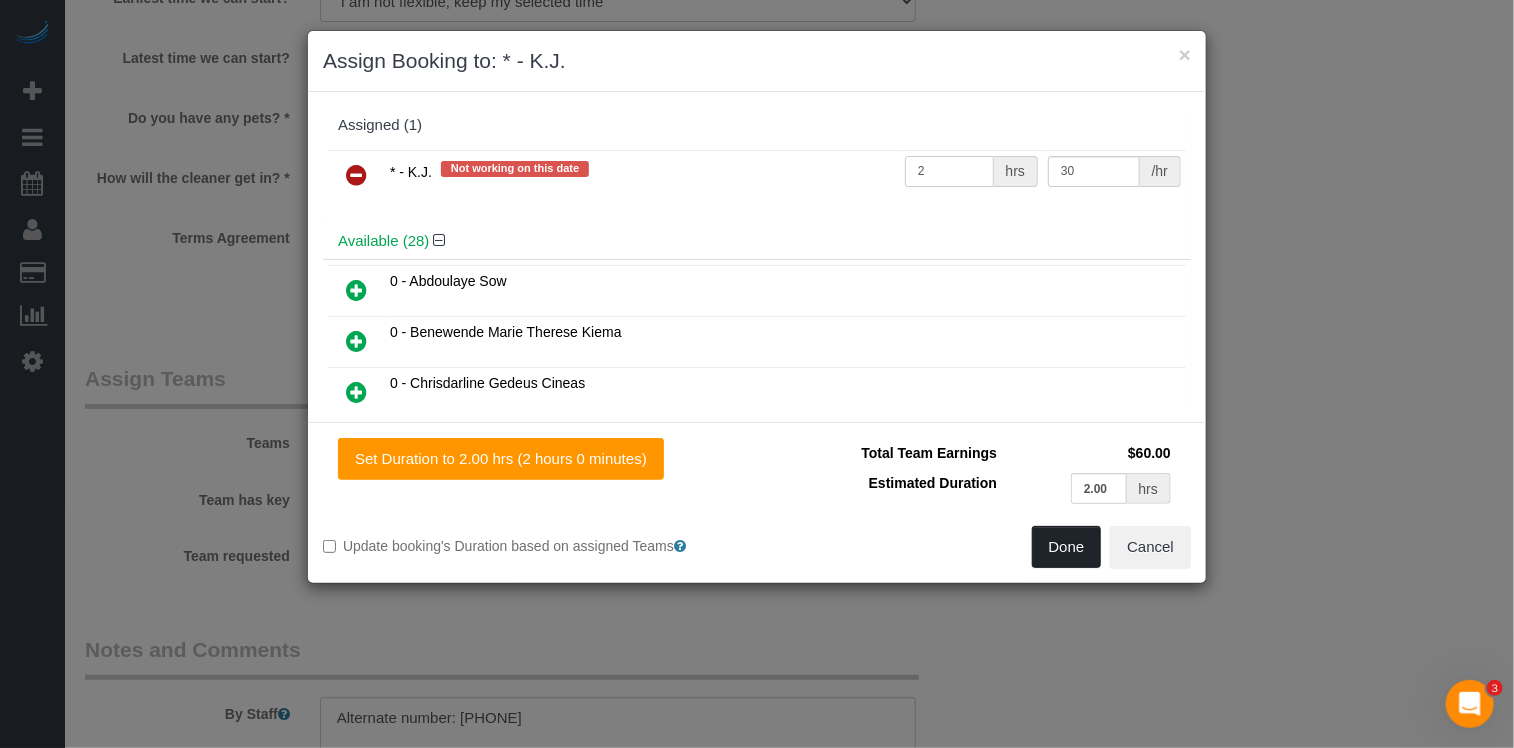 type on "2" 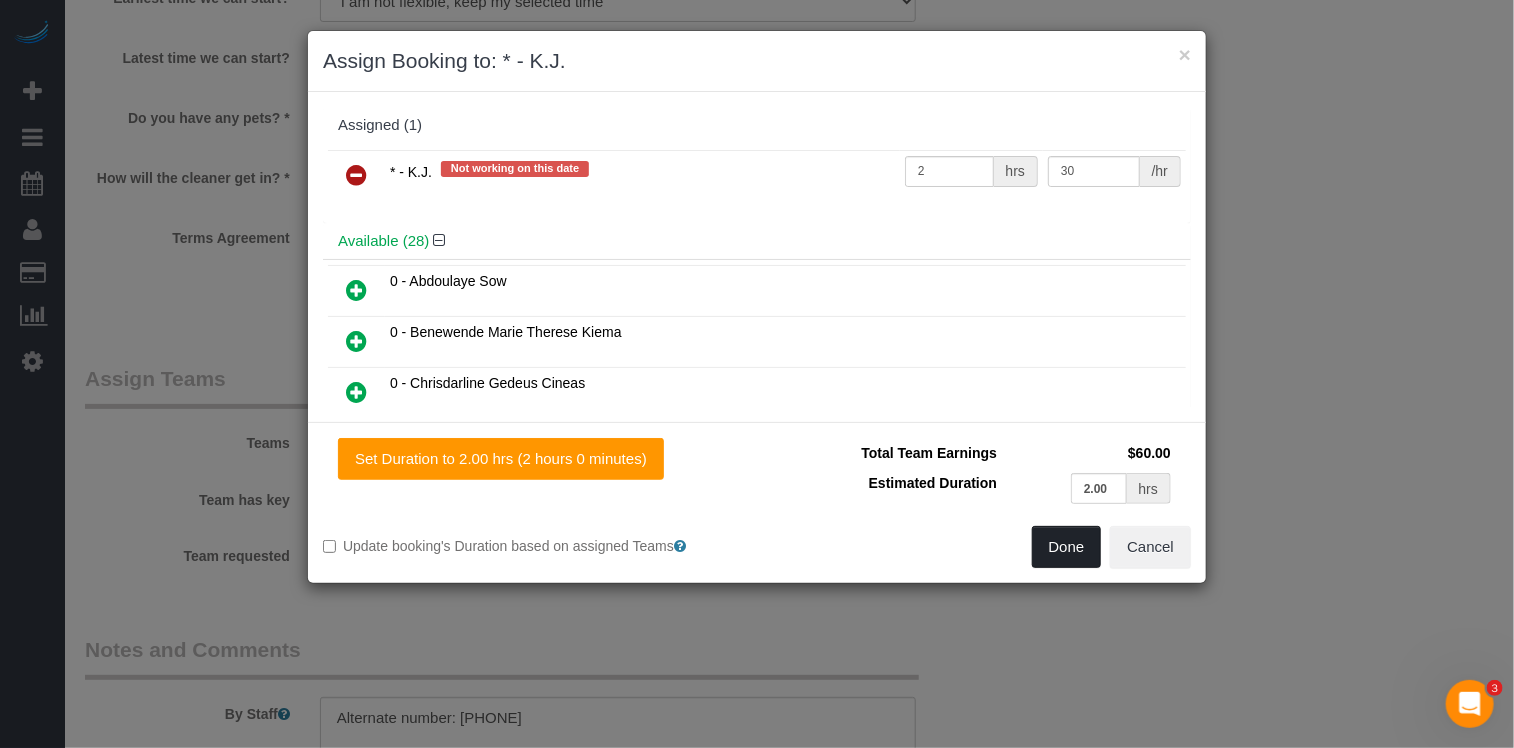 click on "Done" at bounding box center [1067, 547] 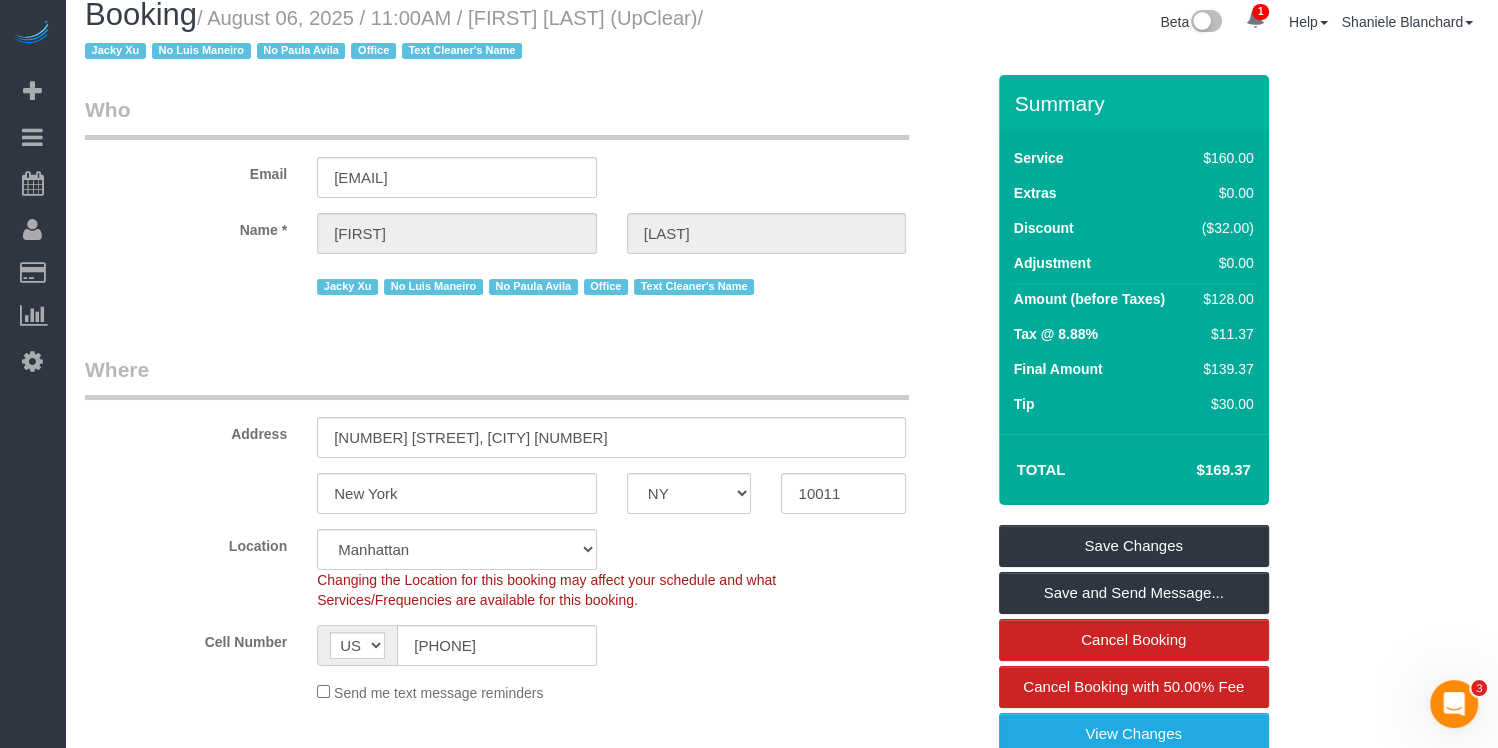 scroll, scrollTop: 0, scrollLeft: 0, axis: both 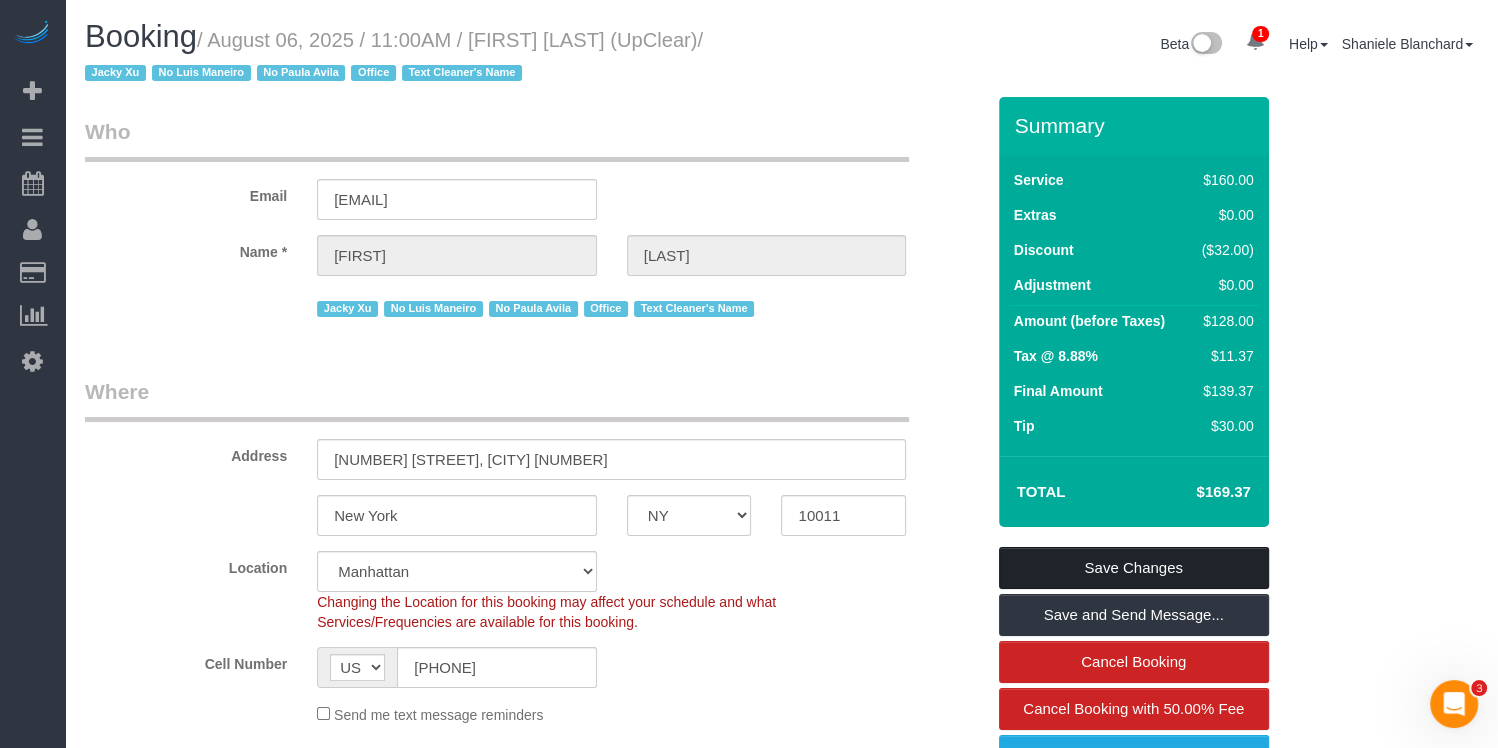 click on "Save Changes" at bounding box center (1134, 568) 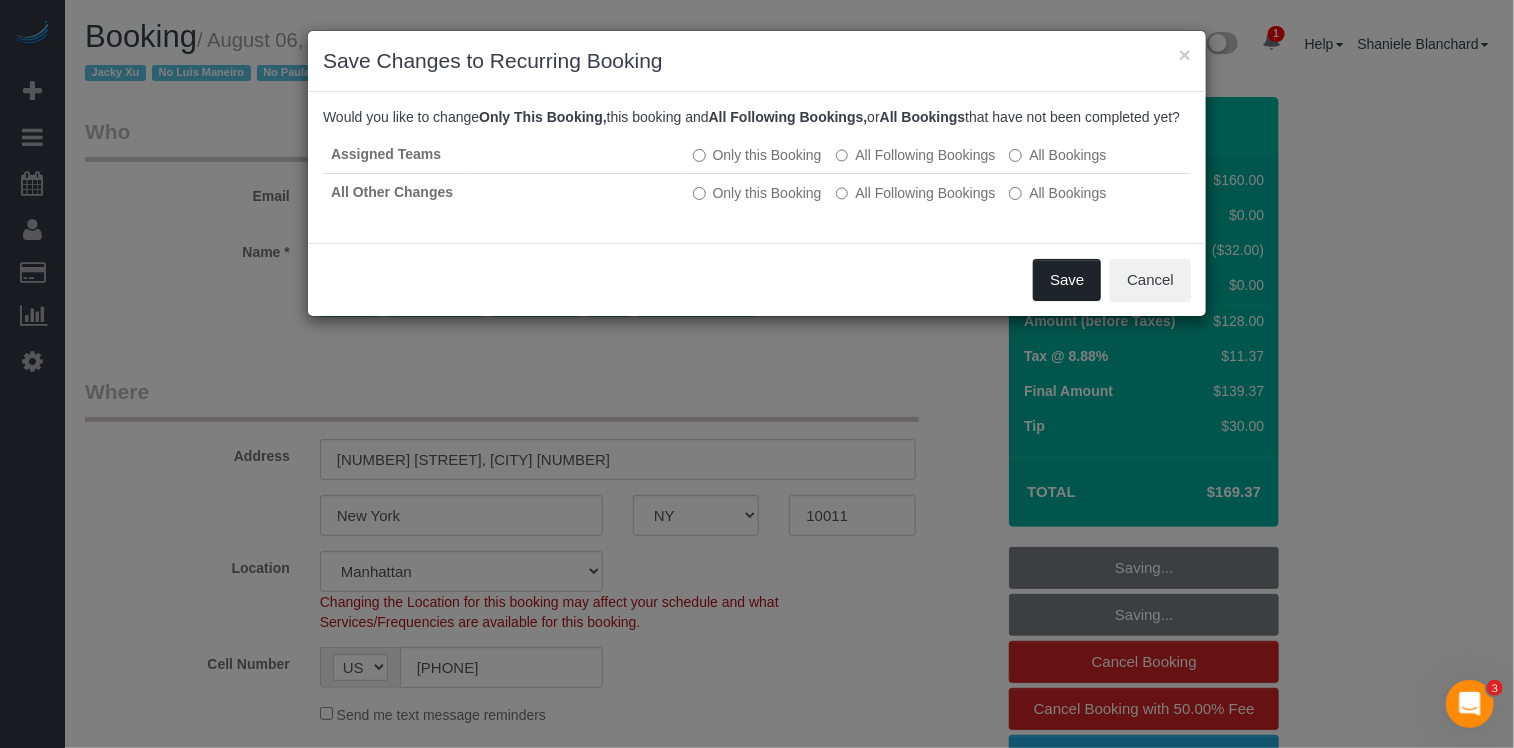 click on "Save" at bounding box center (1067, 280) 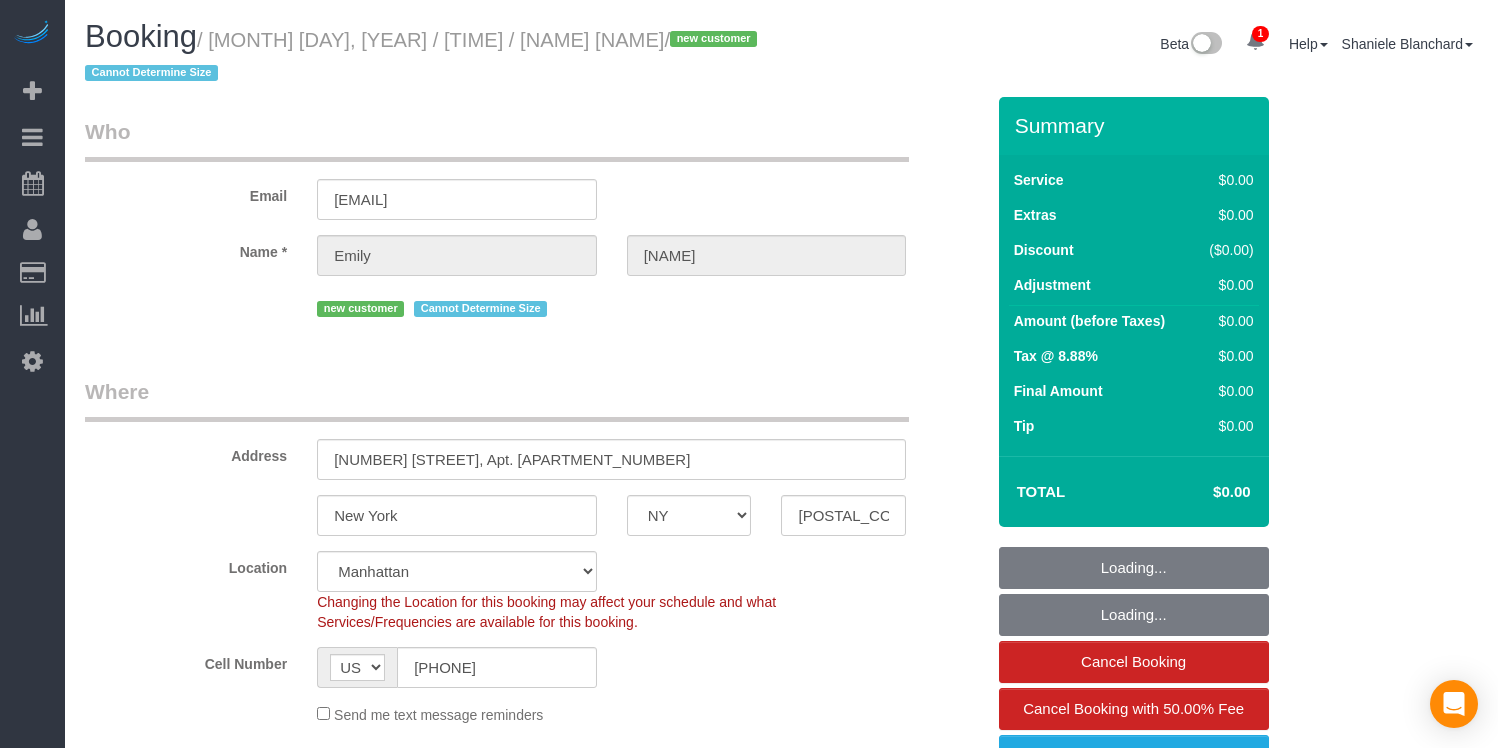 select on "NY" 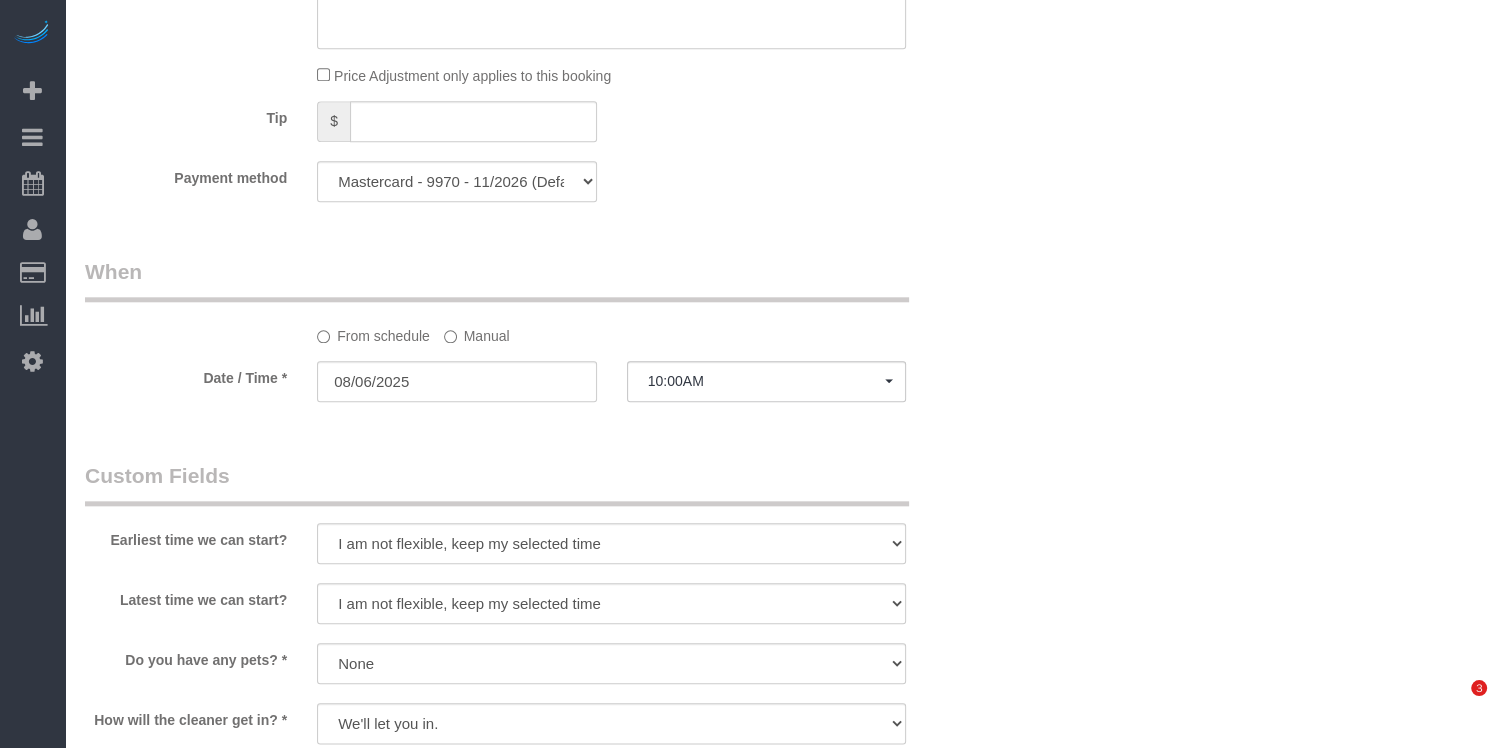scroll, scrollTop: 2468, scrollLeft: 0, axis: vertical 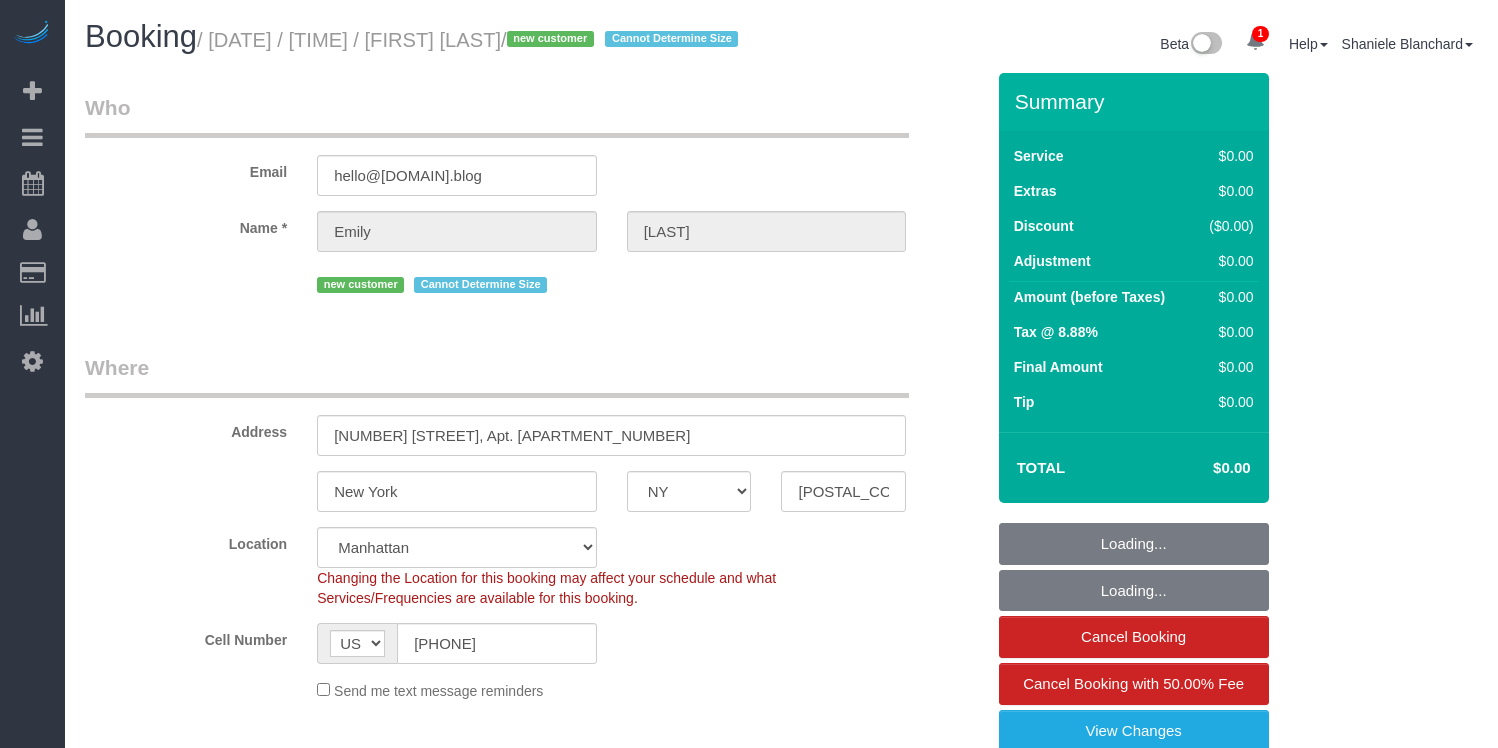 select on "NY" 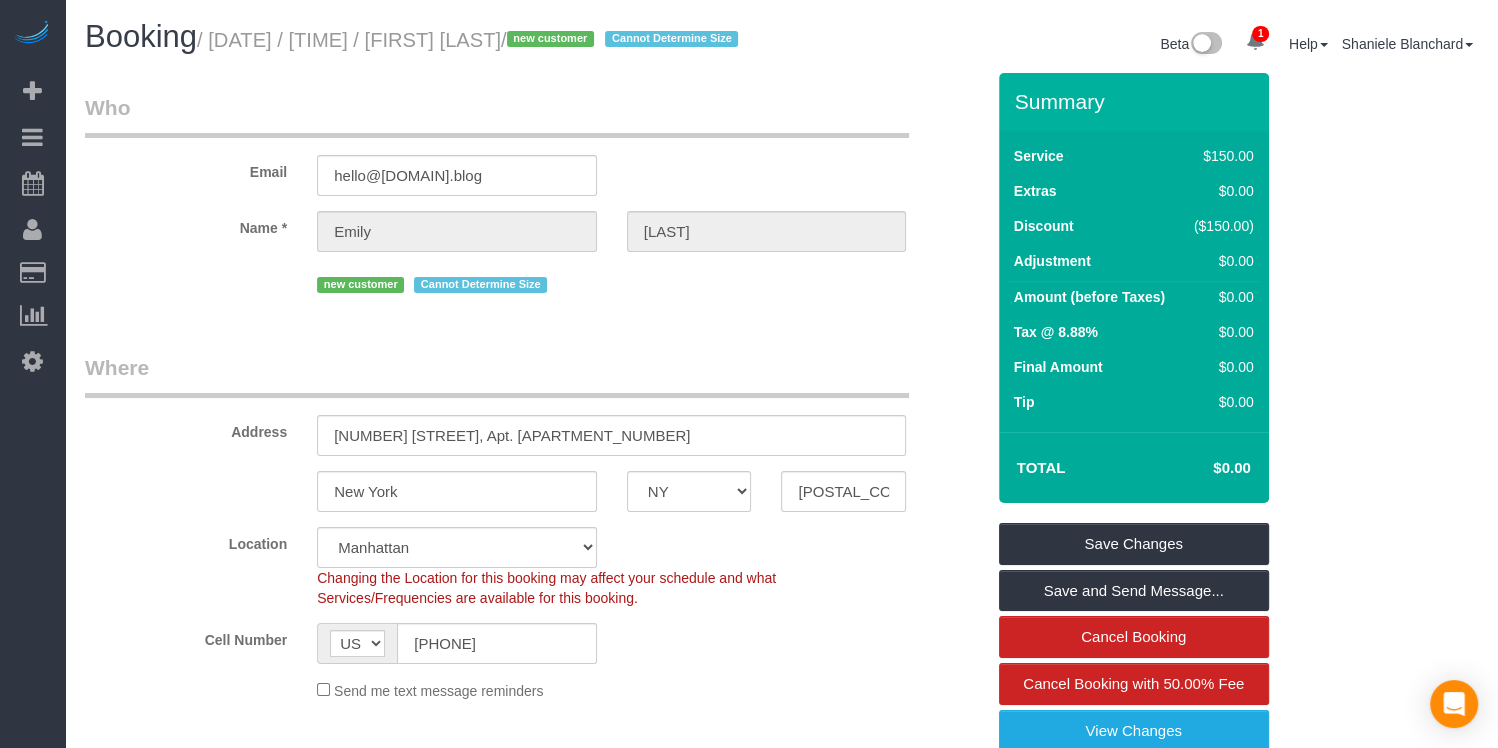 scroll, scrollTop: 595, scrollLeft: 0, axis: vertical 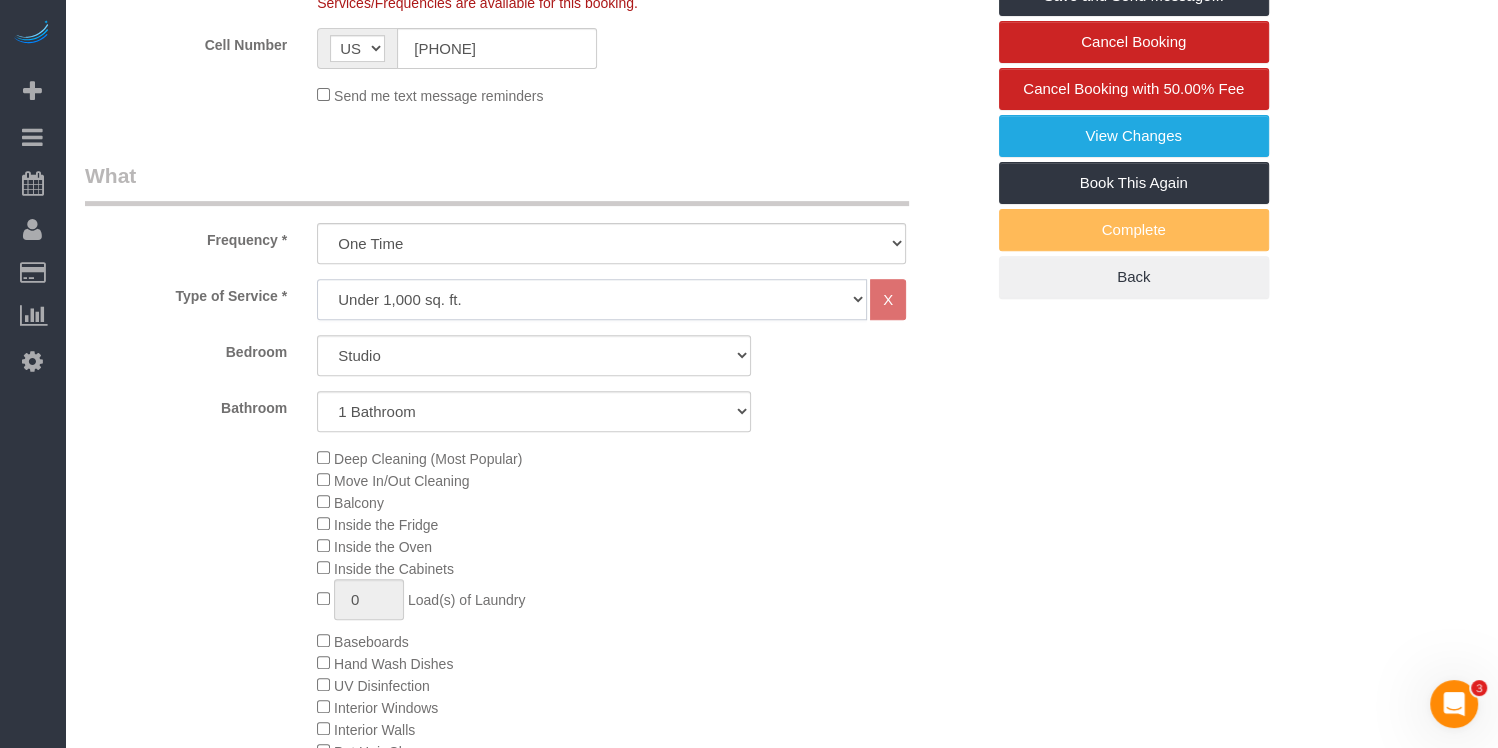 click on "Under 1,000 sq. ft. 1,001 - 1,500 sq. ft. 1,500+ sq. ft. Custom Cleaning Office Cleaning Airbnb Cleaning Post Construction Cleaning RE-CLEAN Hourly Rate - 8.0 Hourly Rate - 7.5 Late Cancellation - Invoice Purposes Hourly Rate (30% OFF) Bungalow Living Hello Alfred - Standard Cleaning Hello Alfred - Hourly Rate TULU - Standard Cleaning TULU - Hourly Rate Hourly Rate (15% OFF) Hourly Rate (20% OFF) Hourly Rate (25% OFF) Hourly Rate (22.5% OFF) Charity Clean Outsite - Hourly Rate Floor Cleaning 100/hr 140/hr Upholstery Cleaning Hourly Rate (Comped Cleaning) Power Washing Carpet/Rug Cleaning Floor Cleaning - 25% OFF Couch Cleaning Partnership Flat Rate Pricing Partnership Hourly Rate Staff Office Hours" 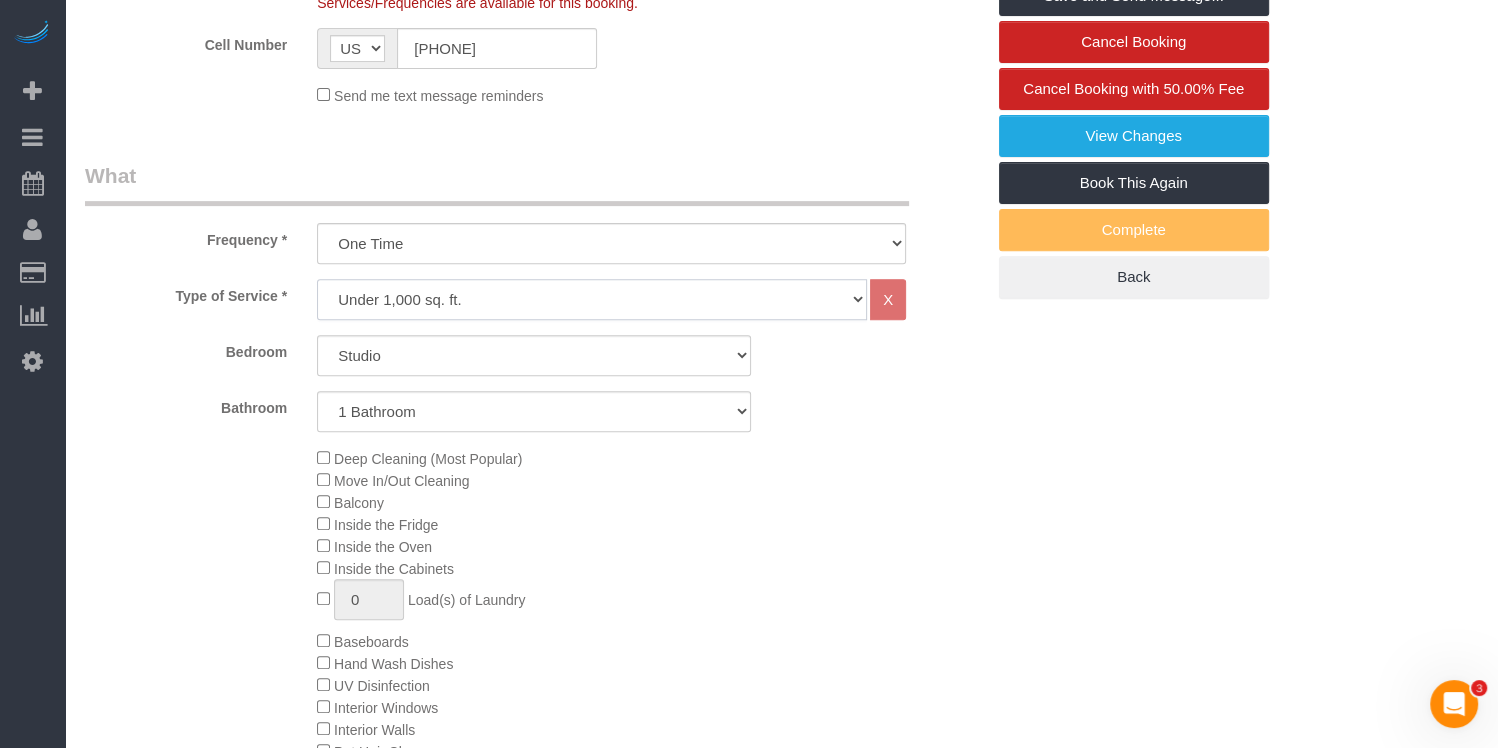 select on "506" 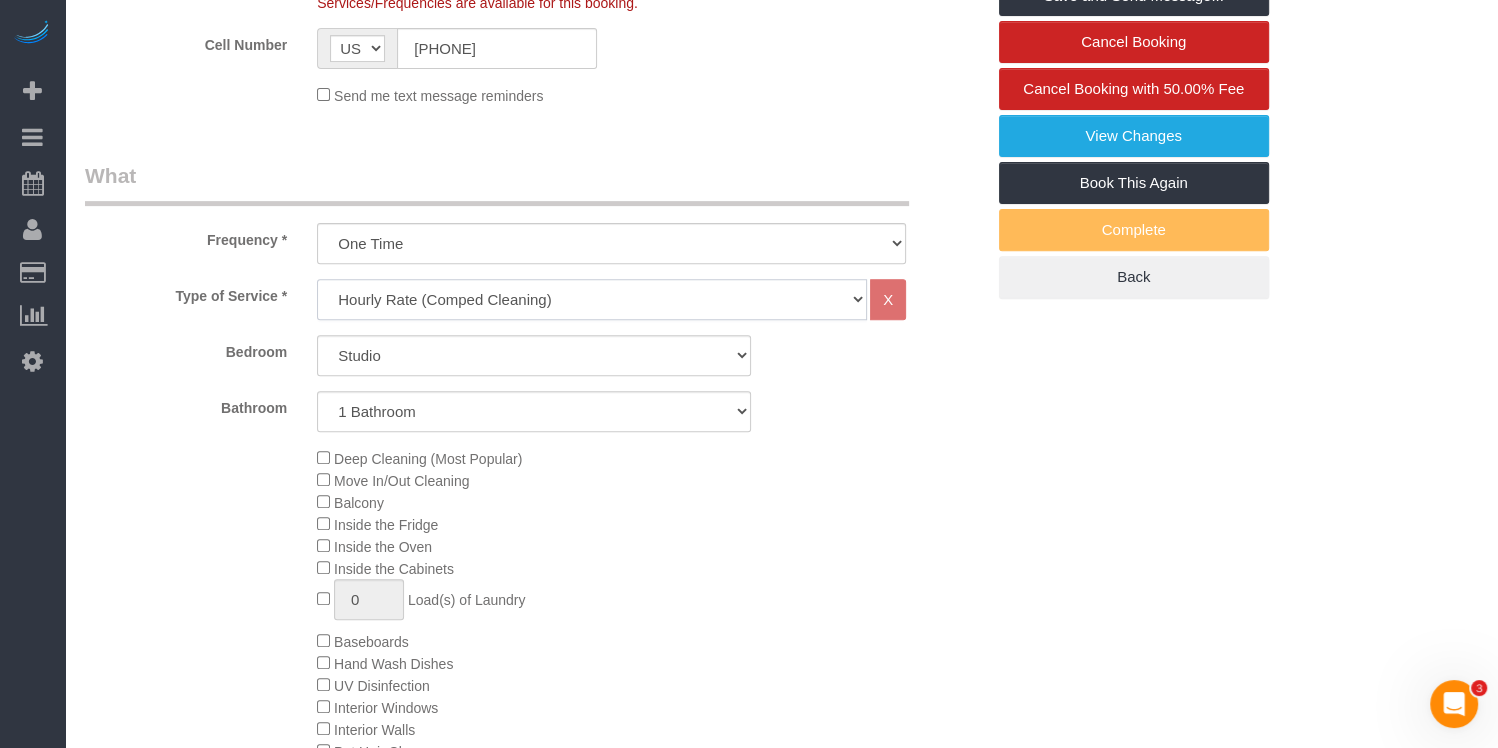 select on "1" 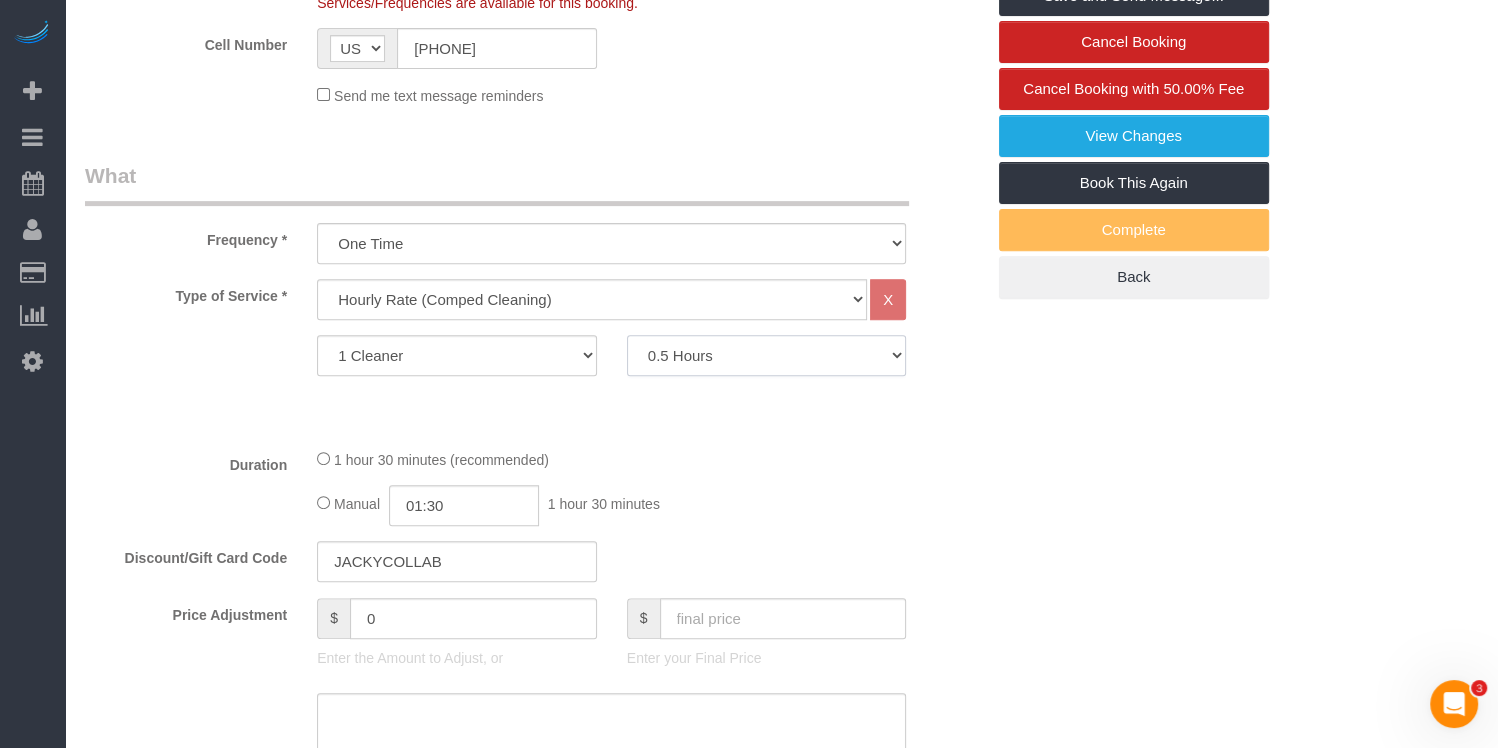 click on "0.5 Hours
1 Hour
1.5 Hour
2 Hours
2.5 Hours
3 Hours
3.5 Hours
4 Hours
4.5 Hours
5 Hours
5.5 Hours
6 Hours
6.5 Hours
7 Hours
7.5 Hours
8 Hours
8.5 Hours
9 Hours
9.5 Hours
10 Hours
10.5 Hours
11 Hours
11.5 Hours
12 Hours
12.5 Hours
13 Hours
13.5 Hours
14 Hours
14.5 Hours
15 Hours" 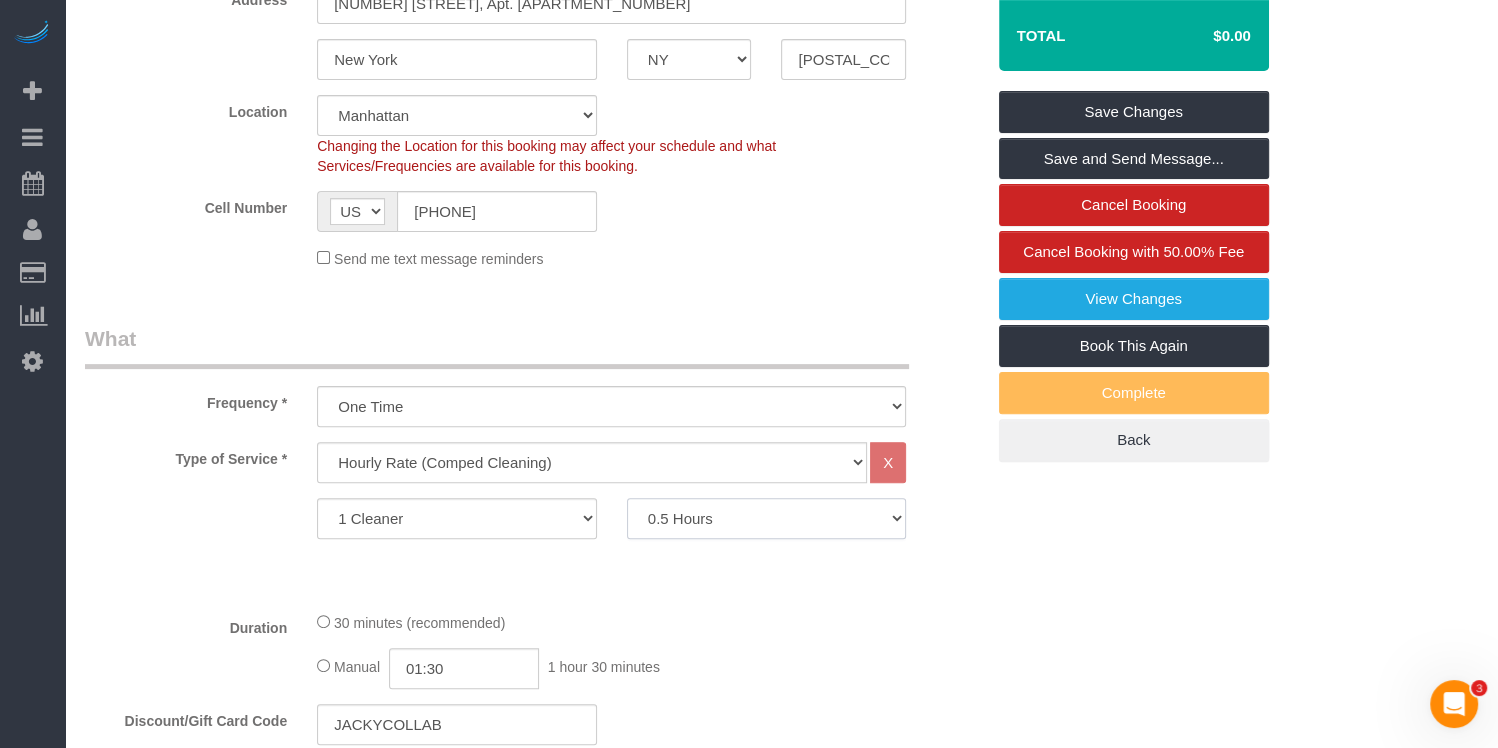 scroll, scrollTop: 0, scrollLeft: 0, axis: both 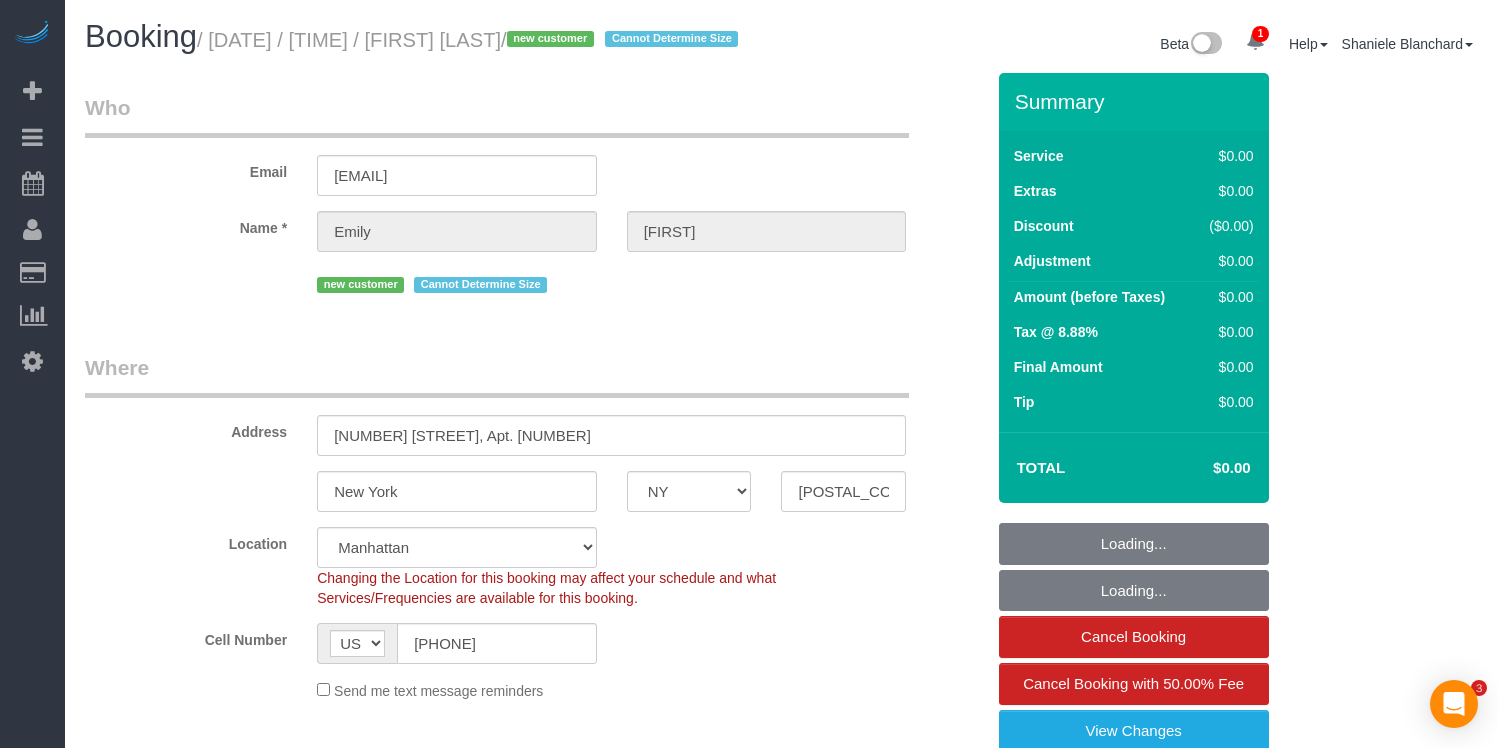 select on "NY" 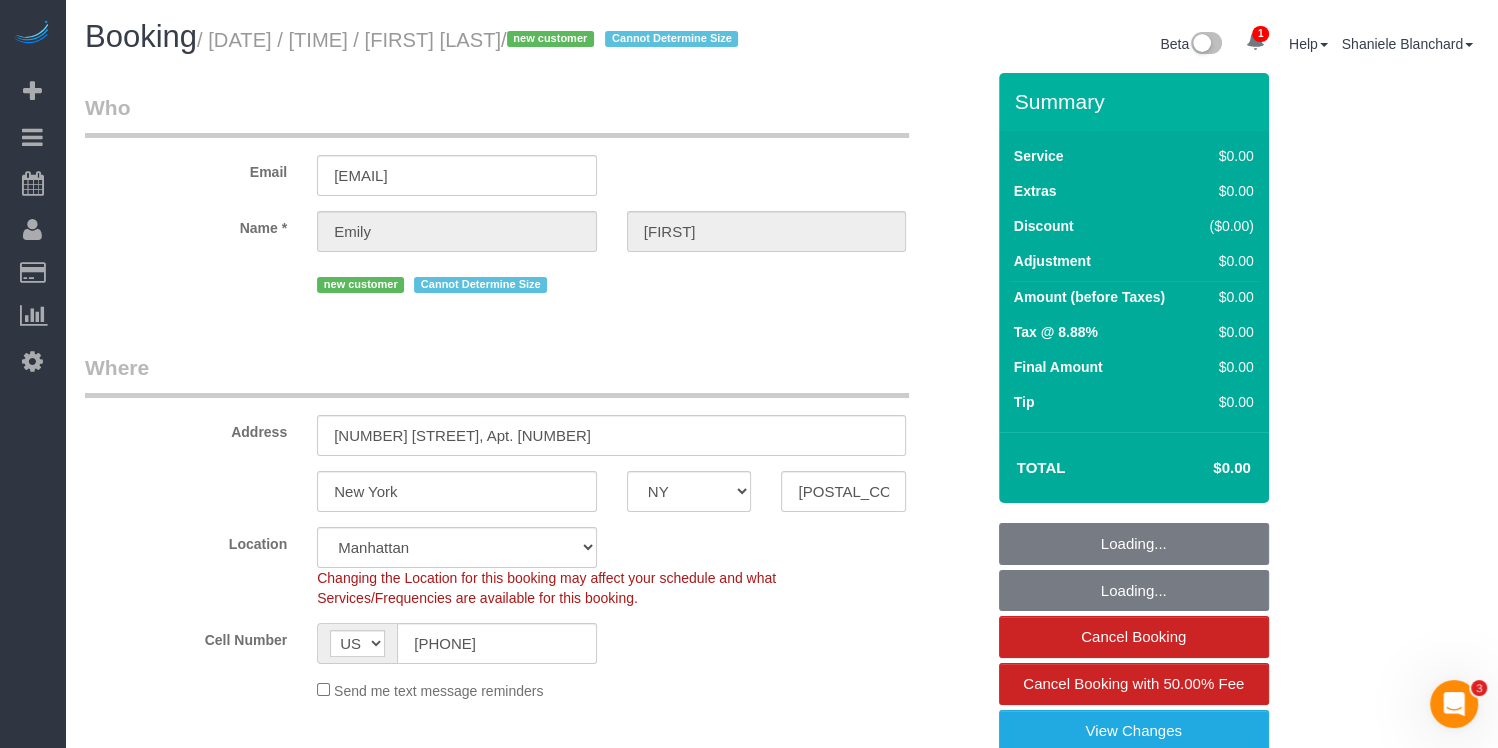 scroll, scrollTop: 0, scrollLeft: 0, axis: both 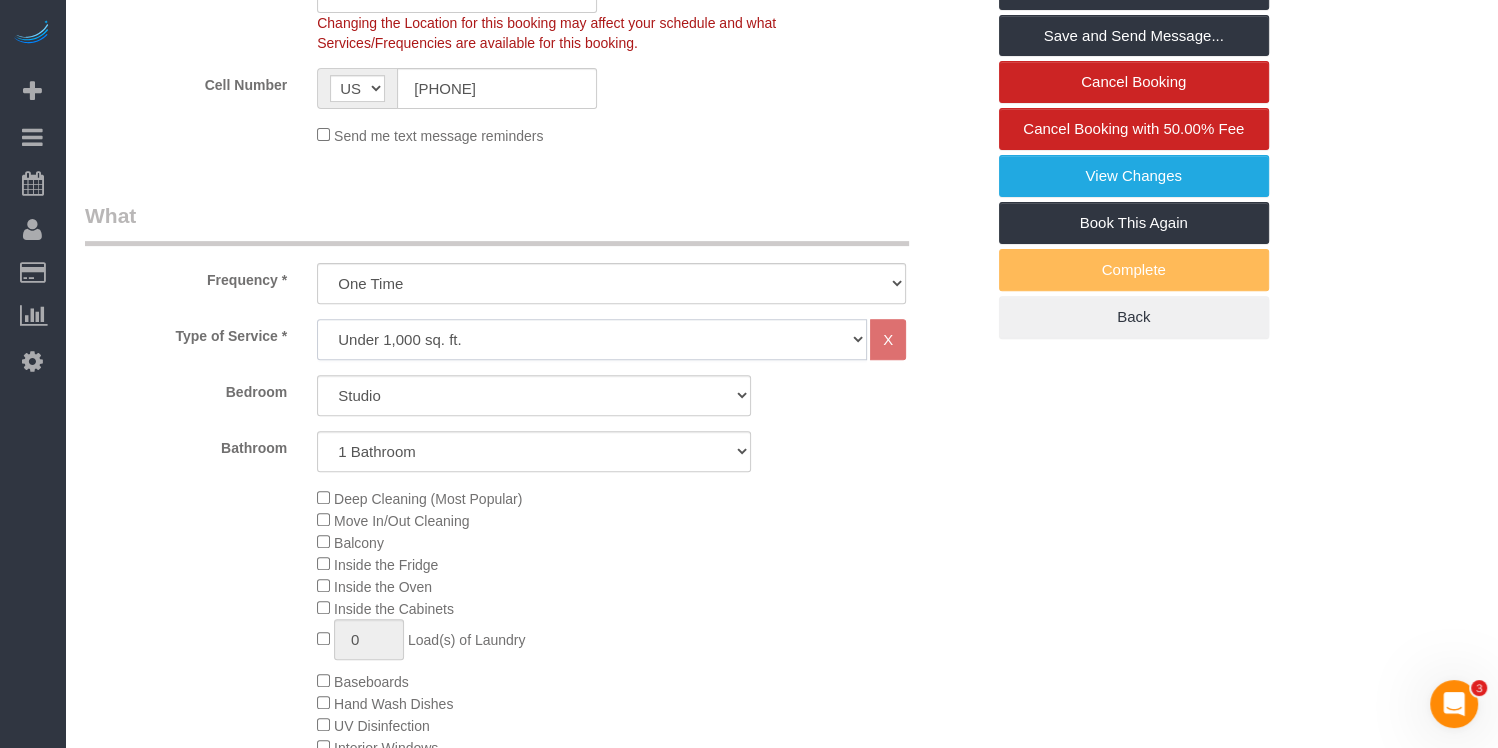 click on "Under 1,000 sq. ft. 1,001 - 1,500 sq. ft. 1,500+ sq. ft. Custom Cleaning Office Cleaning Airbnb Cleaning Post Construction Cleaning RE-CLEAN Hourly Rate - 8.0 Hourly Rate - 7.5 Late Cancellation - Invoice Purposes Hourly Rate (30% OFF) Bungalow Living Hello Alfred - Standard Cleaning Hello Alfred - Hourly Rate TULU - Standard Cleaning TULU - Hourly Rate Hourly Rate (15% OFF) Hourly Rate (20% OFF) Hourly Rate (25% OFF) Hourly Rate (22.5% OFF) Charity Clean Outsite - Hourly Rate Floor Cleaning 100/hr 140/hr Upholstery Cleaning Hourly Rate (Comped Cleaning) Power Washing Carpet/Rug Cleaning Floor Cleaning - 25% OFF Couch Cleaning Partnership Flat Rate Pricing Partnership Hourly Rate Staff Office Hours" 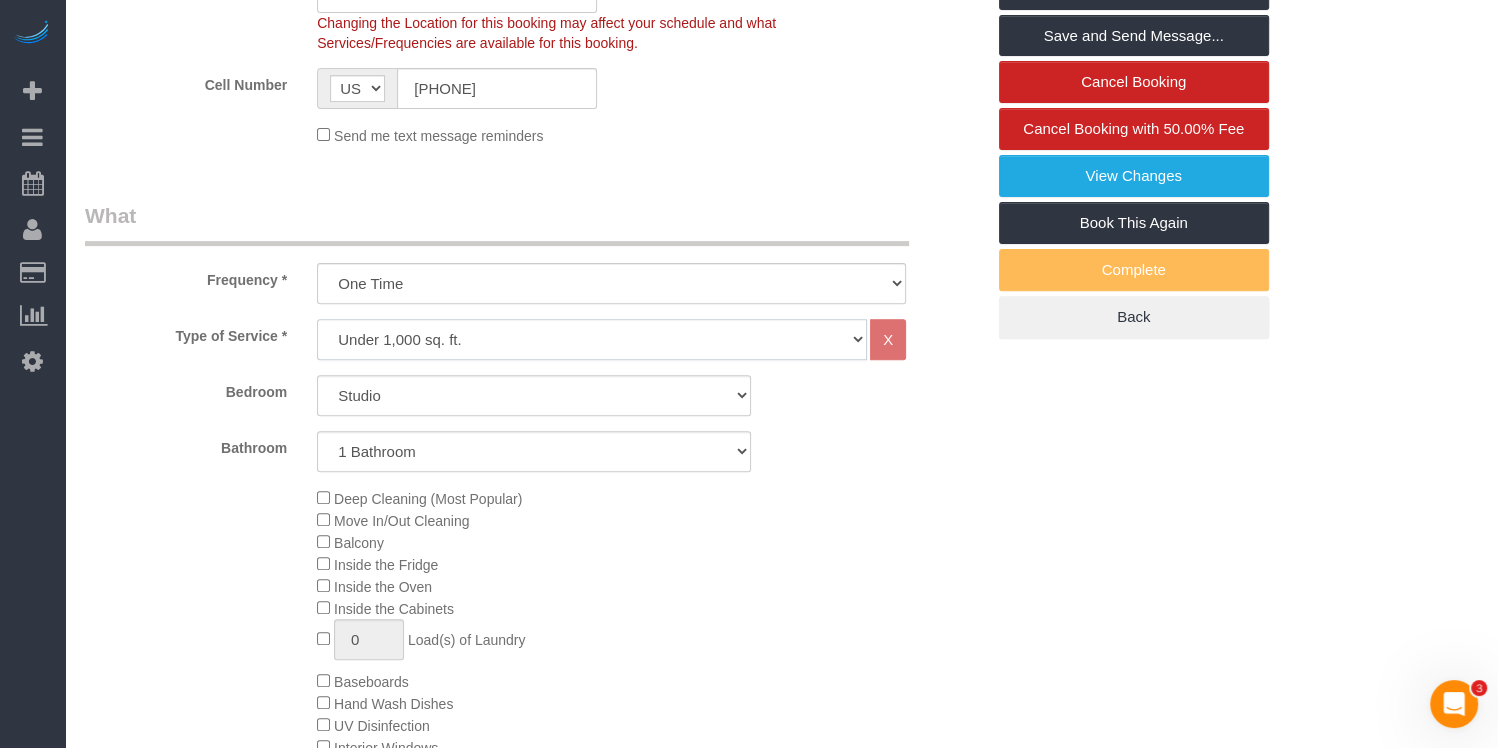 select on "213" 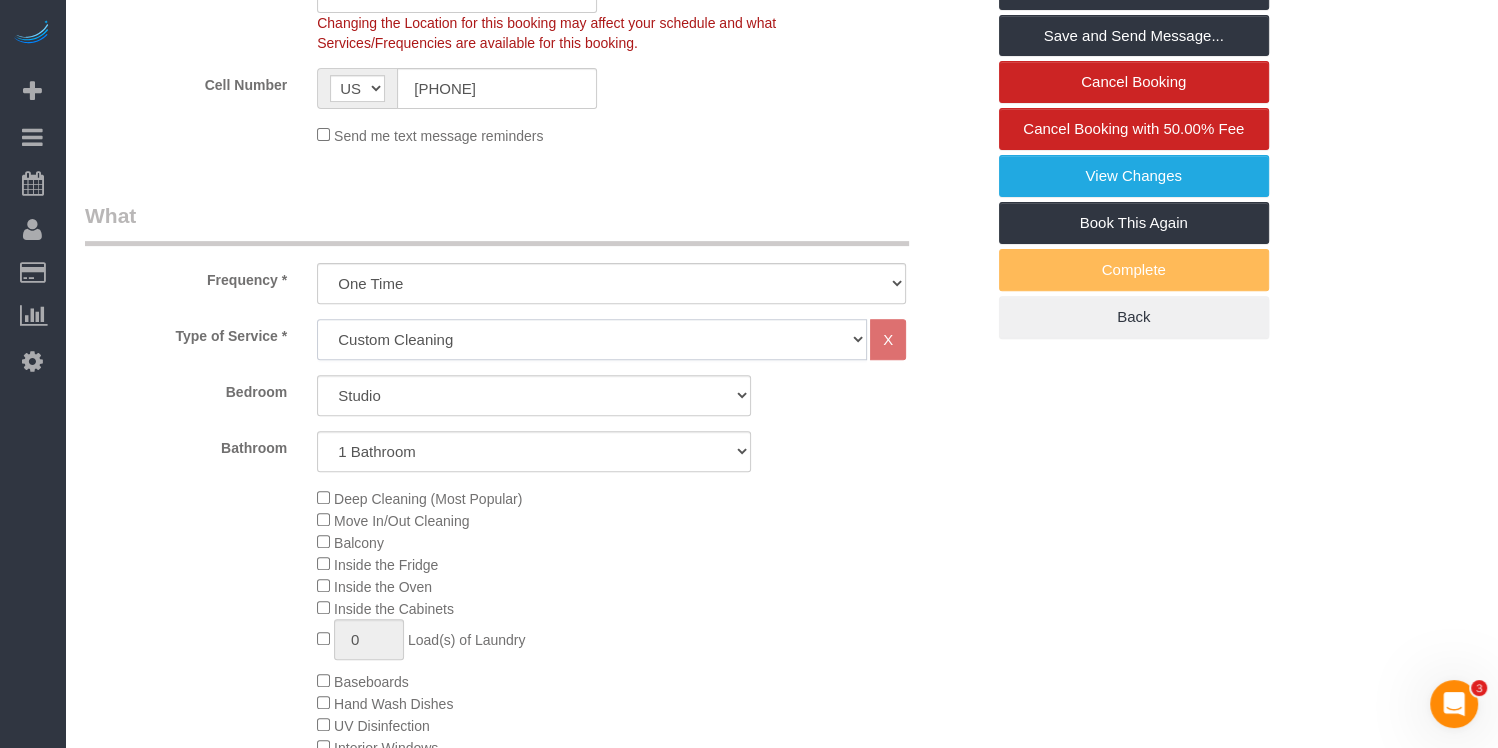 select on "1" 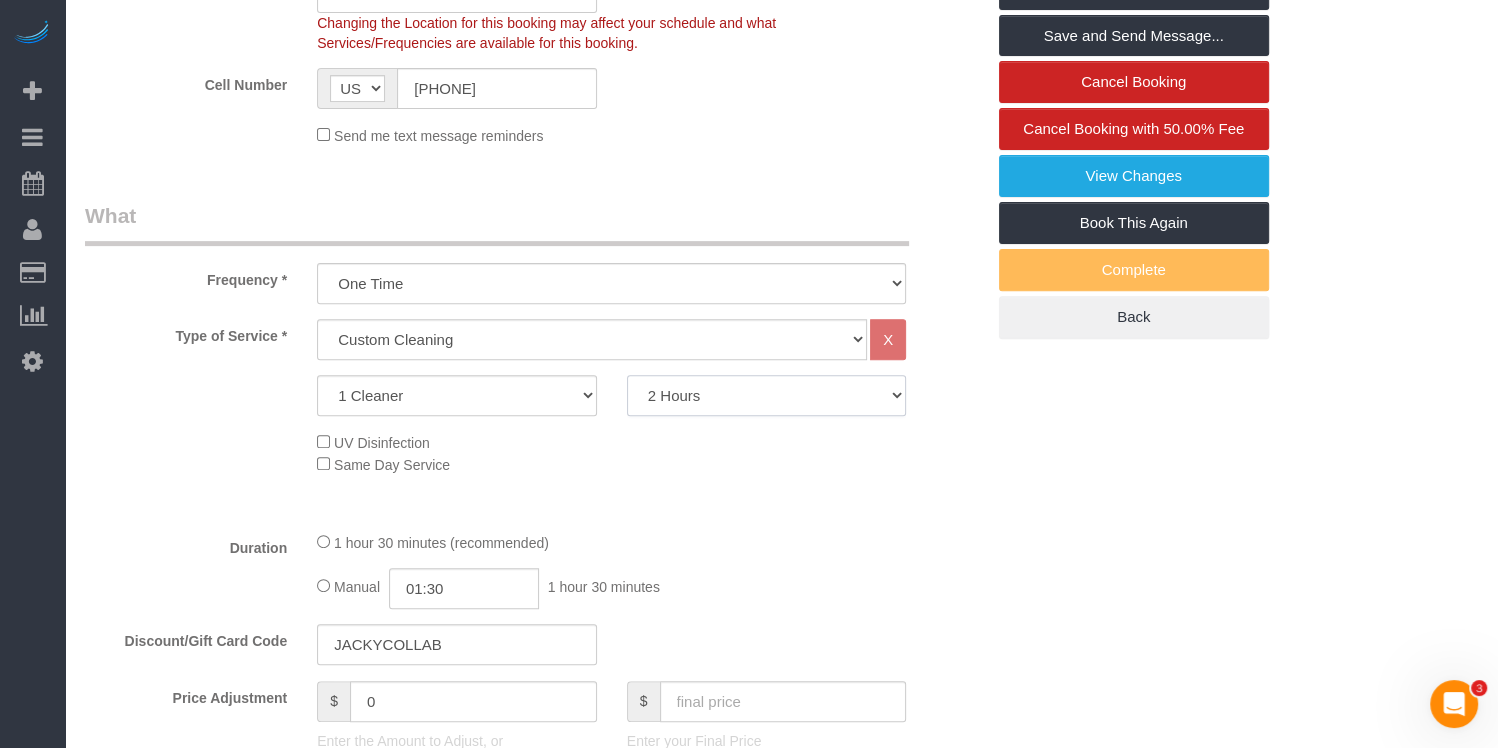 click on "2 Hours
2.5 Hours
3 Hours
3.5 Hours
4 Hours
4.5 Hours
5 Hours
5.5 Hours
6 Hours
6.5 Hours
7 Hours
7.5 Hours
8 Hours
8.5 Hours
9 Hours
9.5 Hours
10 Hours
10.5 Hours
11 Hours
11.5 Hours
12 Hours
12.5 Hours
13 Hours
13.5 Hours
14 Hours
14.5 Hours
15 Hours
15.5 Hours
16 Hours
16.5 Hours" 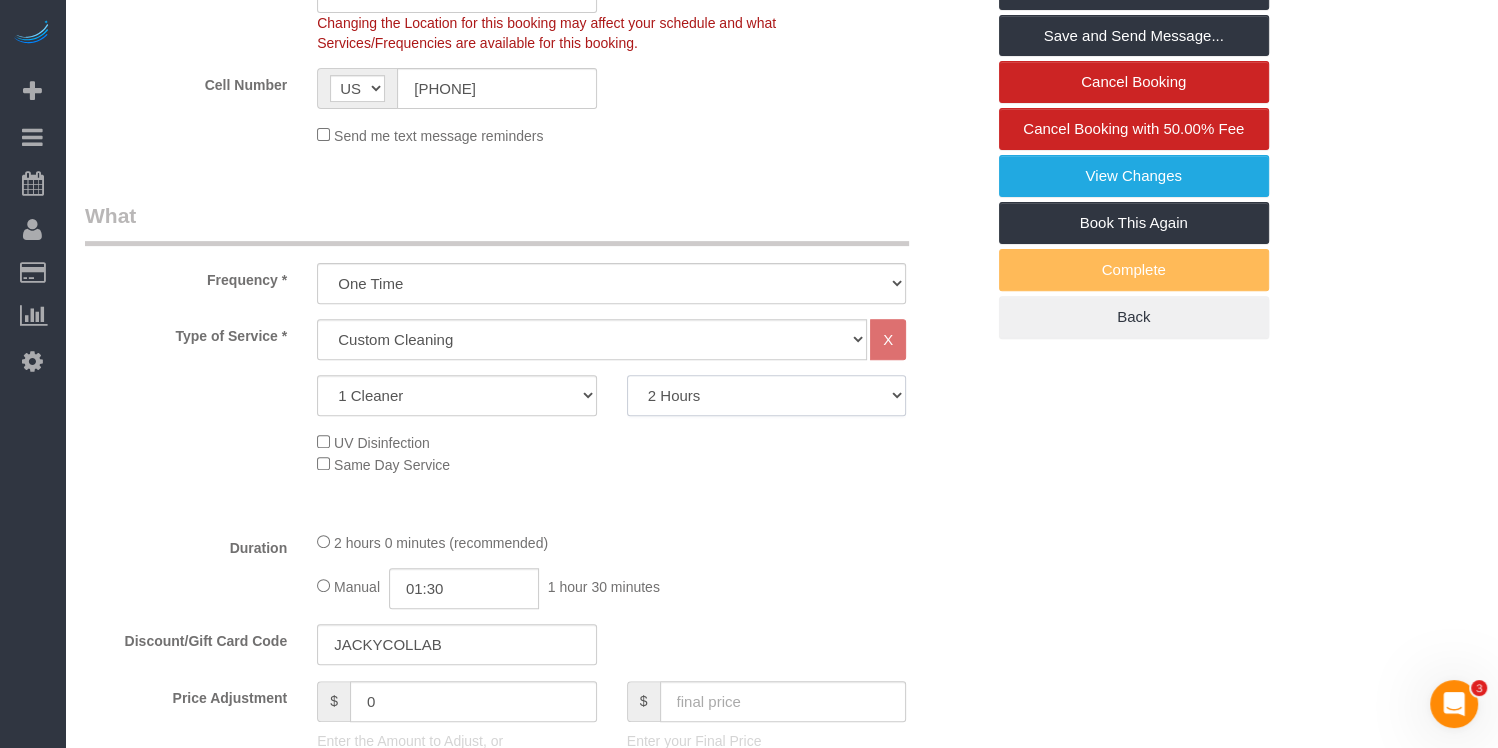 select on "150" 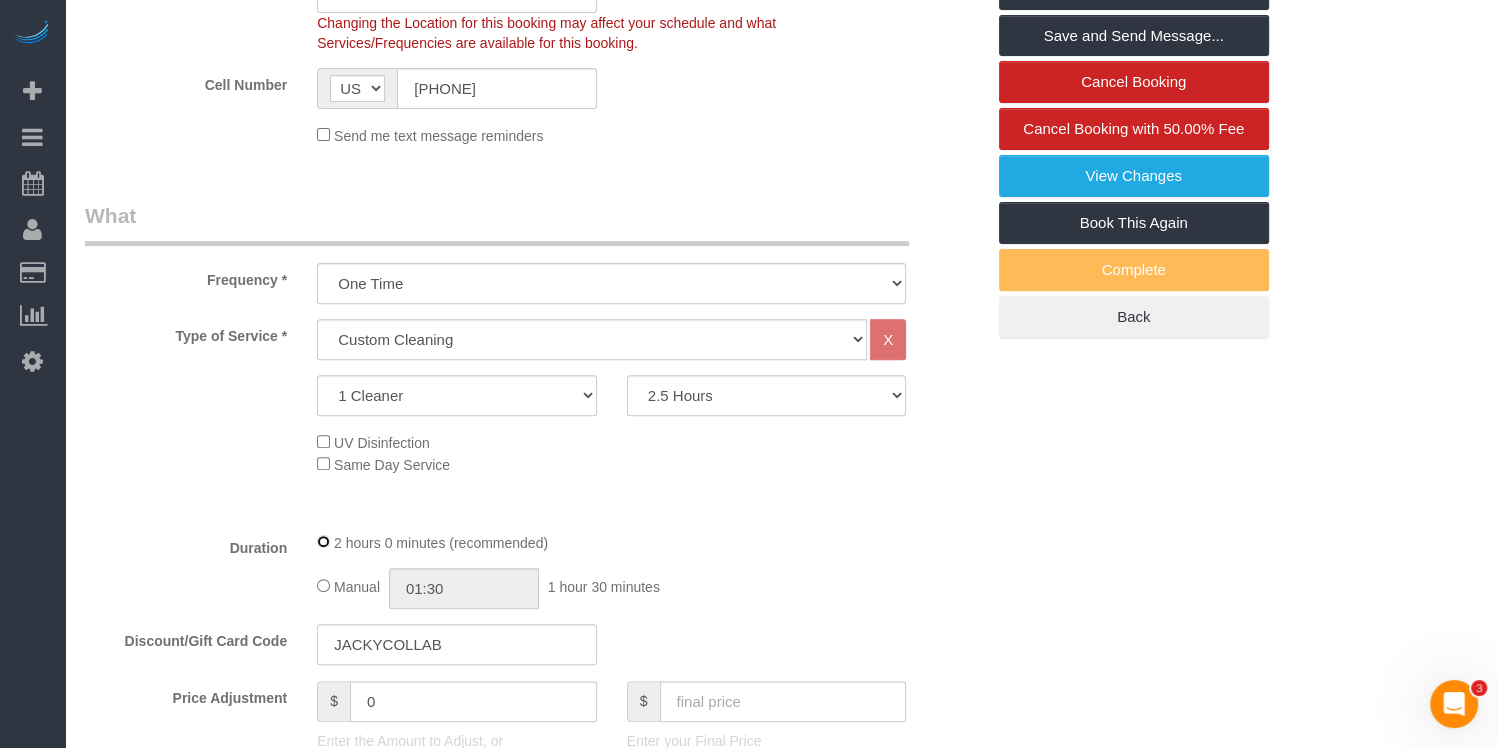 select on "spot56" 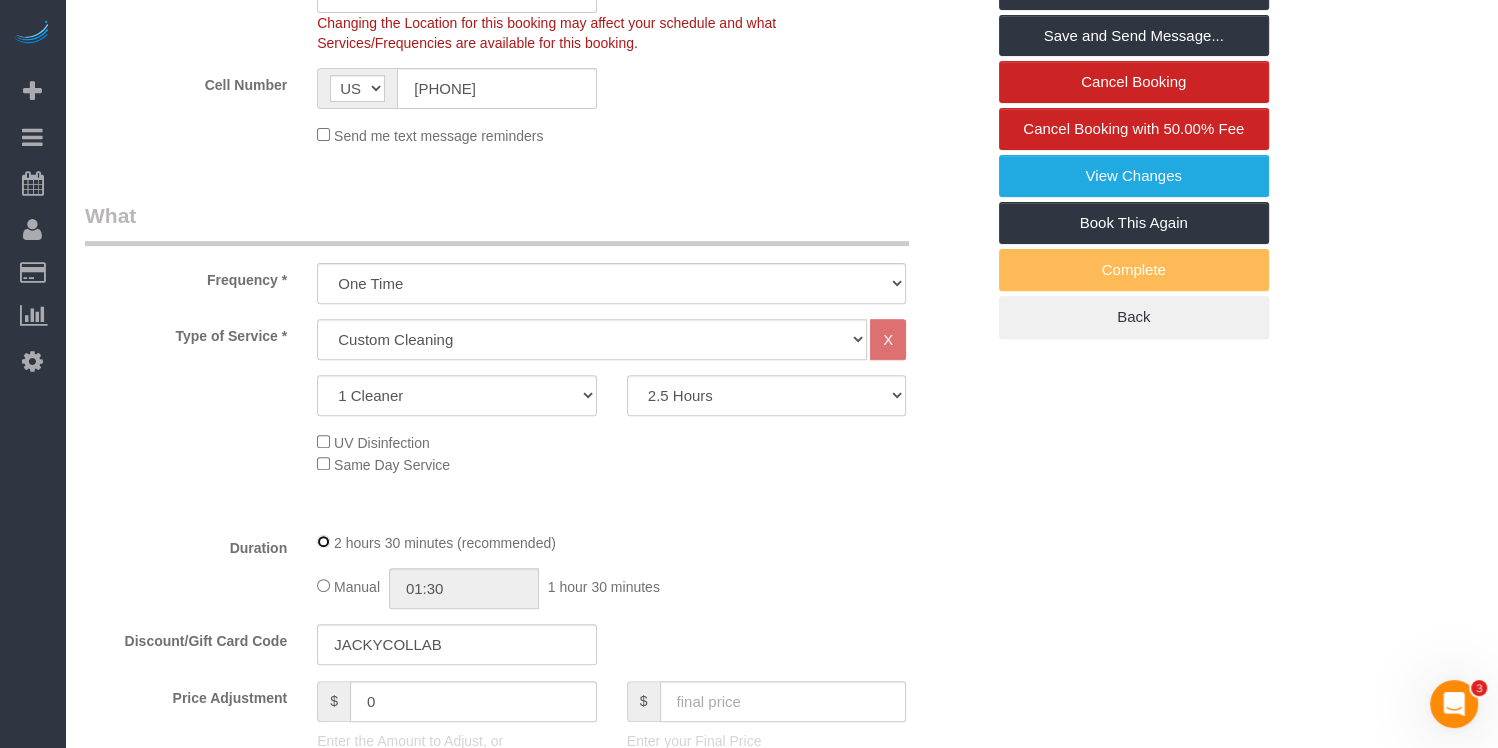 select on "spot111" 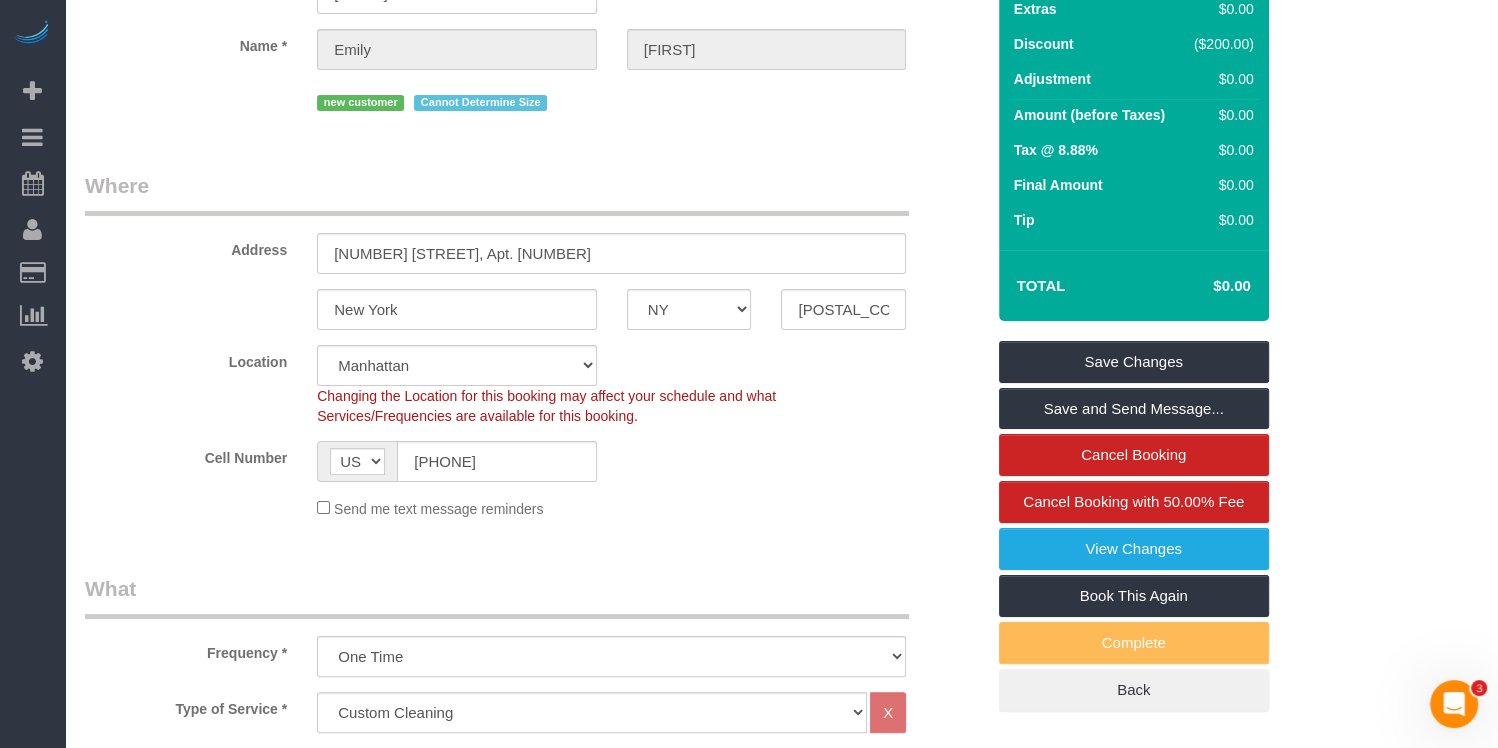 scroll, scrollTop: 52, scrollLeft: 0, axis: vertical 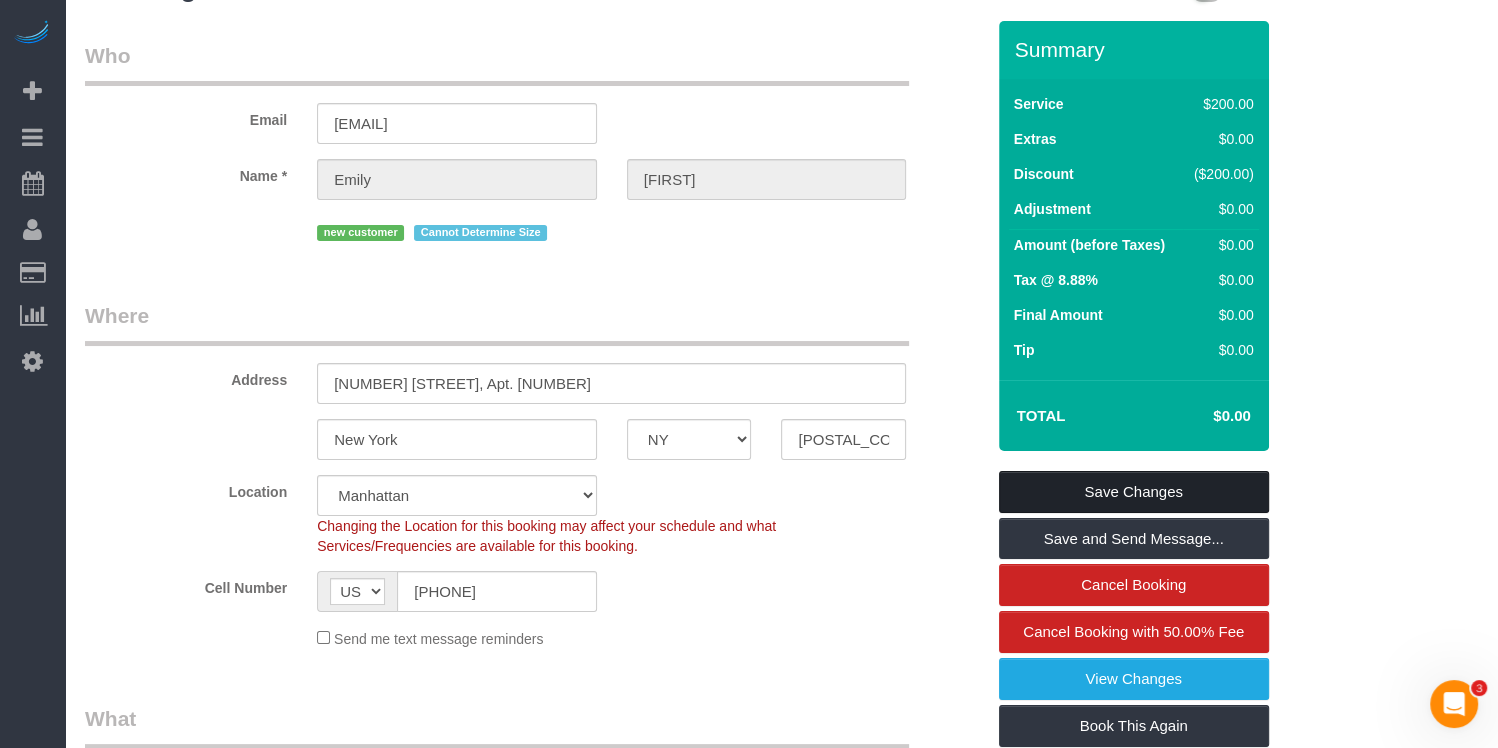 click on "Save Changes" at bounding box center [1134, 492] 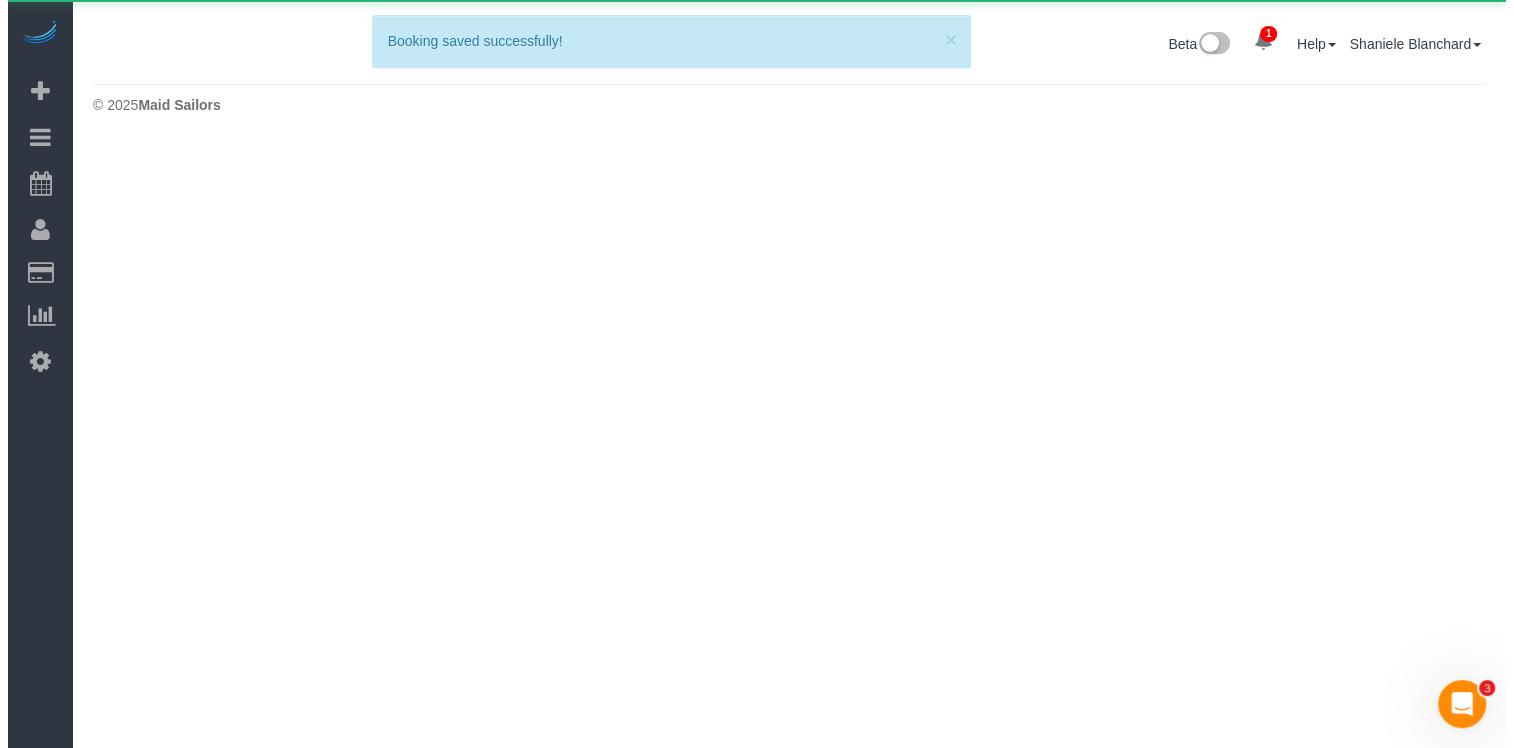 scroll, scrollTop: 0, scrollLeft: 0, axis: both 